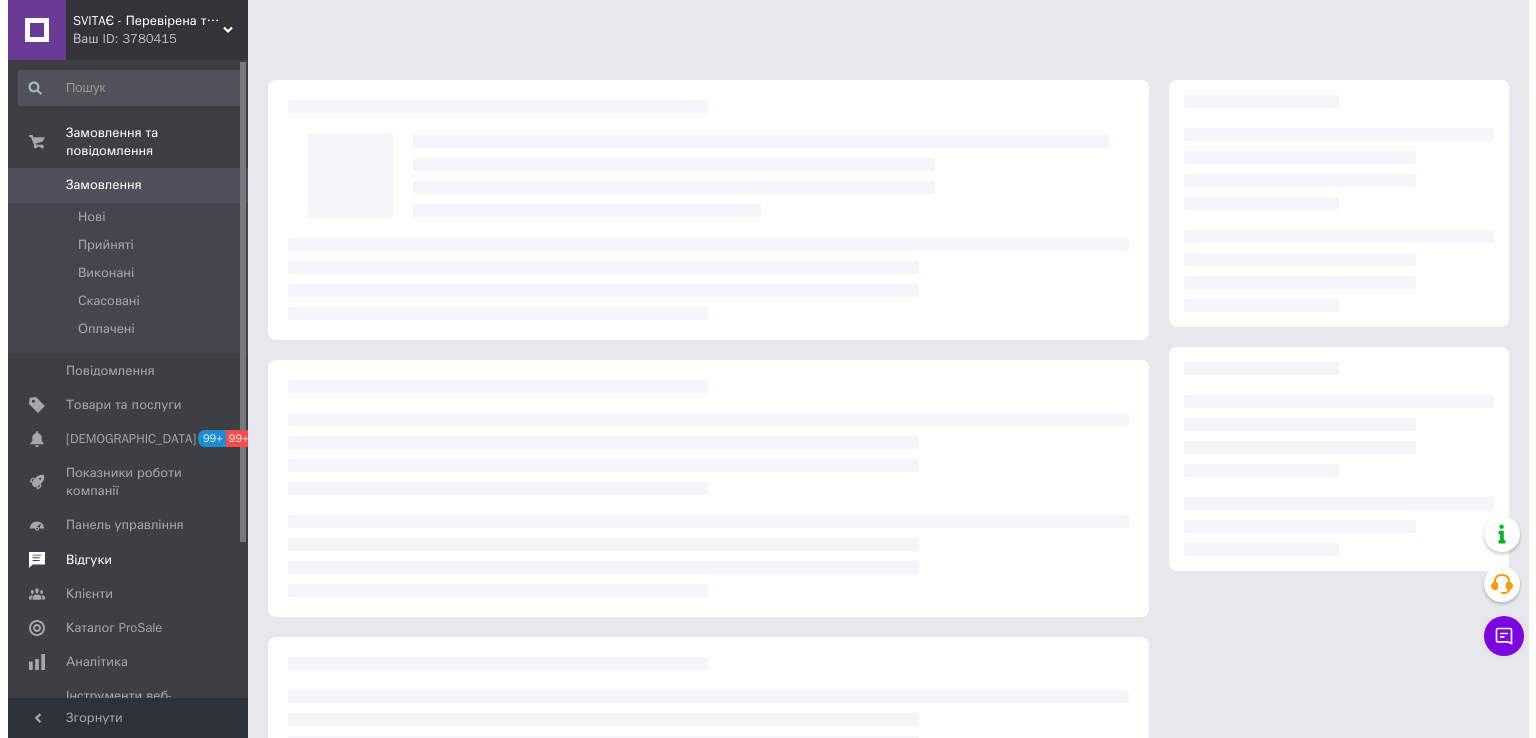 scroll, scrollTop: 0, scrollLeft: 0, axis: both 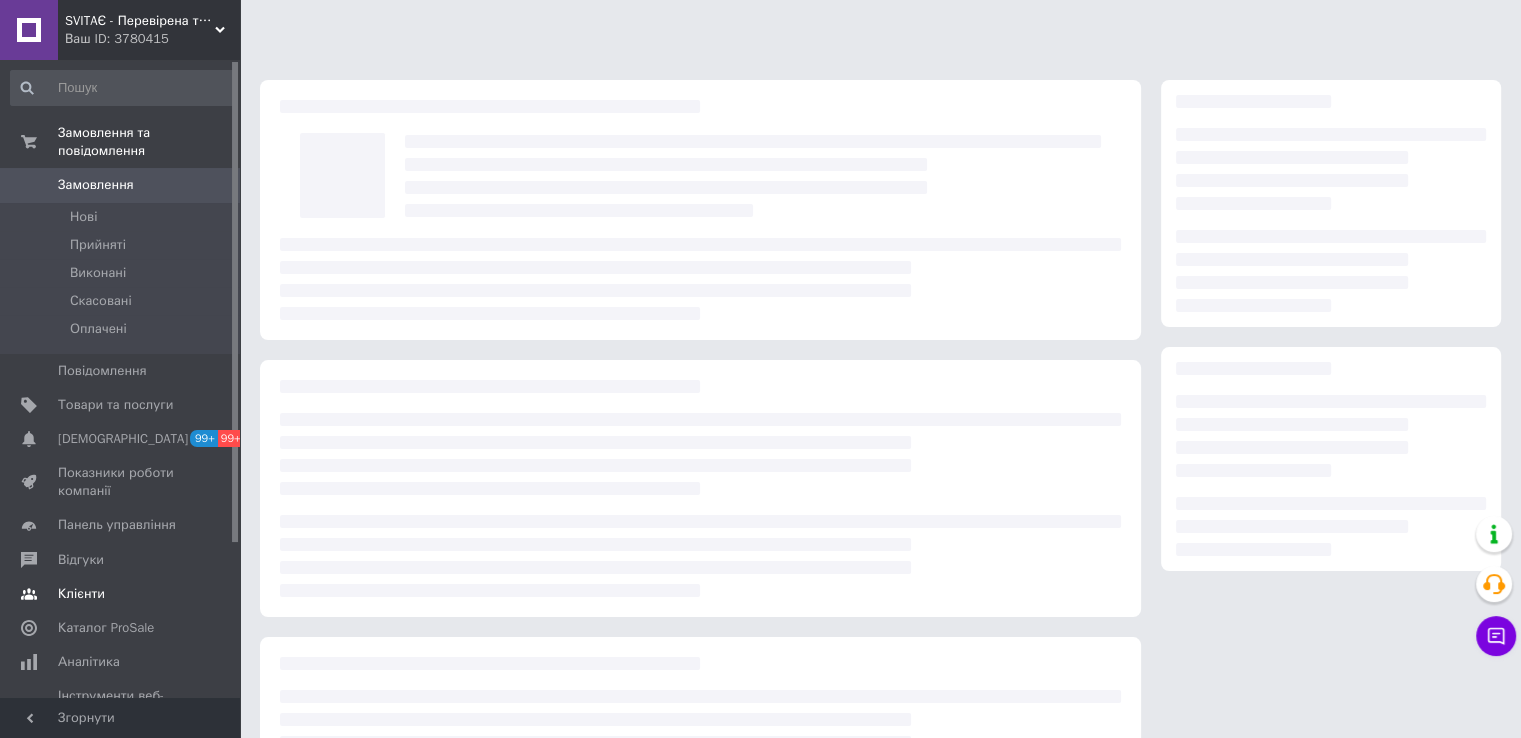 click on "Відгуки" at bounding box center (81, 560) 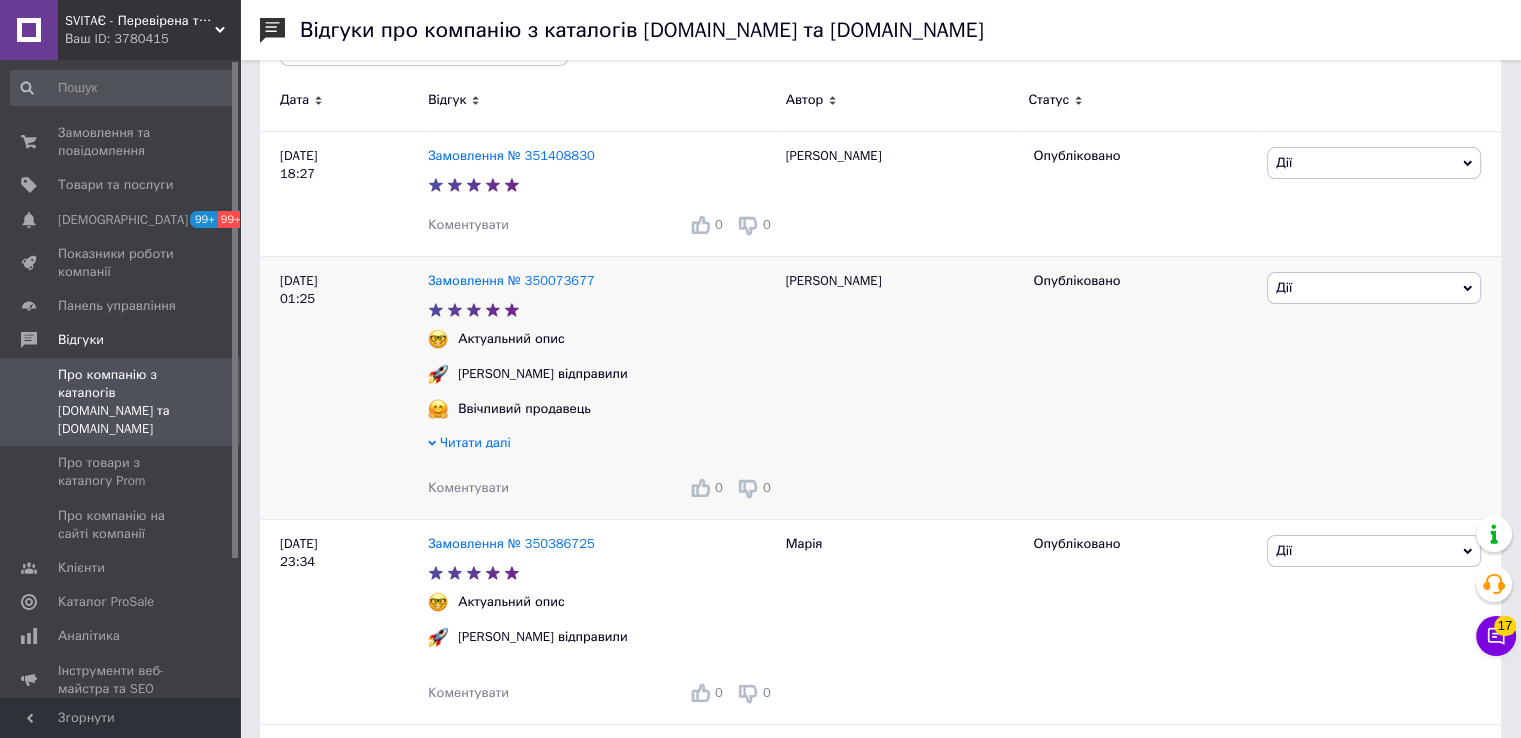 scroll, scrollTop: 0, scrollLeft: 0, axis: both 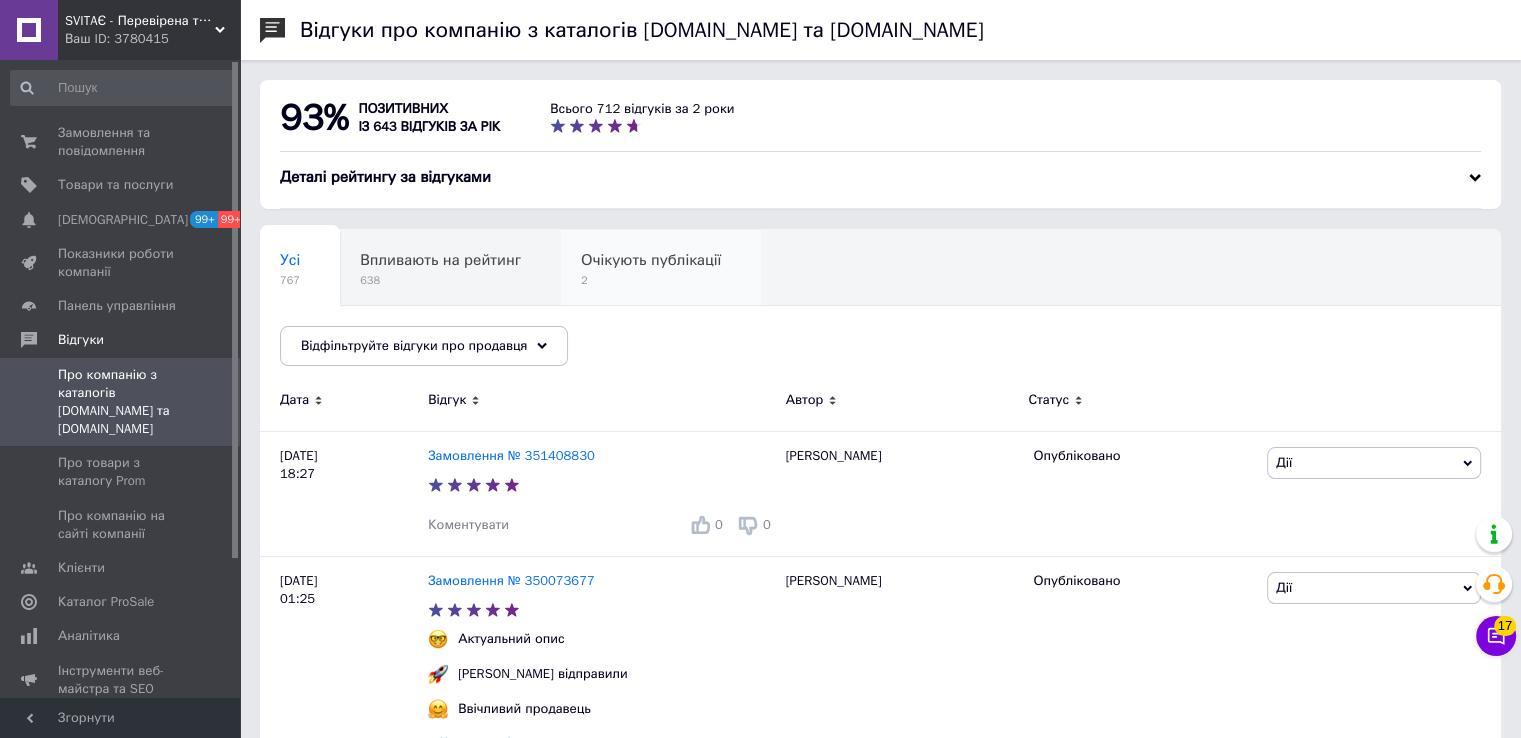 click on "Очікують публікації" at bounding box center (651, 260) 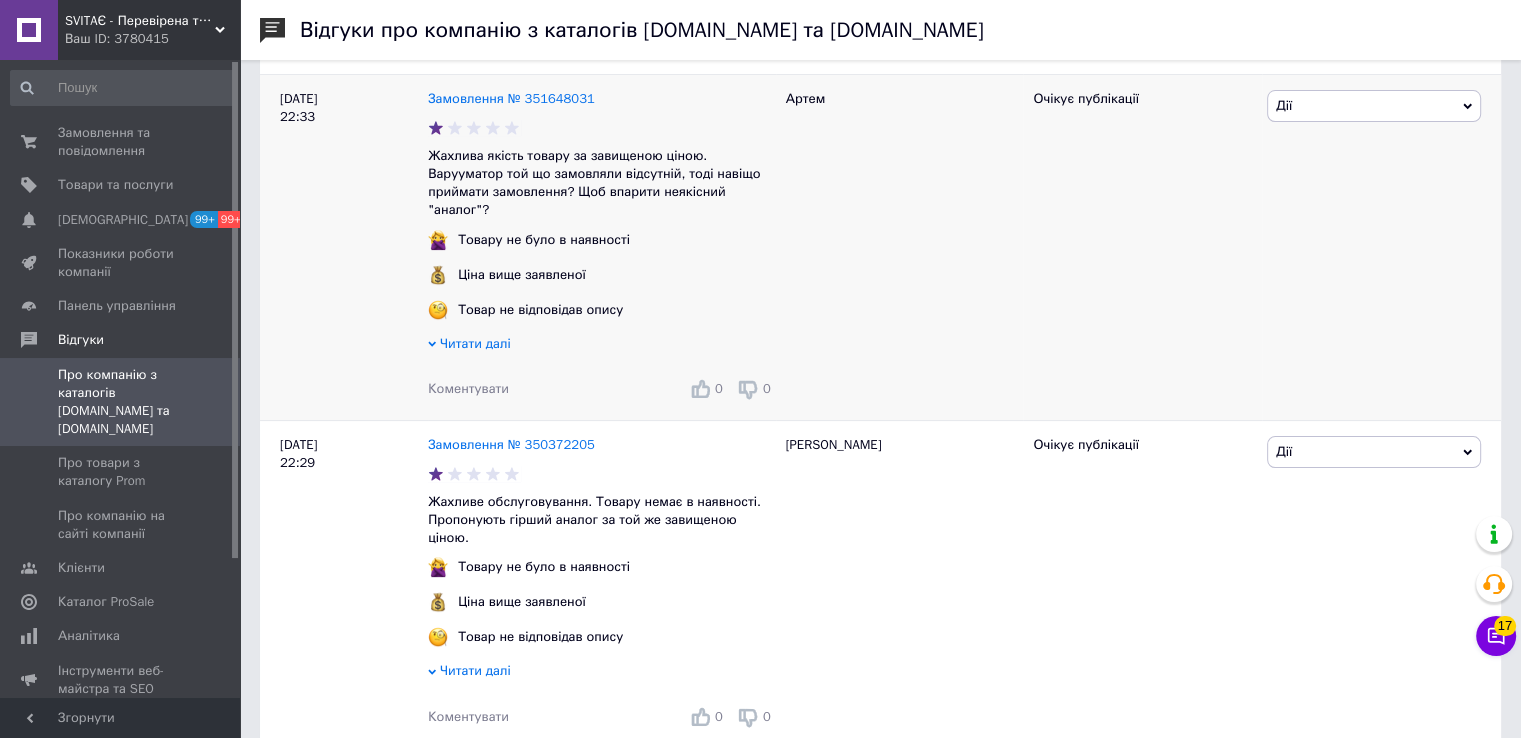 scroll, scrollTop: 393, scrollLeft: 0, axis: vertical 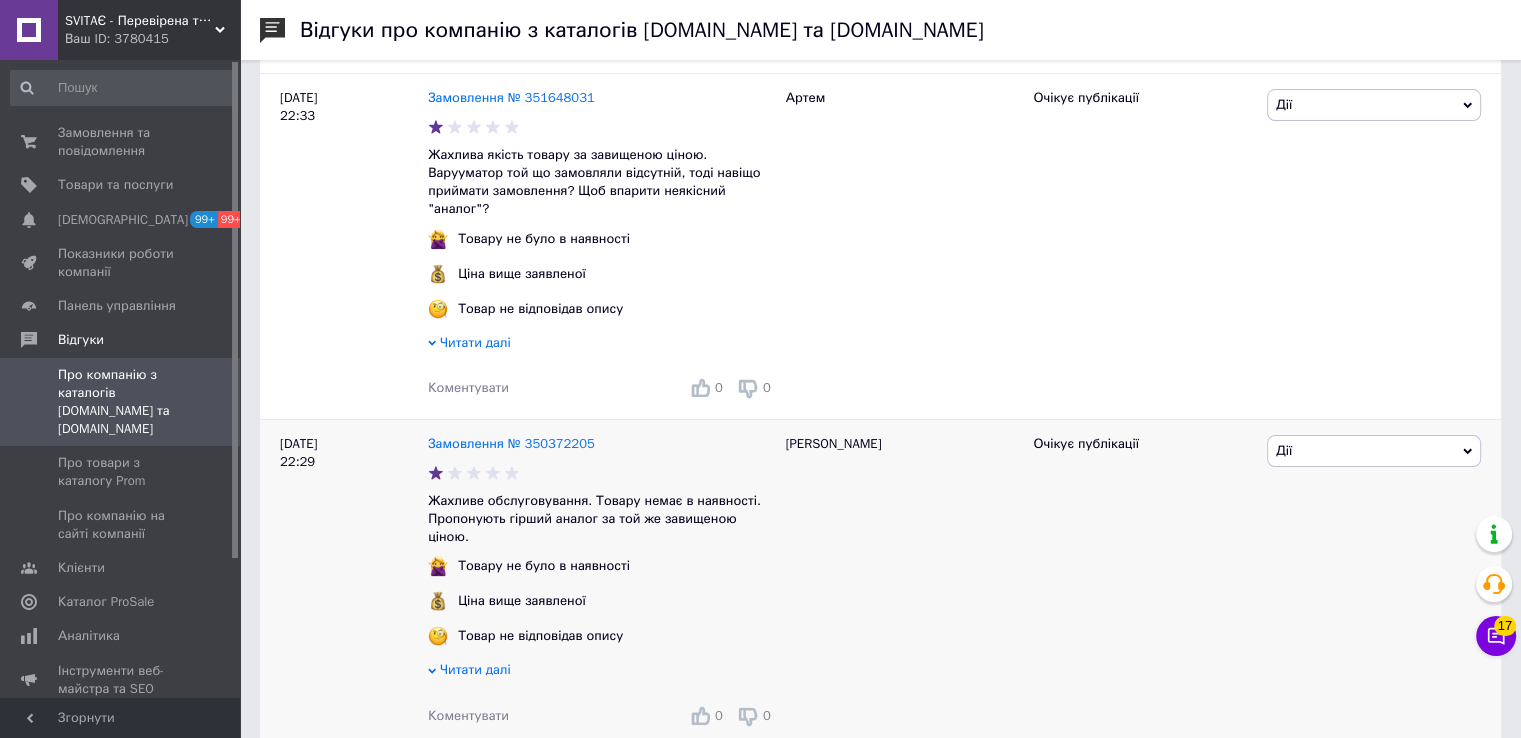 click on "Дії" at bounding box center [1374, 451] 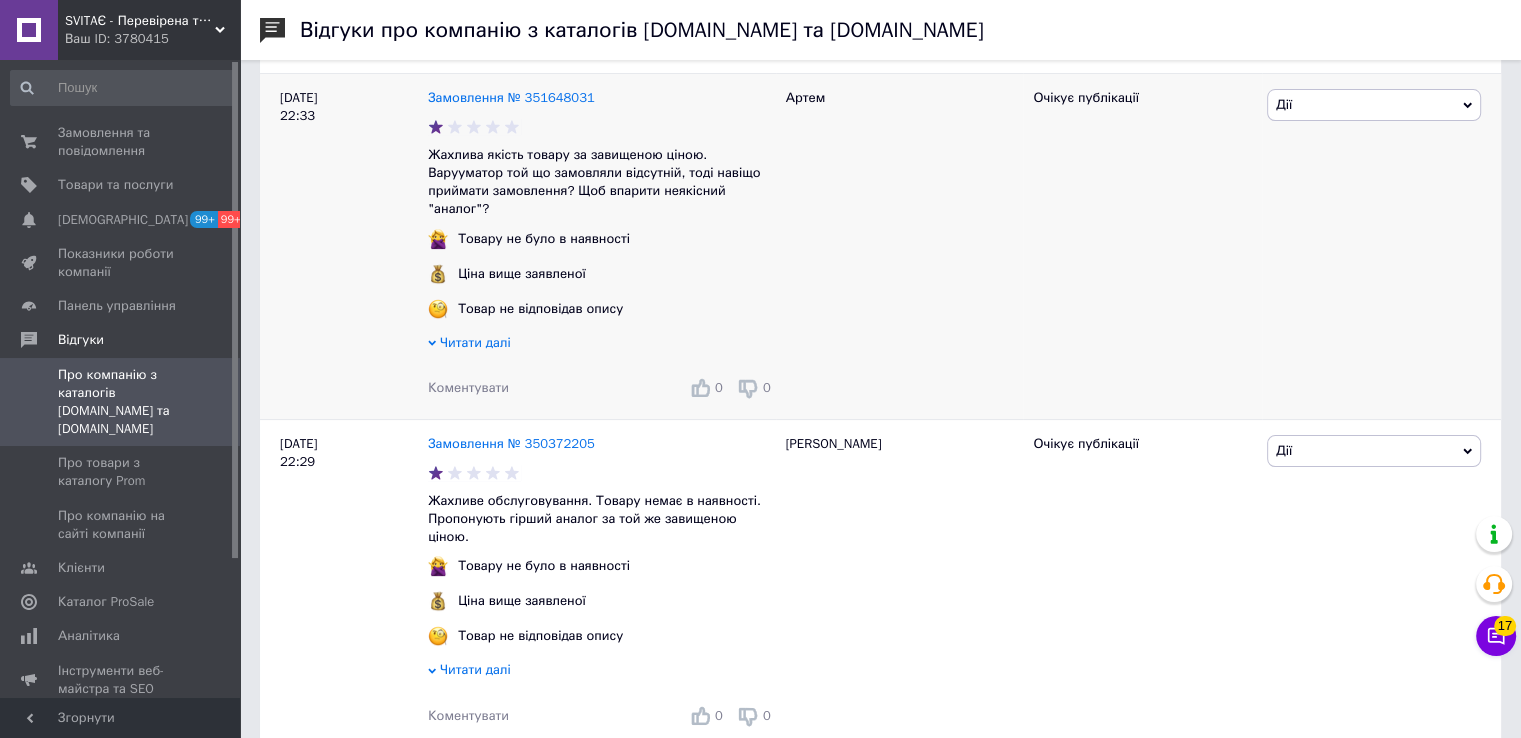 drag, startPoint x: 1060, startPoint y: 326, endPoint x: 905, endPoint y: 319, distance: 155.15799 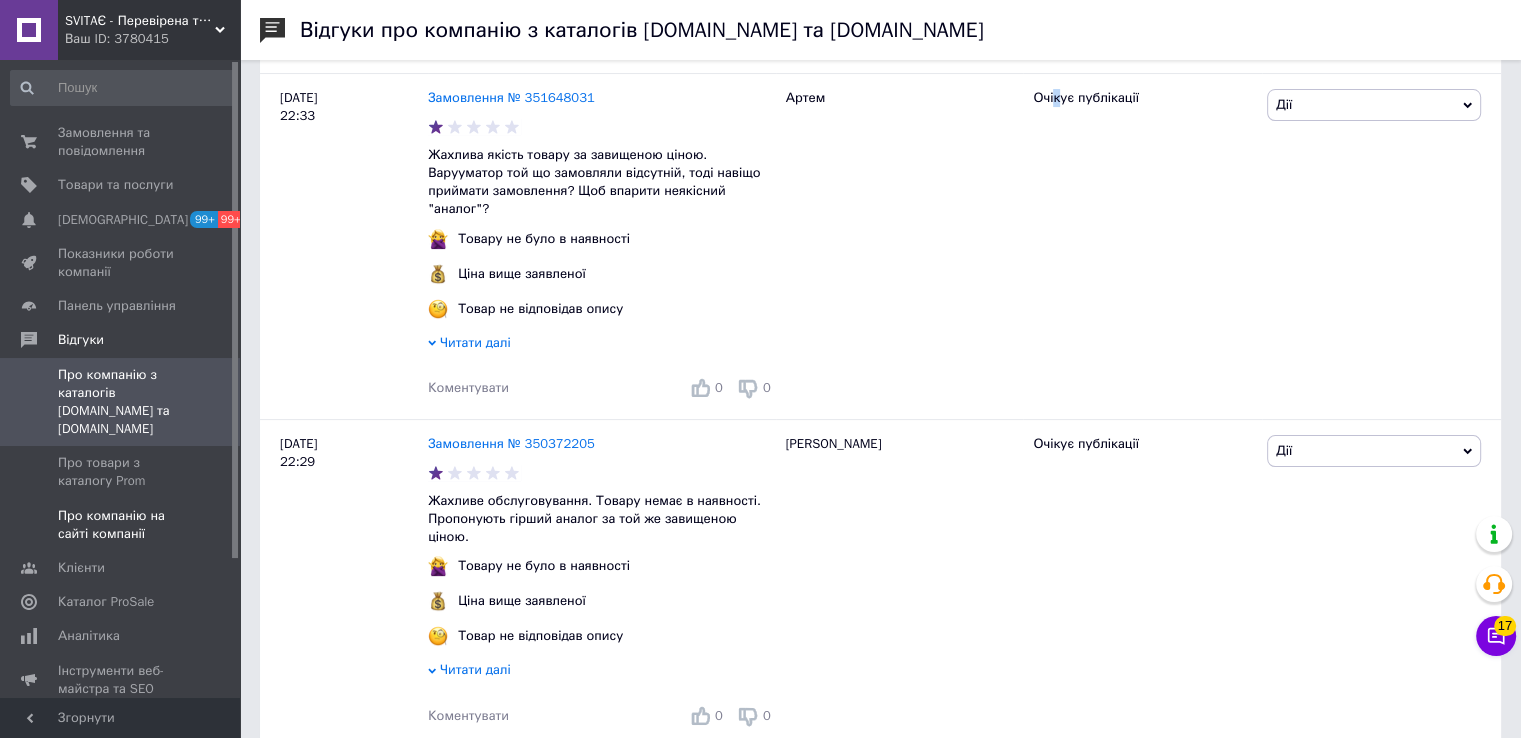 click on "Про компанію на сайті компанії" at bounding box center [121, 525] 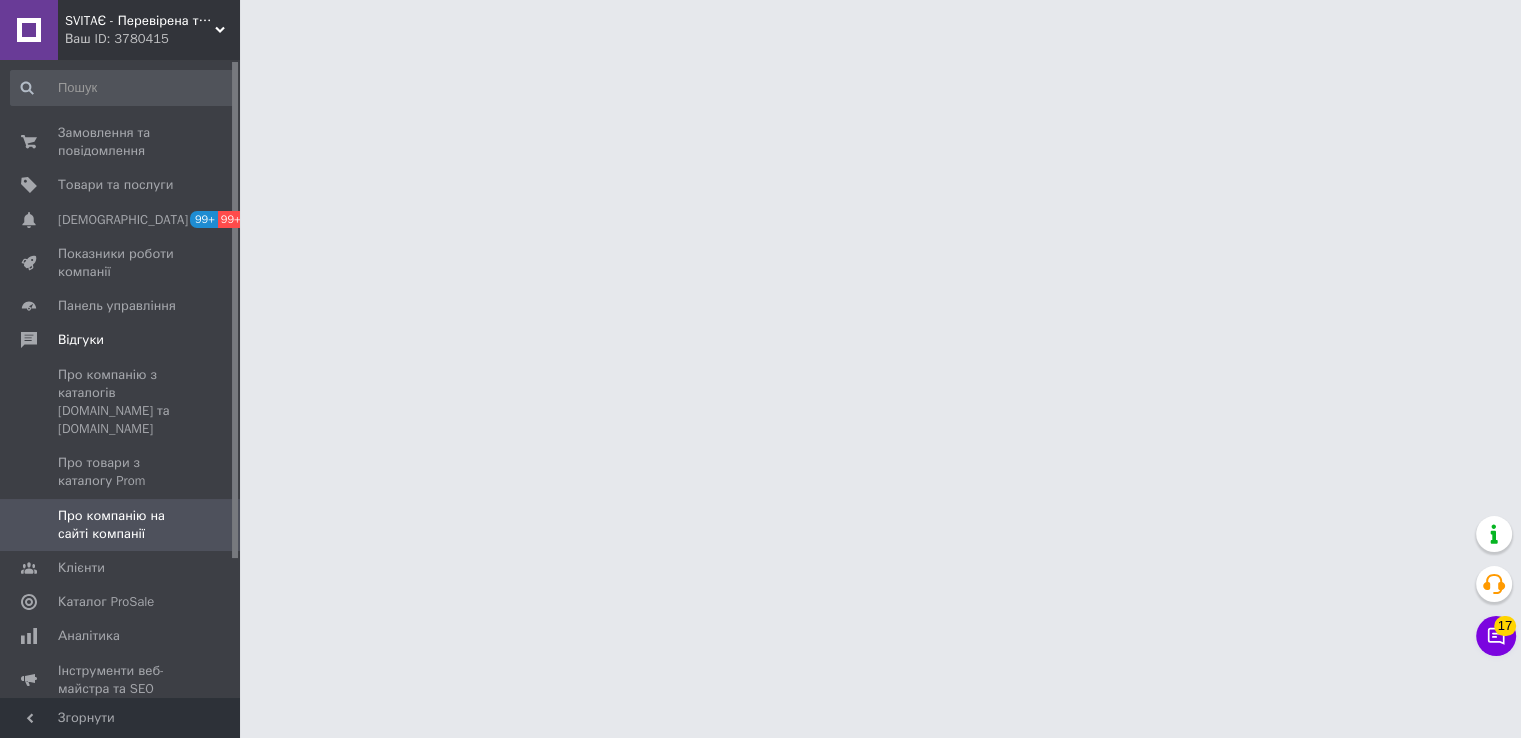 scroll, scrollTop: 0, scrollLeft: 0, axis: both 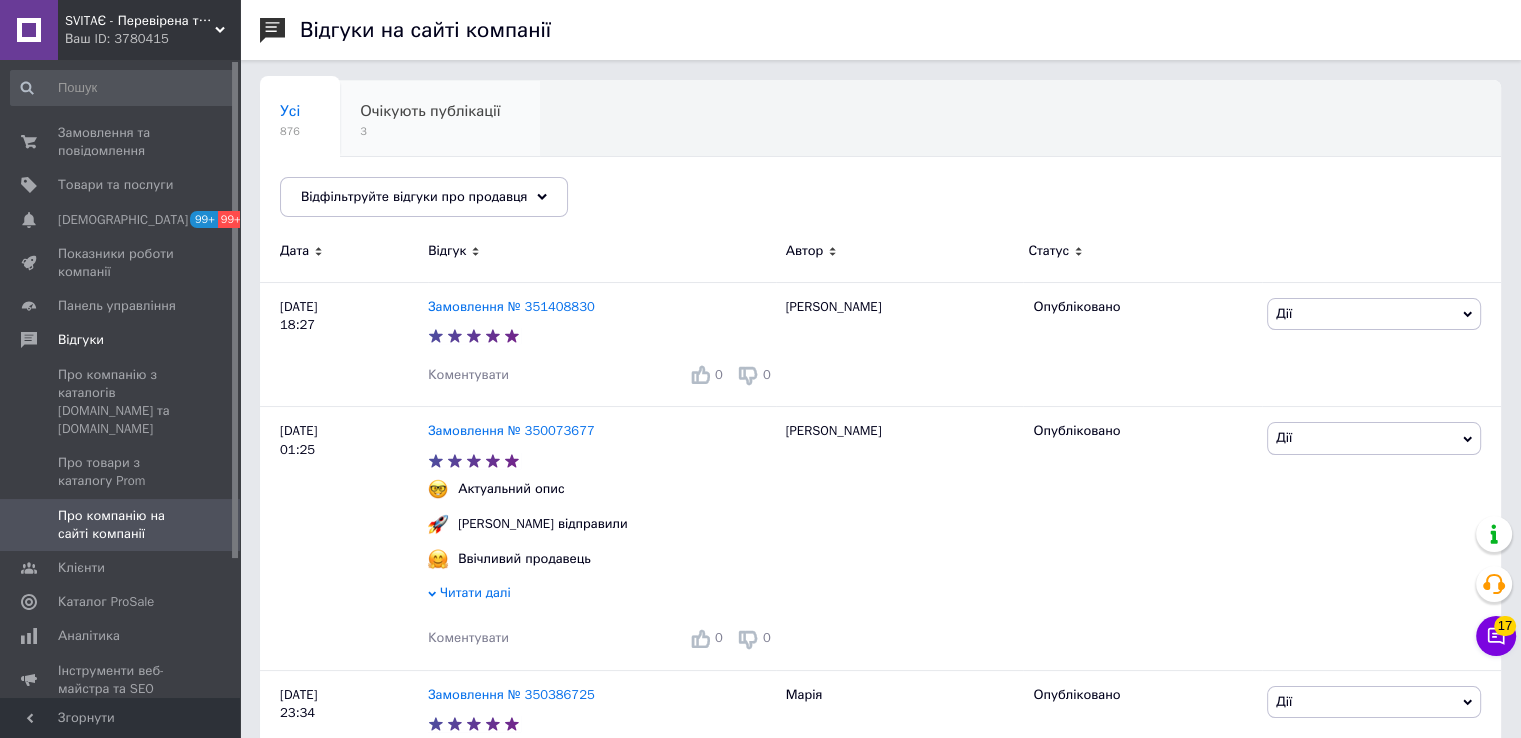 click on "Очікують публікації" at bounding box center [430, 111] 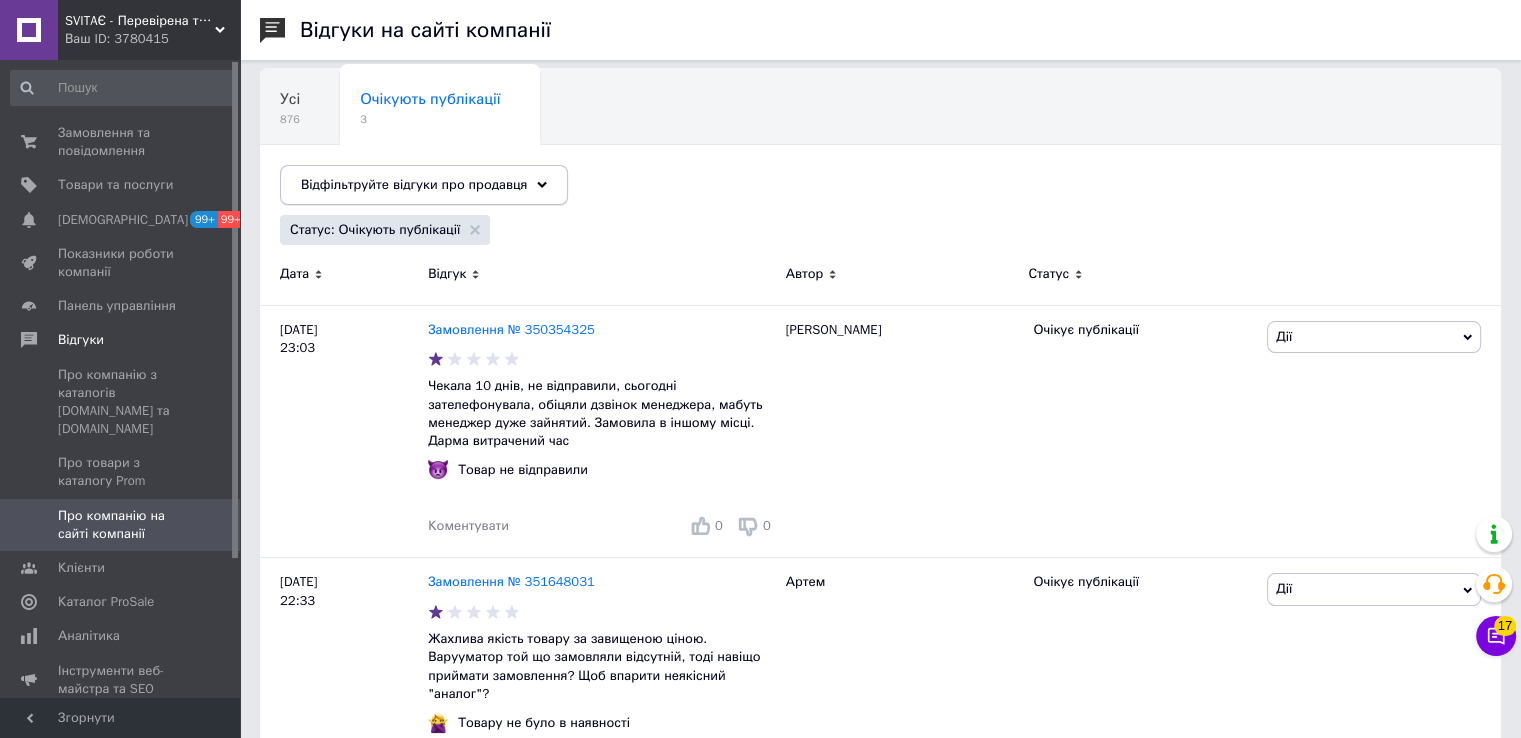 scroll, scrollTop: 0, scrollLeft: 0, axis: both 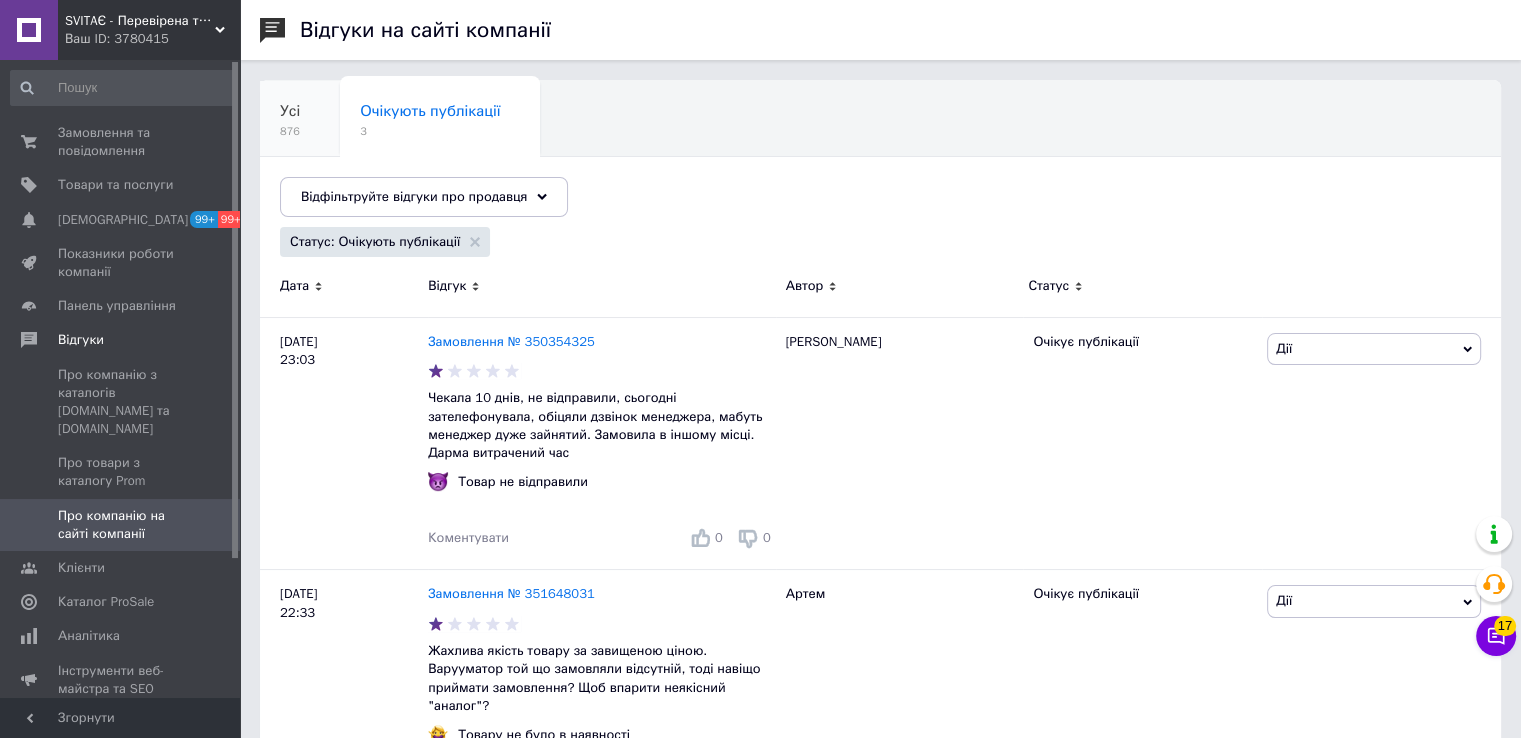 click on "Усі" at bounding box center [290, 111] 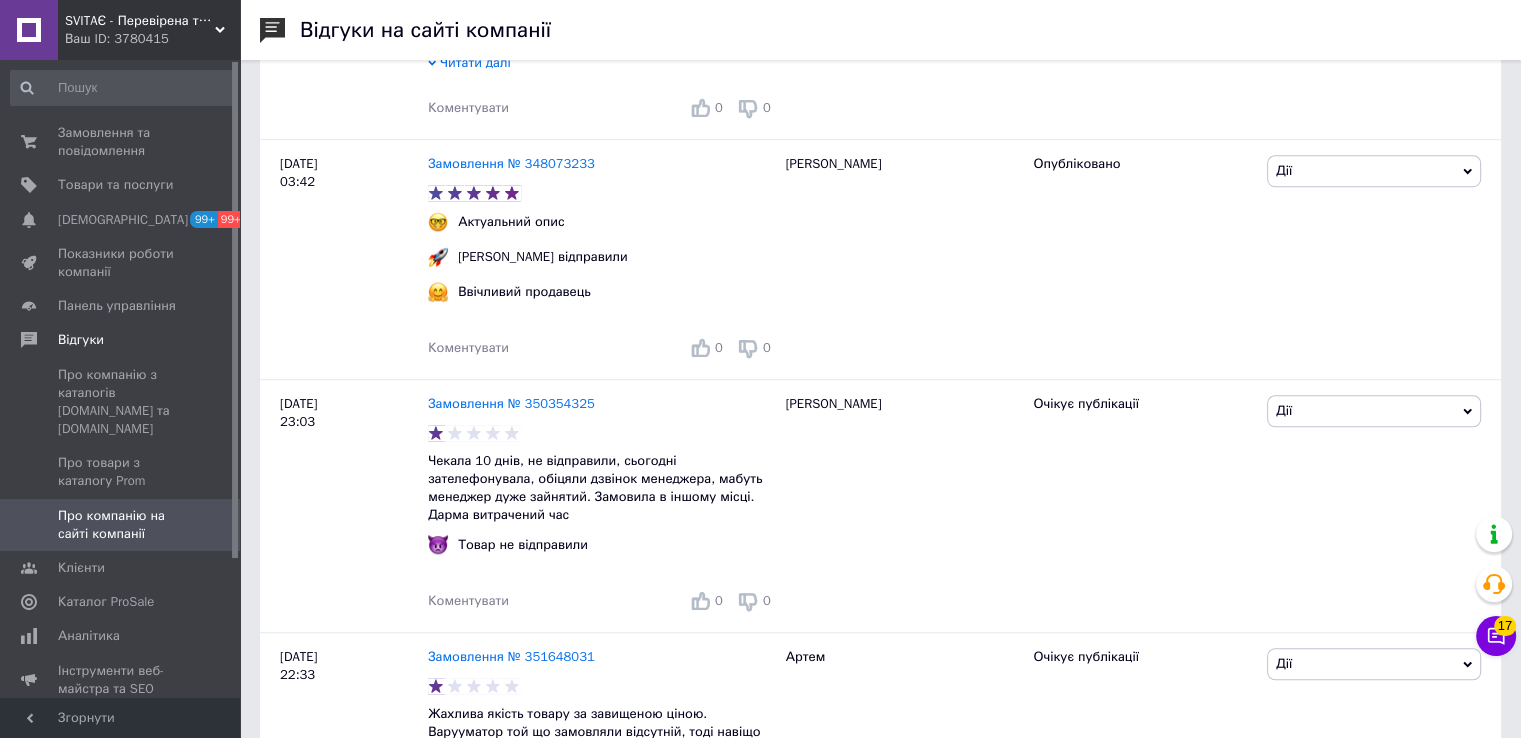 scroll, scrollTop: 1300, scrollLeft: 0, axis: vertical 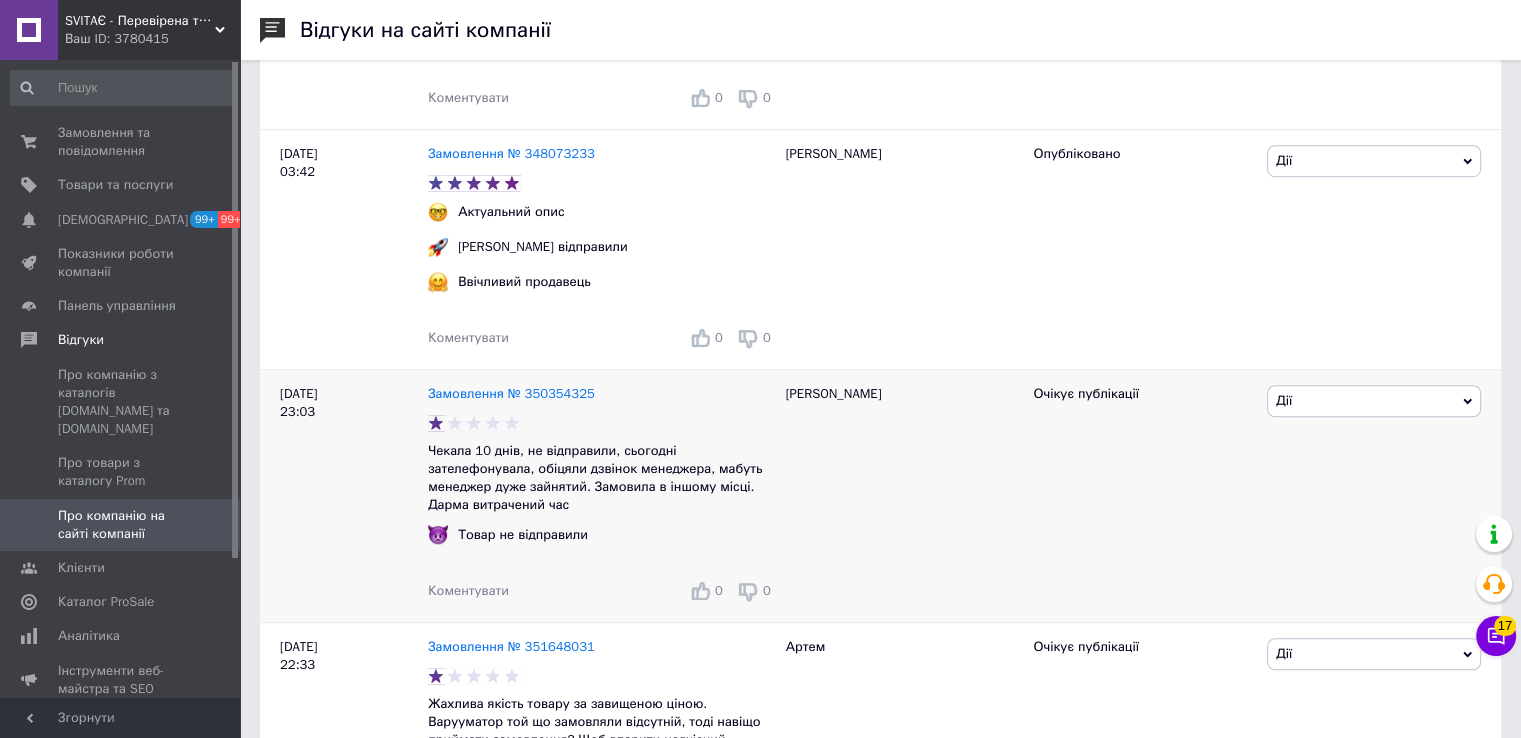 click on "Дії" at bounding box center (1374, 401) 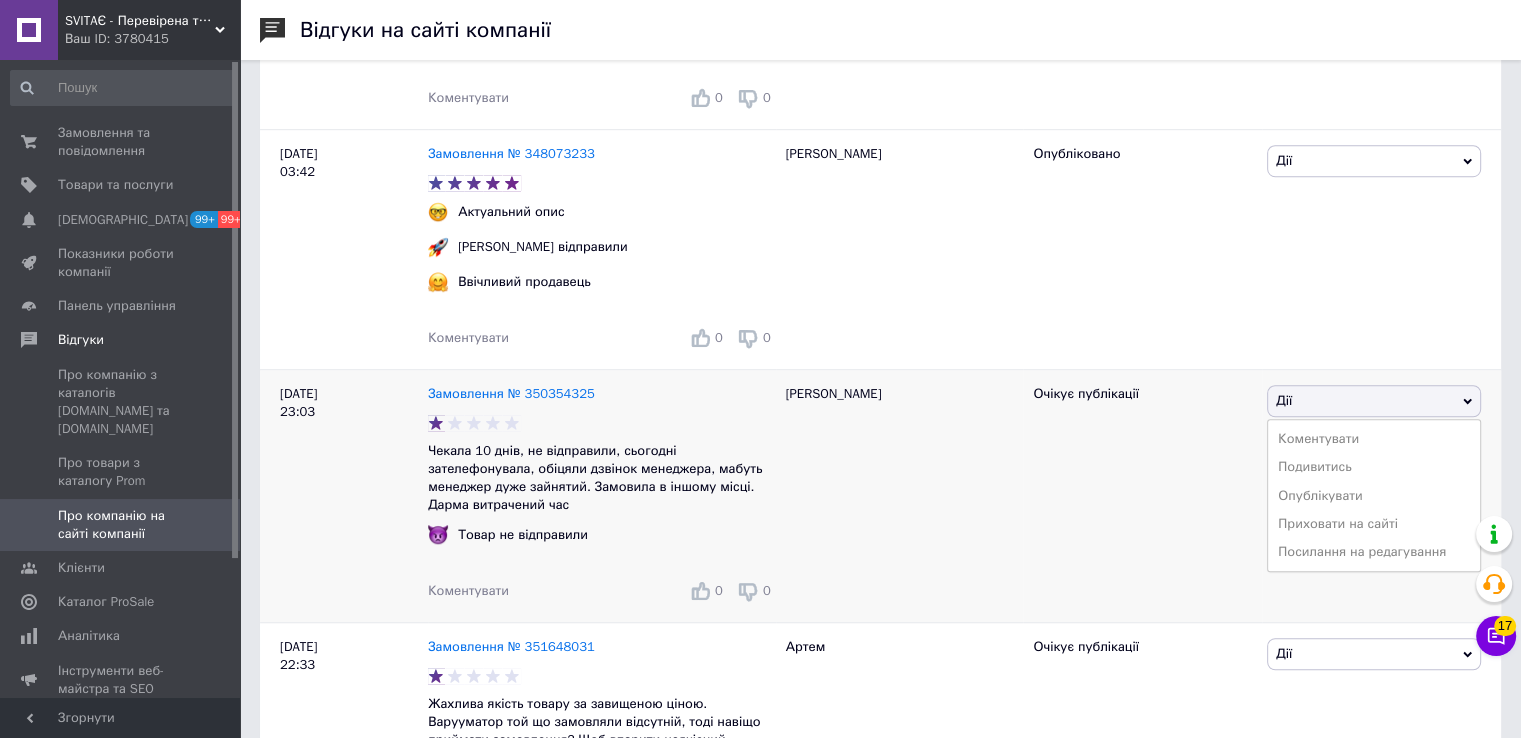 click on "Очікує публікації" at bounding box center (1142, 496) 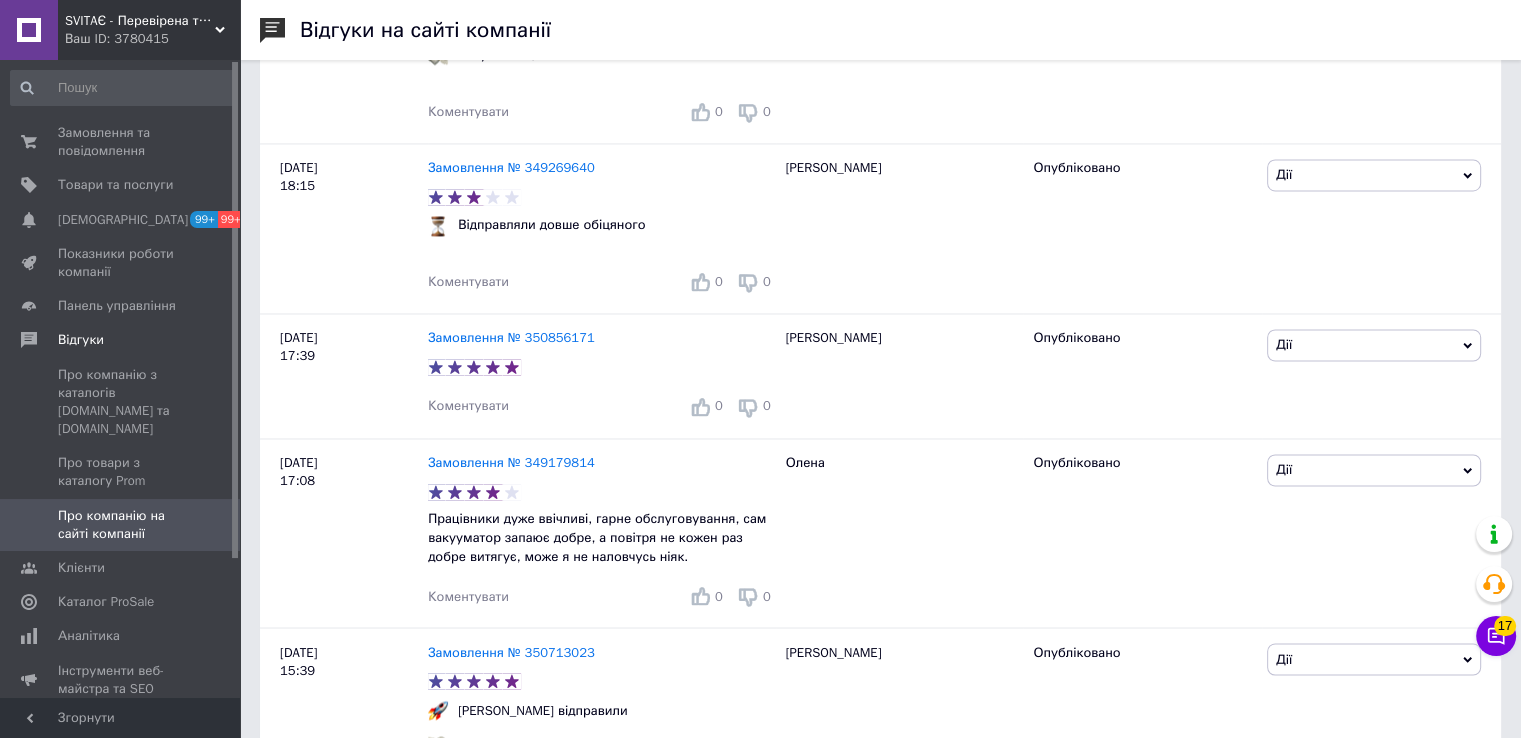 scroll, scrollTop: 3300, scrollLeft: 0, axis: vertical 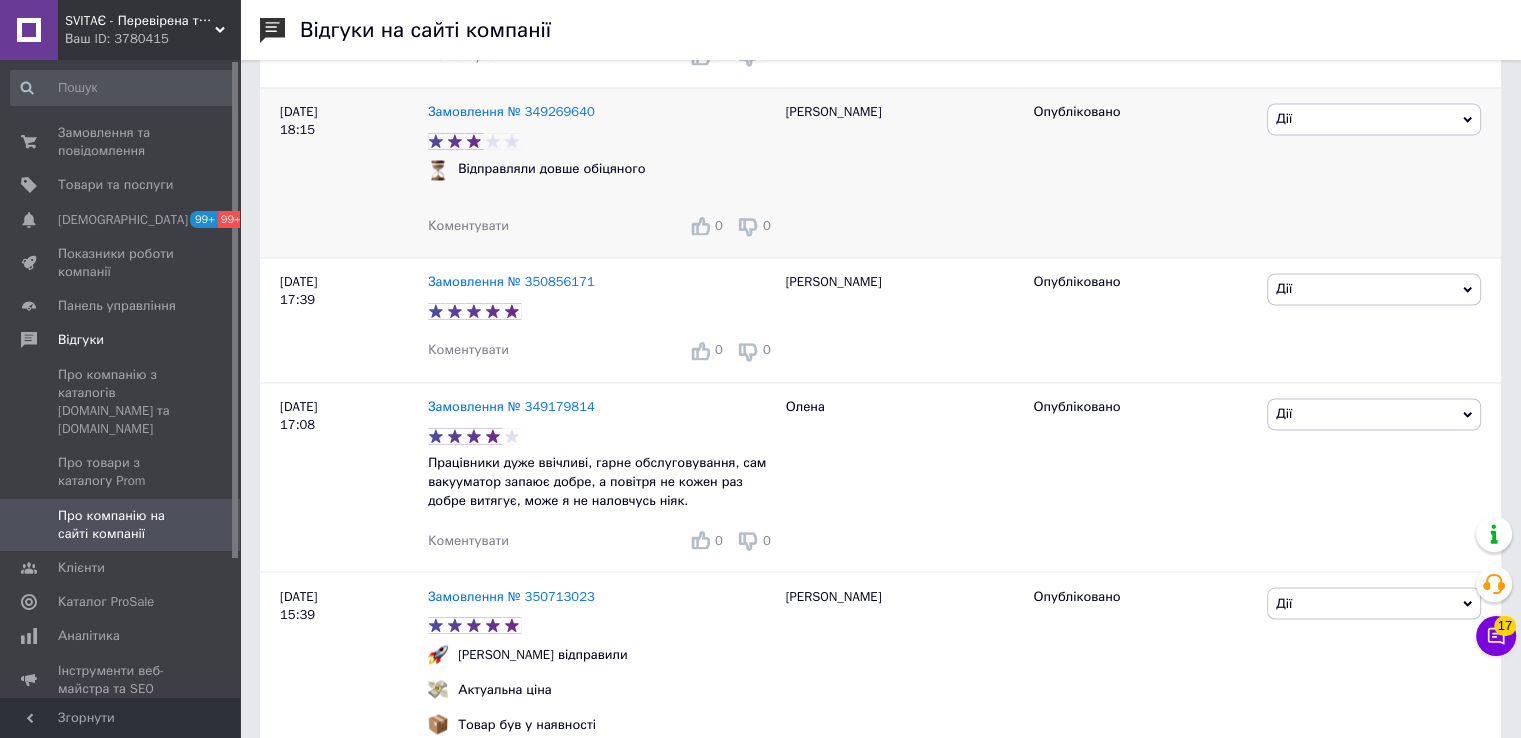click on "Дії" at bounding box center [1374, 119] 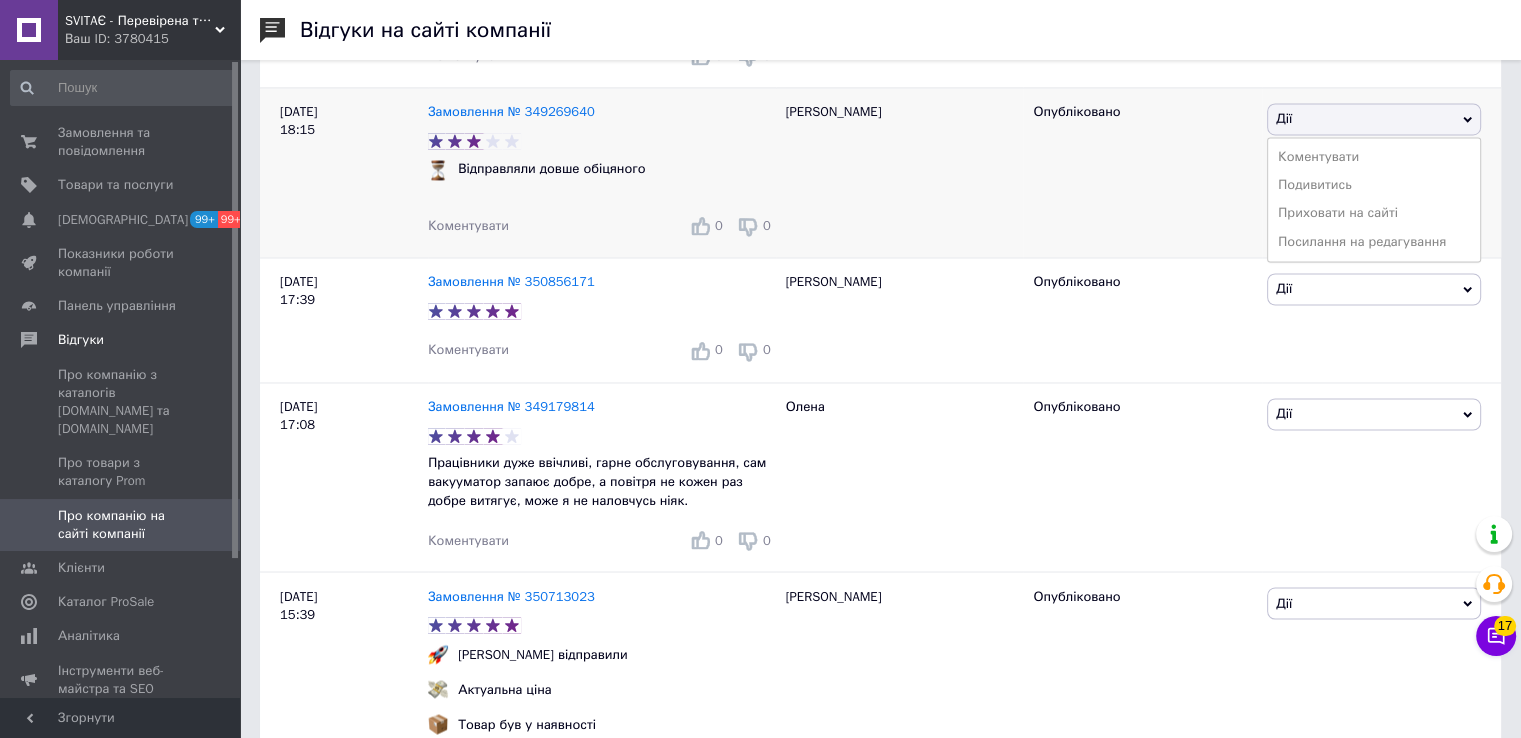 drag, startPoint x: 1302, startPoint y: 212, endPoint x: 1195, endPoint y: 201, distance: 107.563934 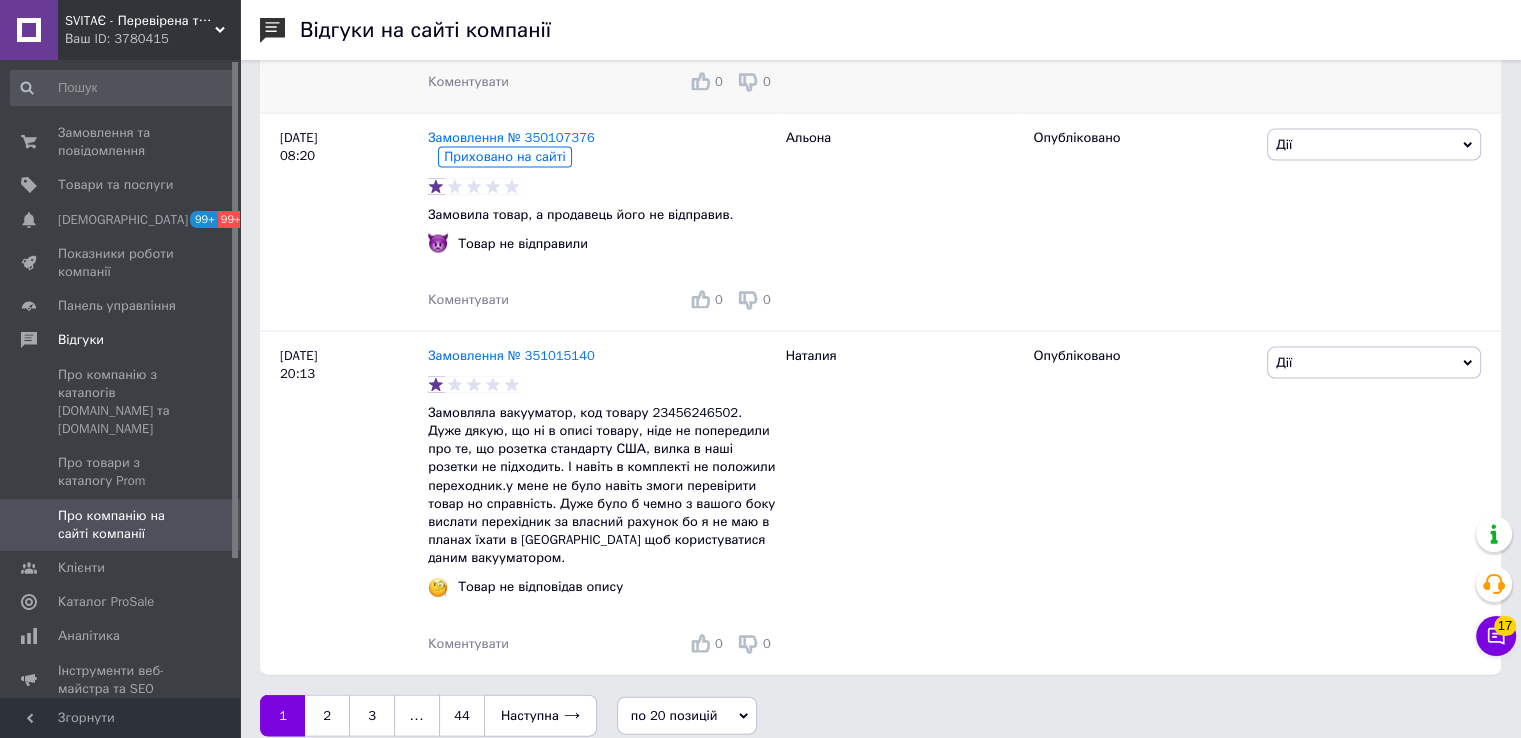 scroll, scrollTop: 4200, scrollLeft: 0, axis: vertical 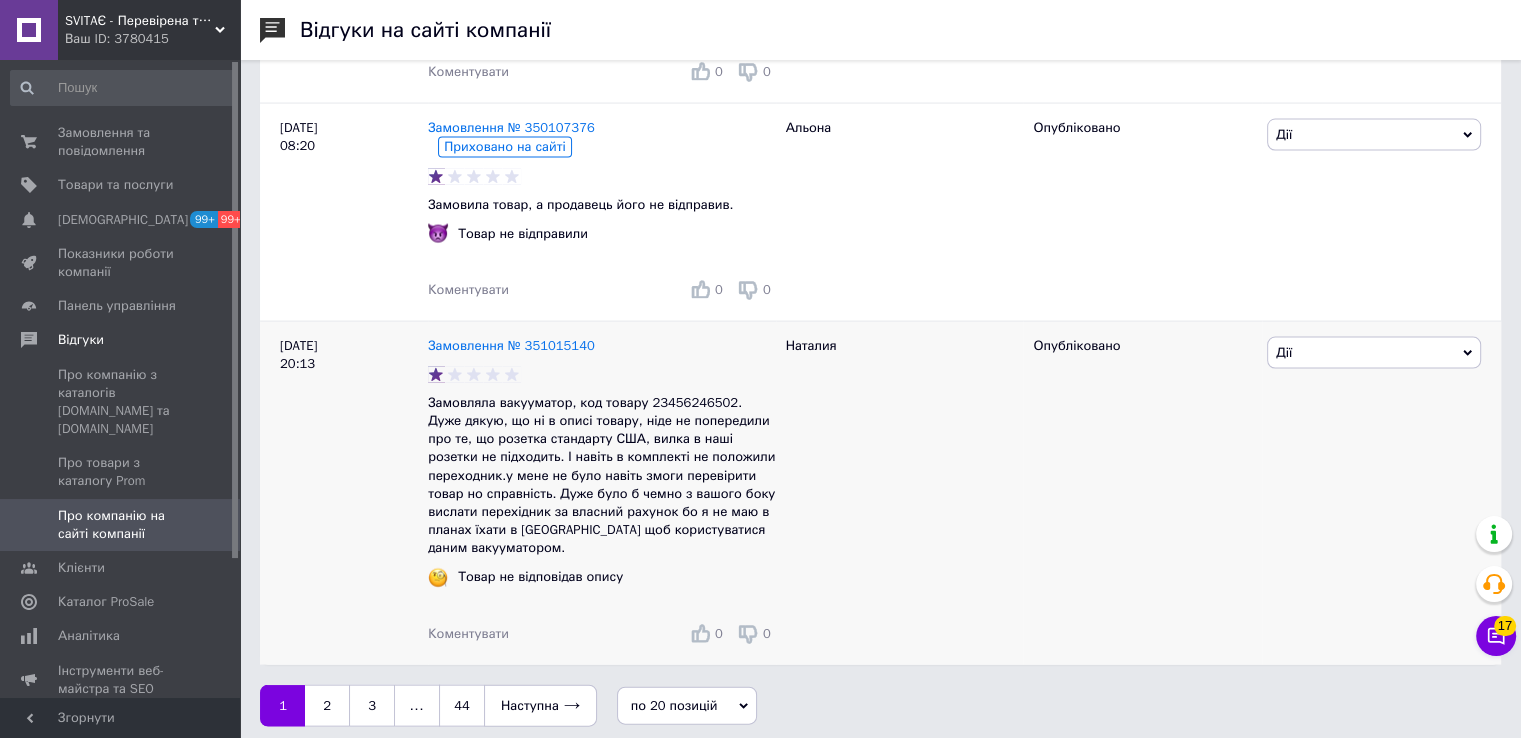 click on "Дії" at bounding box center [1374, 353] 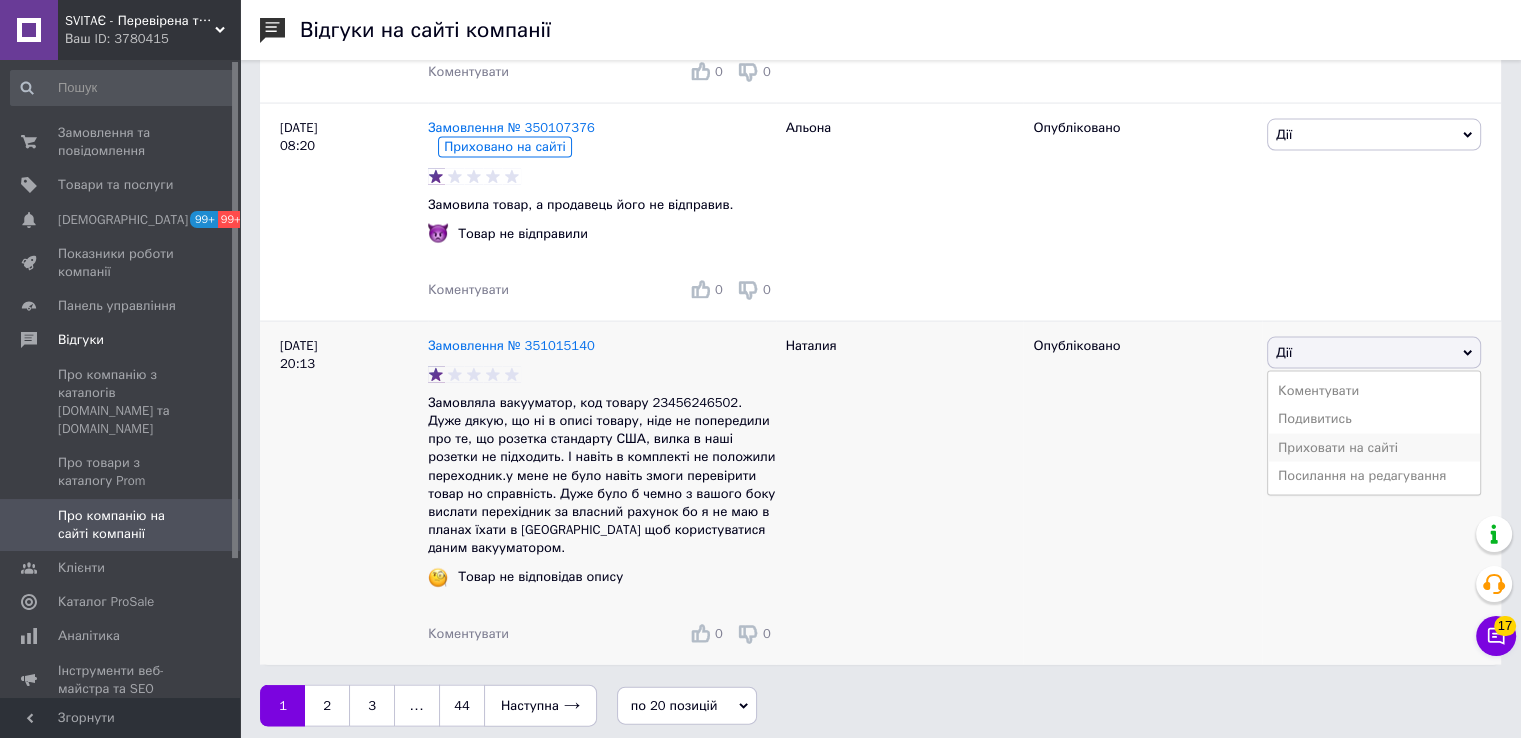 drag, startPoint x: 1332, startPoint y: 463, endPoint x: 1320, endPoint y: 463, distance: 12 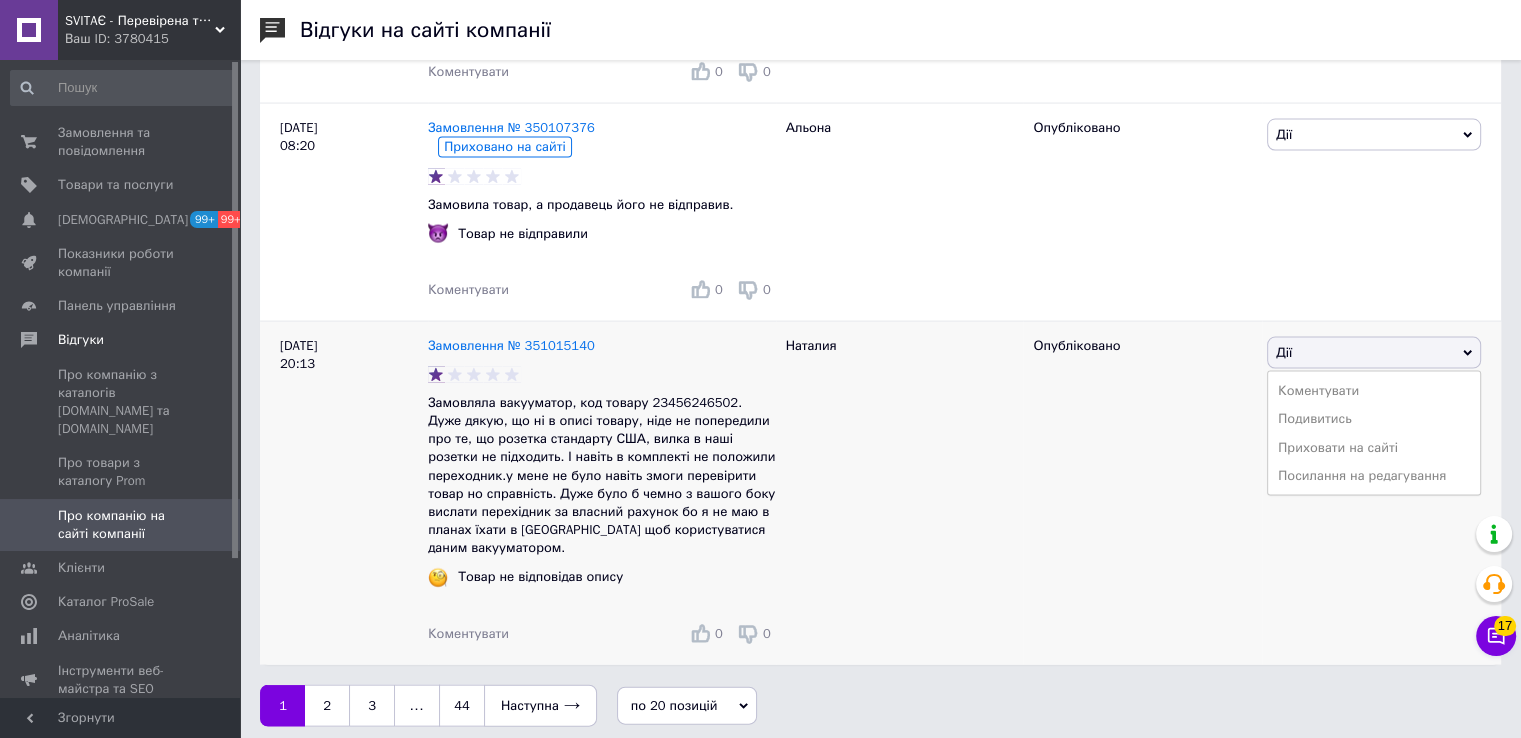 click on "Приховати на сайті" at bounding box center (1374, 448) 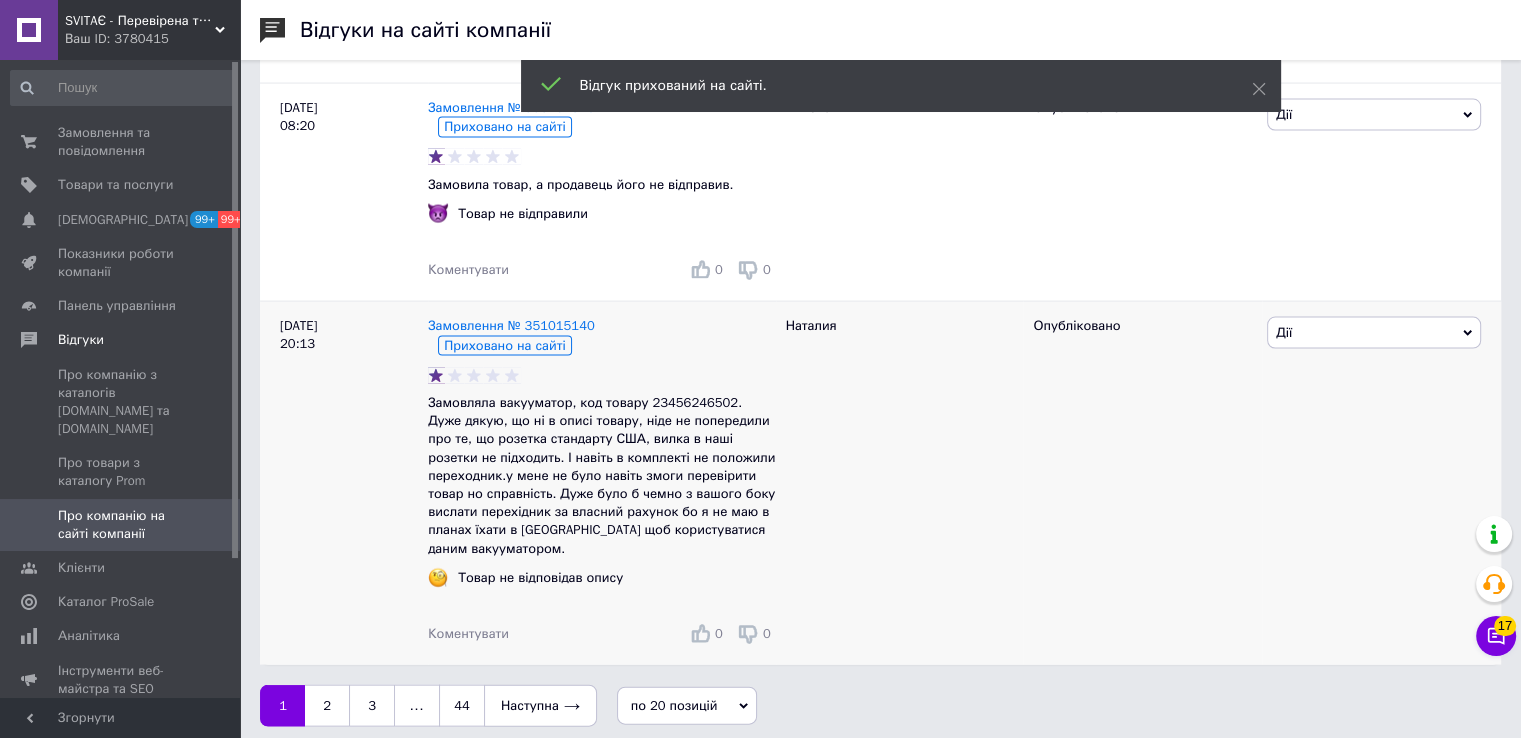 scroll, scrollTop: 4227, scrollLeft: 0, axis: vertical 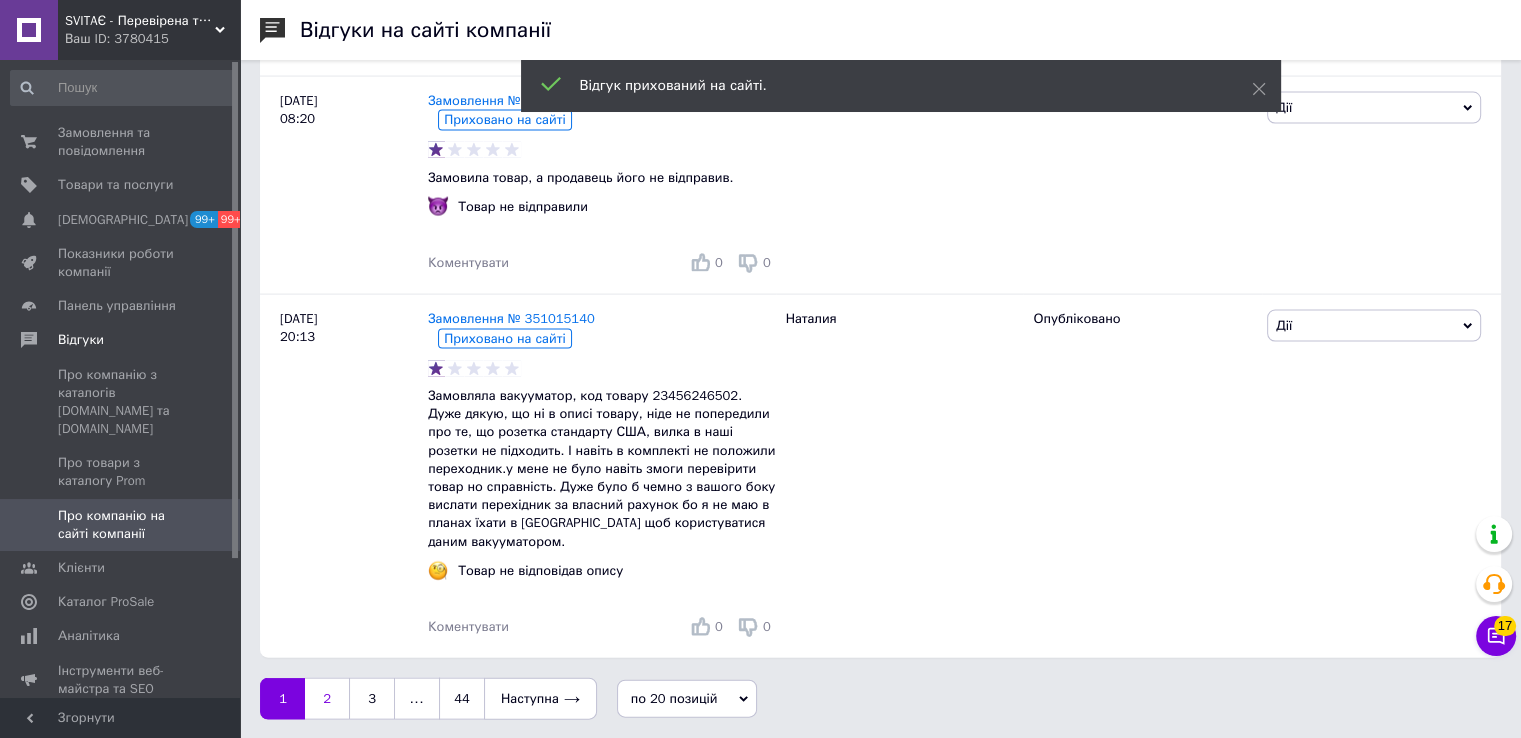 click on "2" at bounding box center (327, 699) 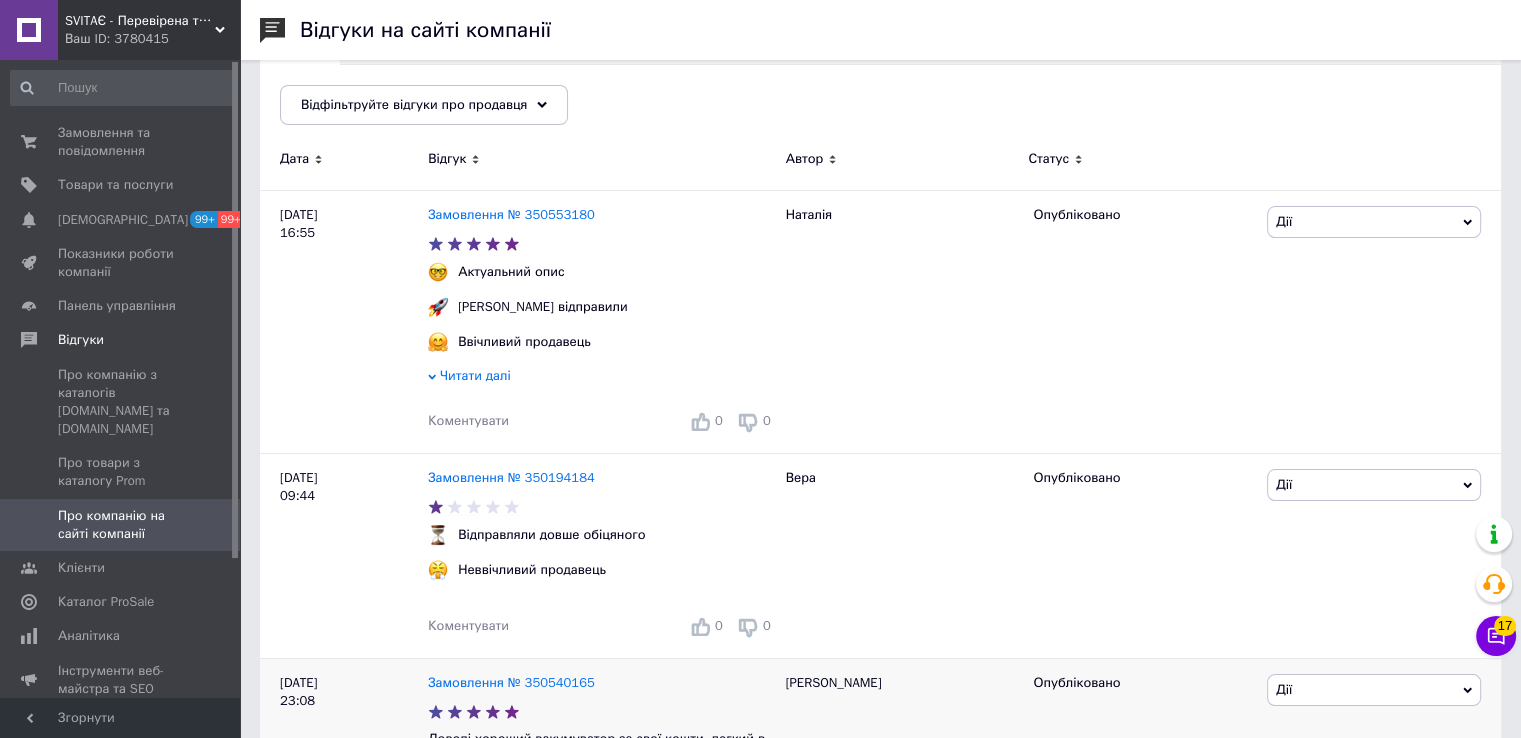 scroll, scrollTop: 200, scrollLeft: 0, axis: vertical 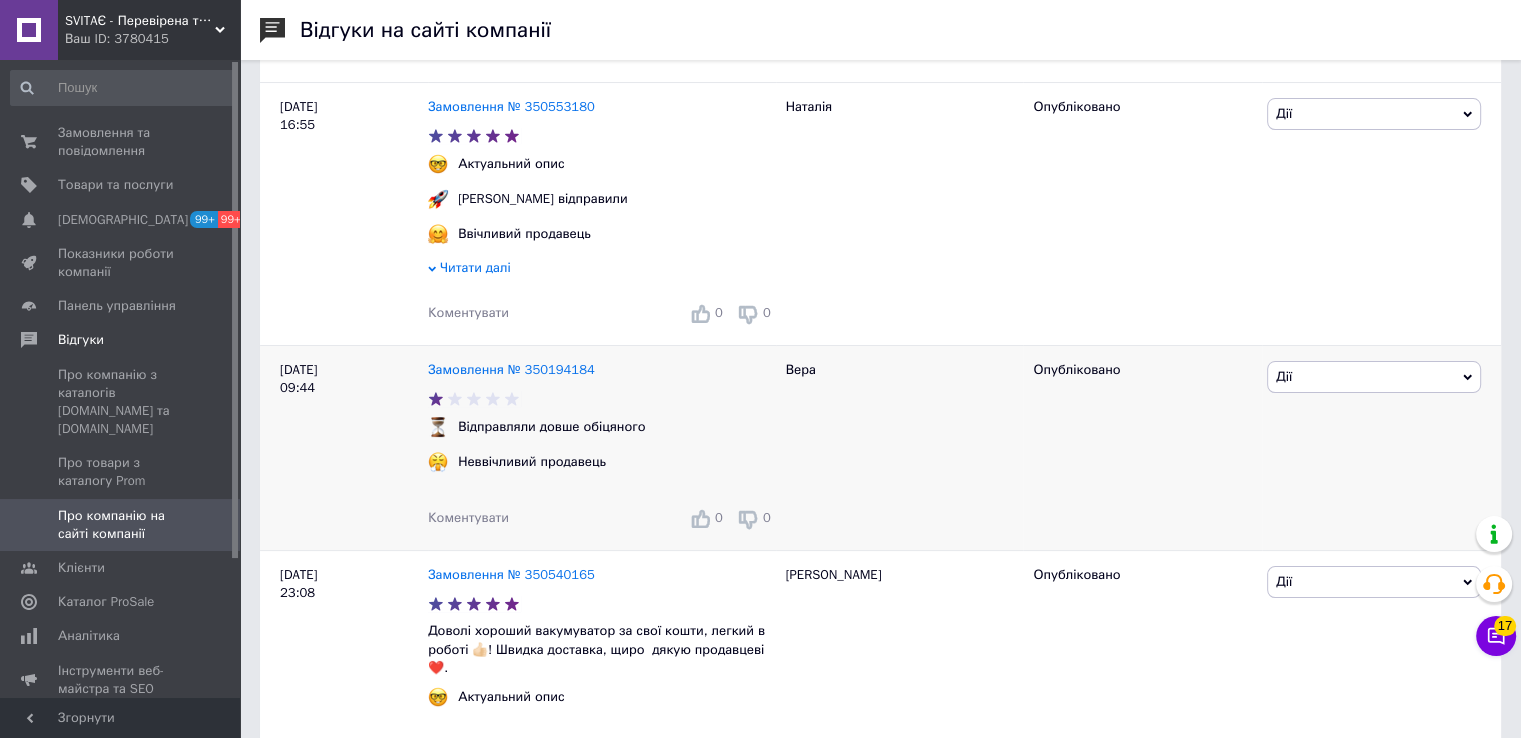 click on "Дії" at bounding box center (1374, 377) 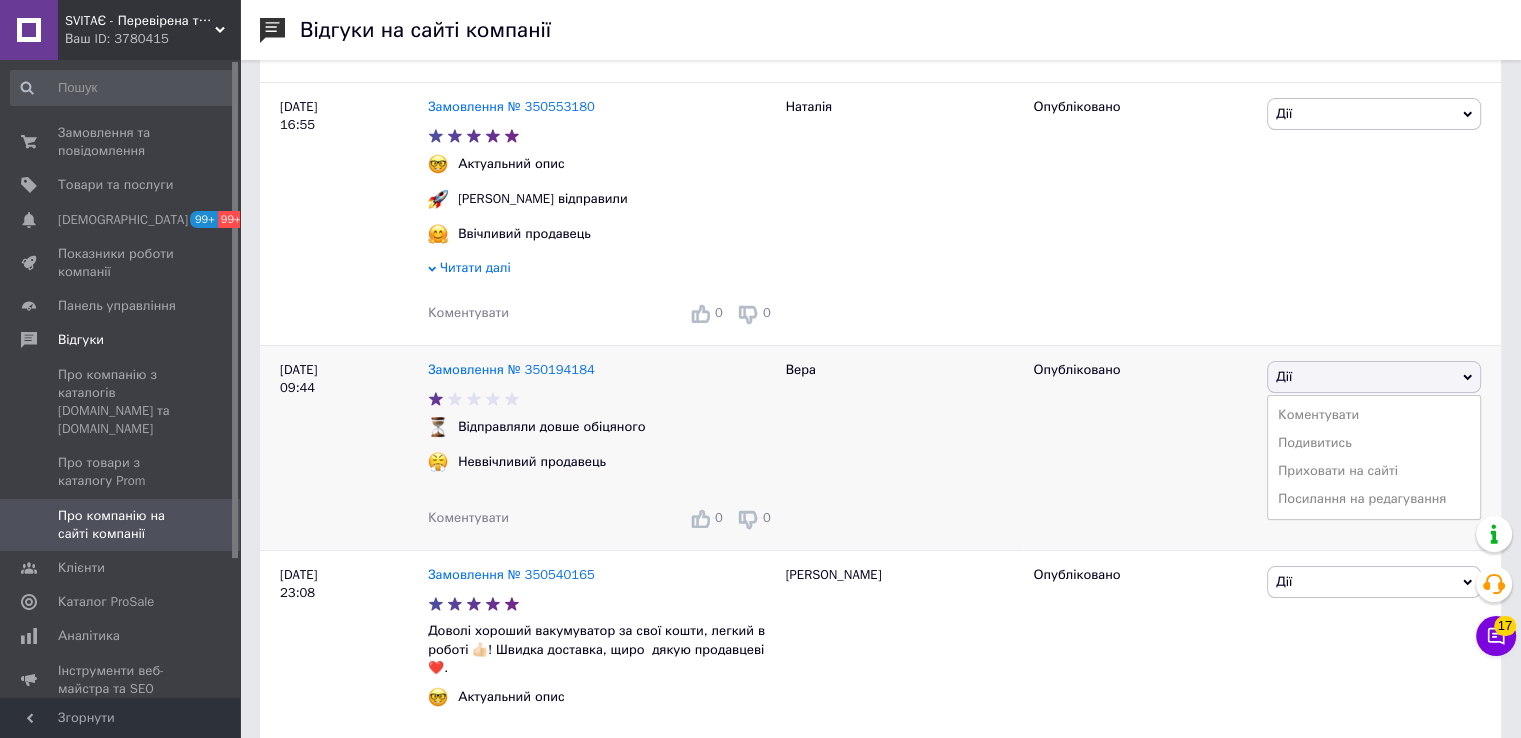 drag, startPoint x: 1379, startPoint y: 474, endPoint x: 1358, endPoint y: 478, distance: 21.377558 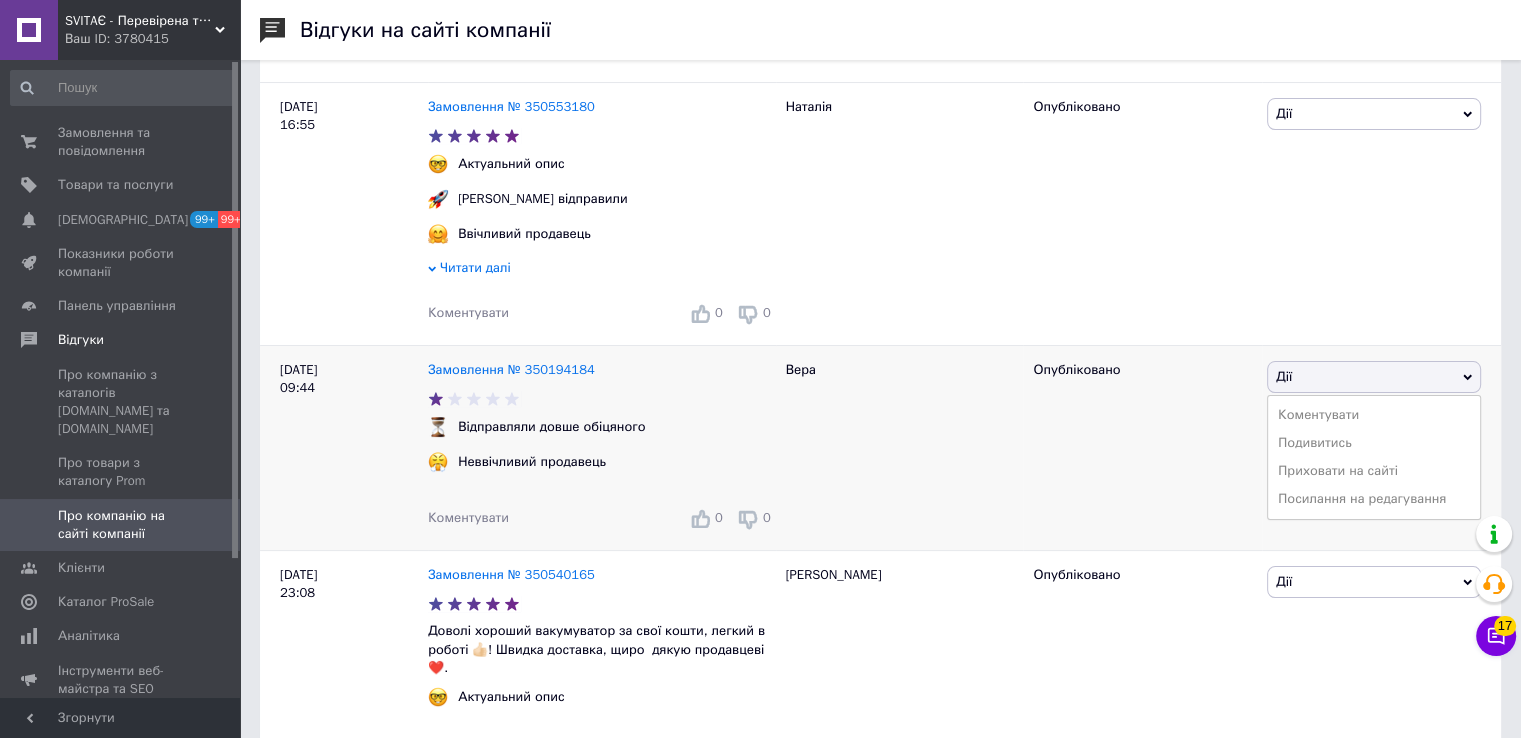 click on "Приховати на сайті" at bounding box center [1374, 471] 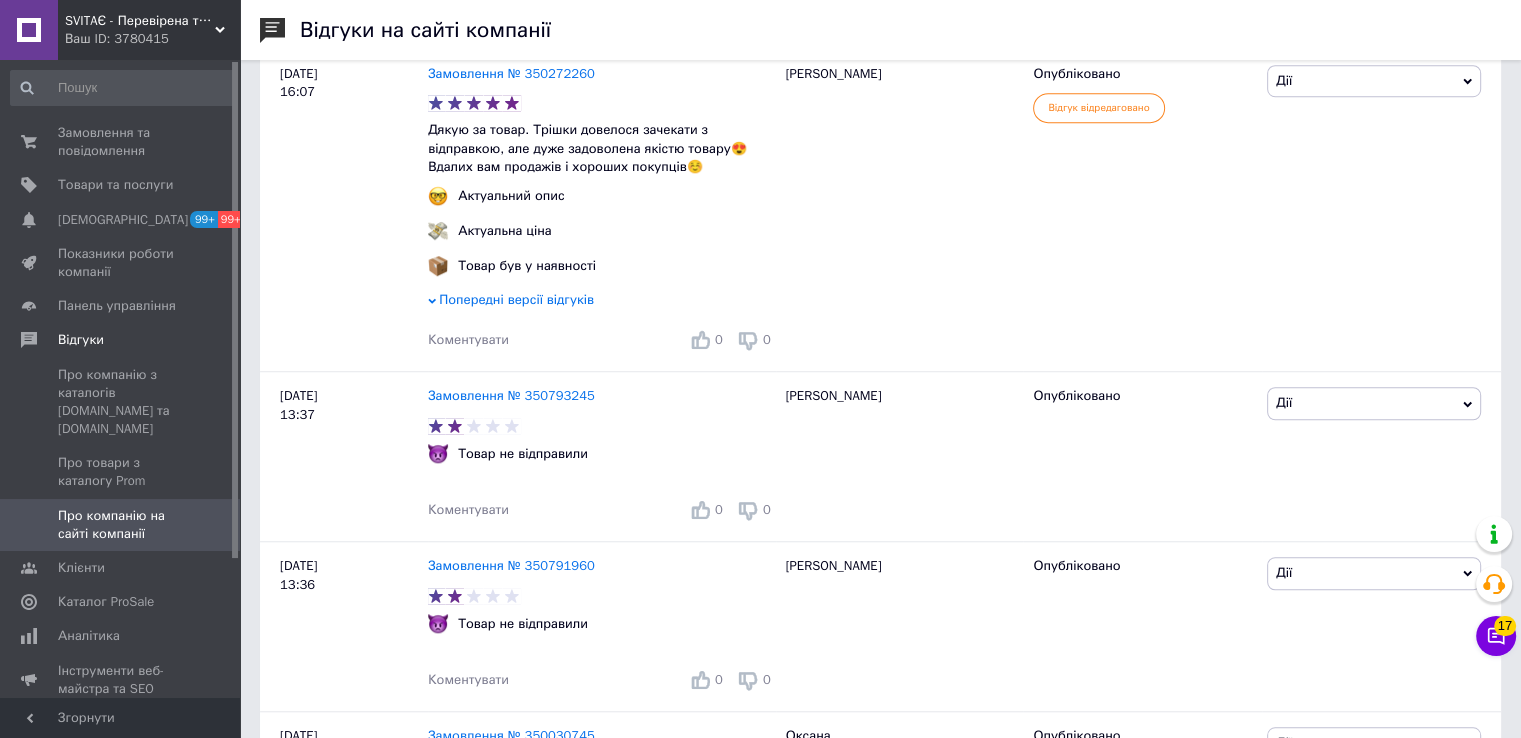 scroll, scrollTop: 1500, scrollLeft: 0, axis: vertical 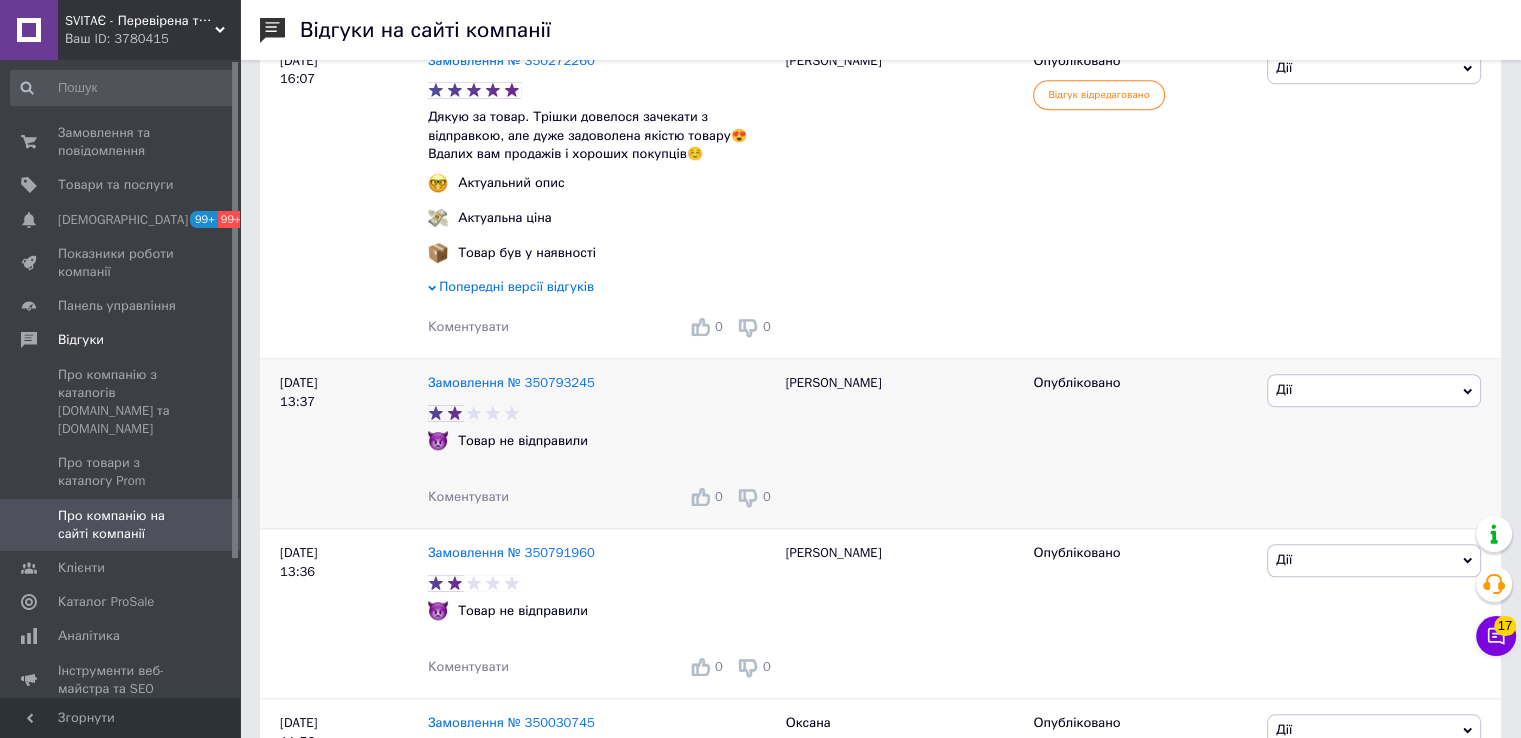 click on "Дії" at bounding box center [1374, 390] 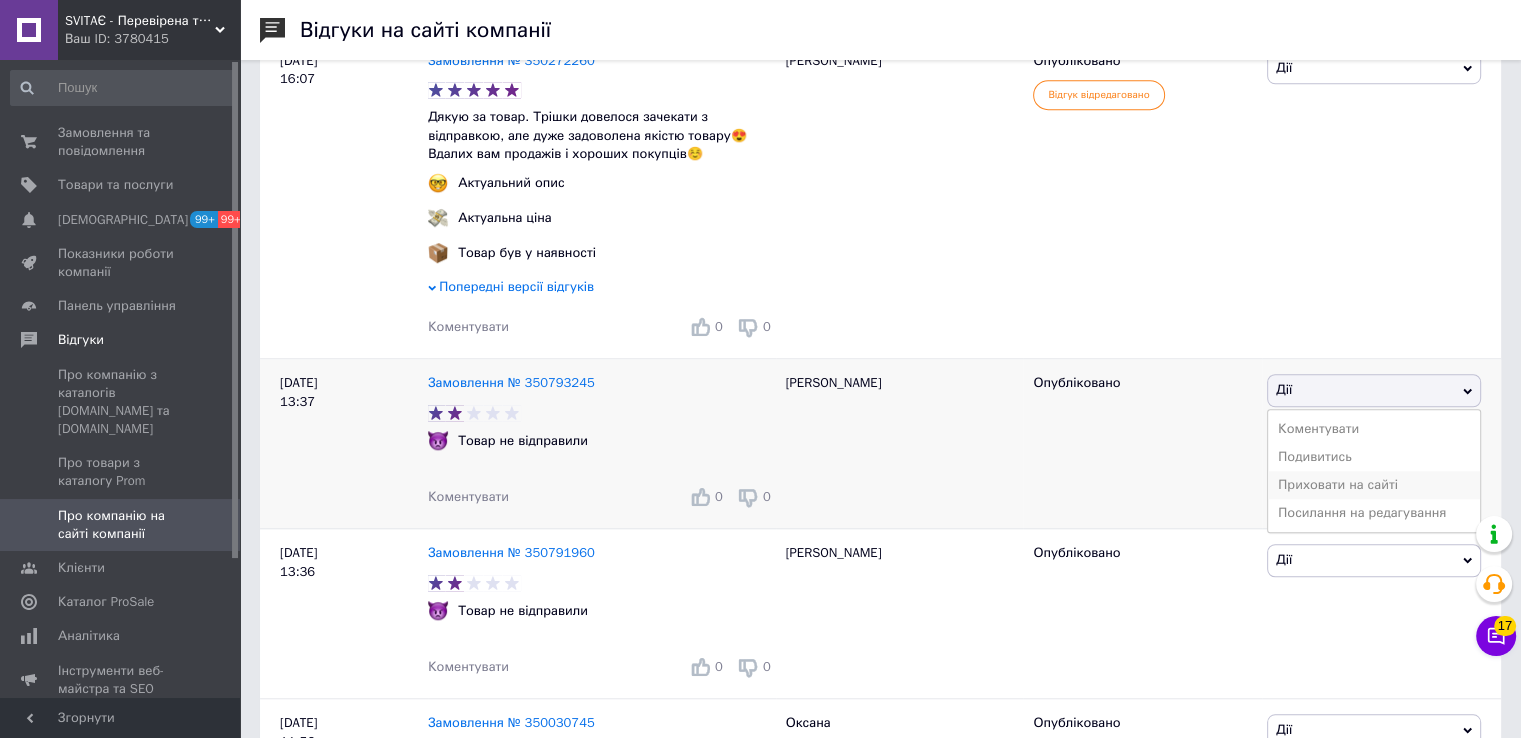 click on "Приховати на сайті" at bounding box center (1374, 485) 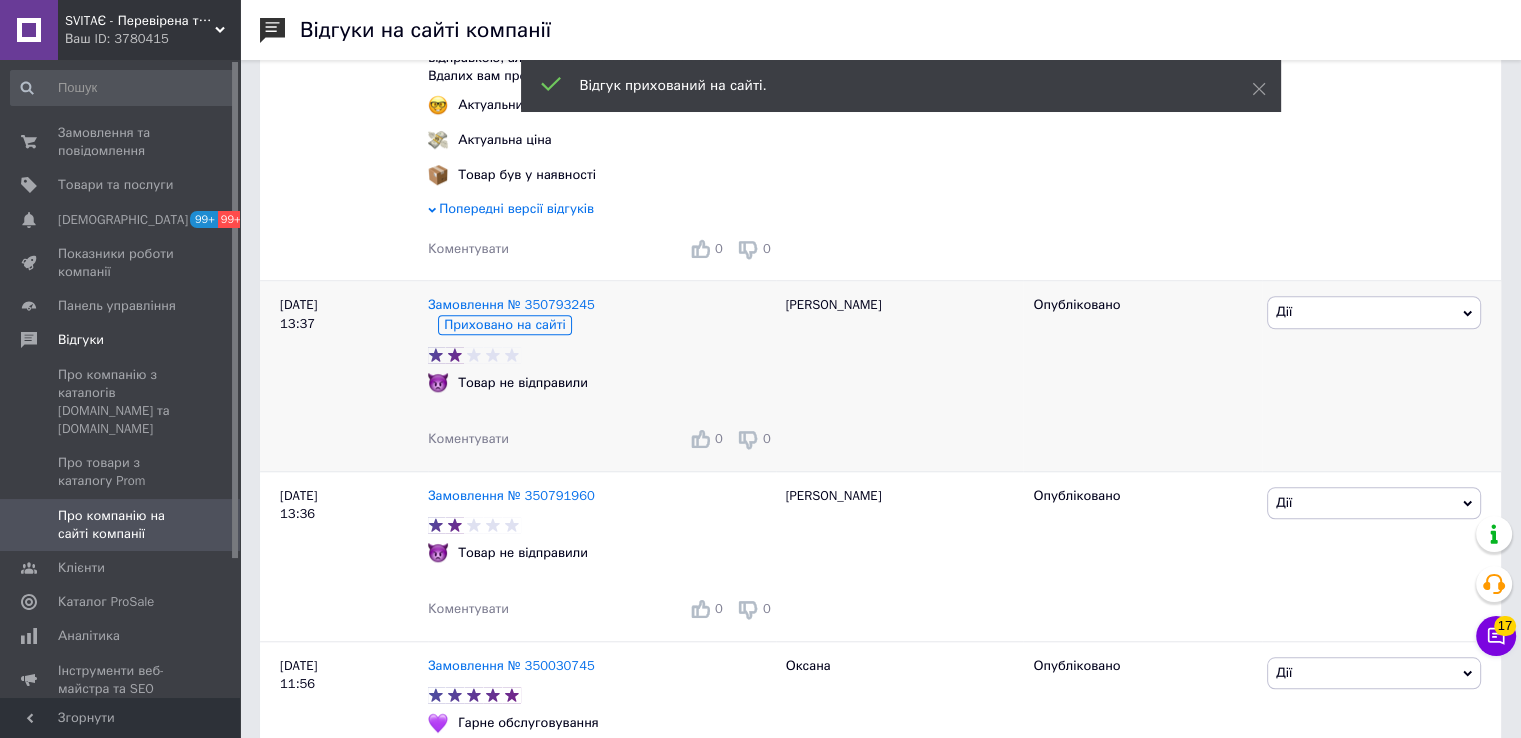 scroll, scrollTop: 1700, scrollLeft: 0, axis: vertical 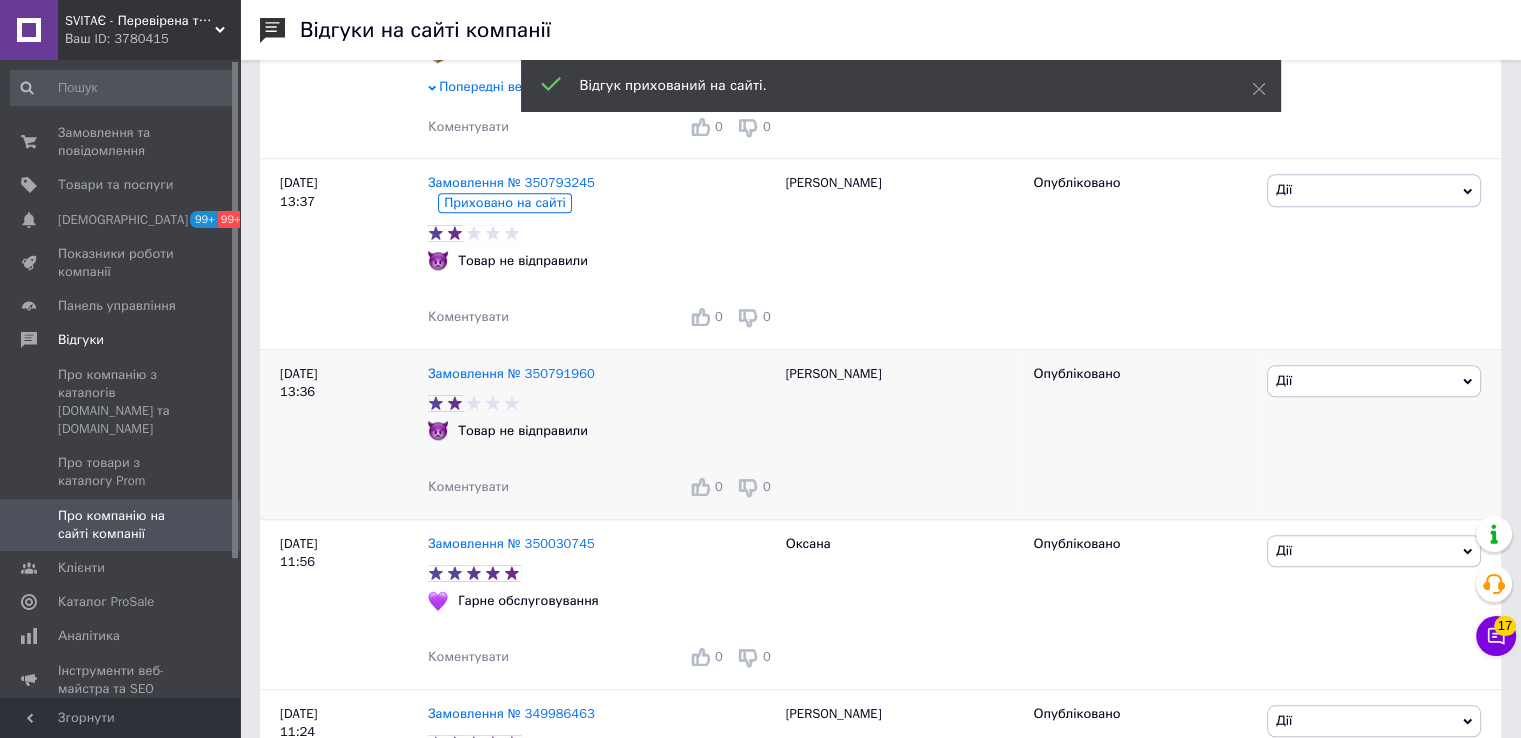 click on "Дії" at bounding box center (1374, 381) 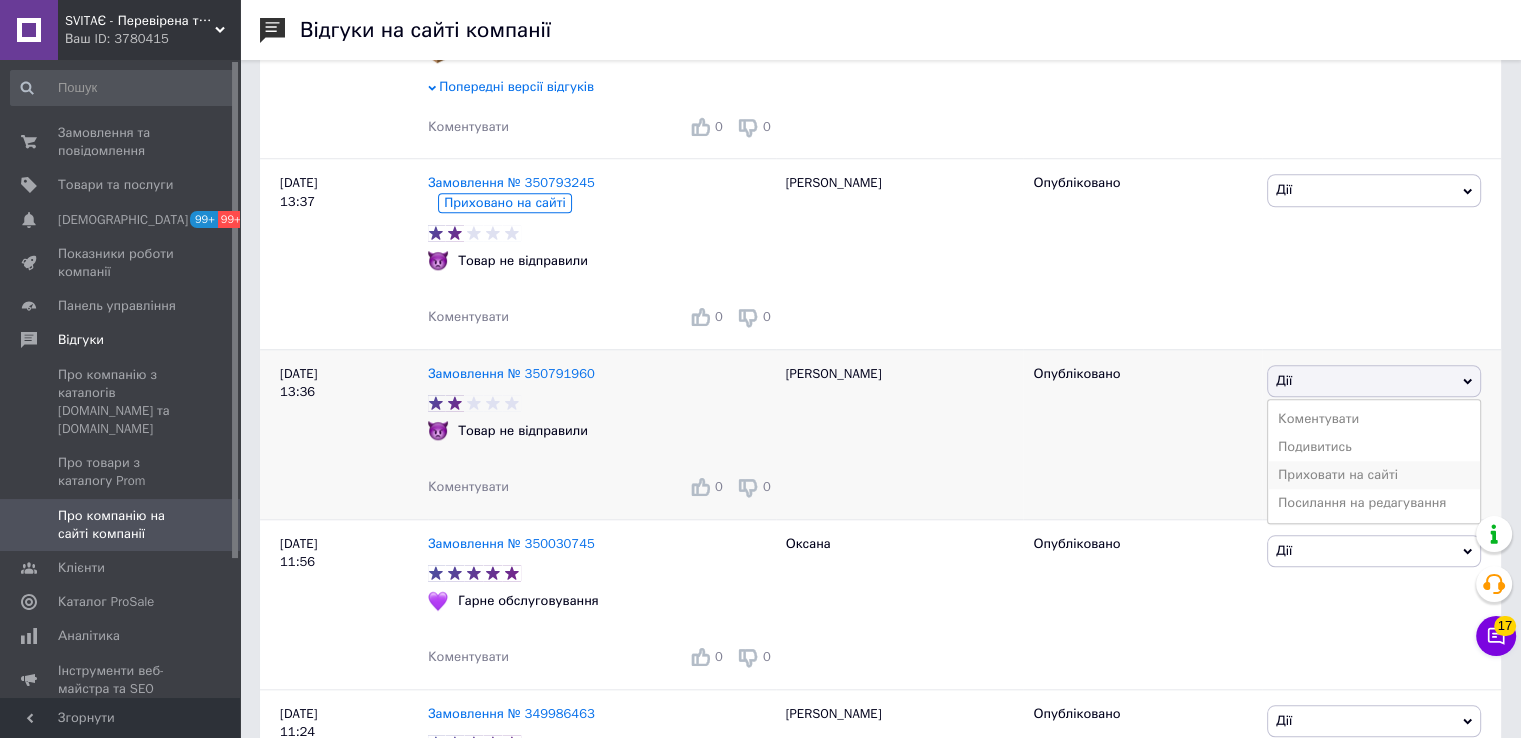 click on "Приховати на сайті" at bounding box center [1374, 475] 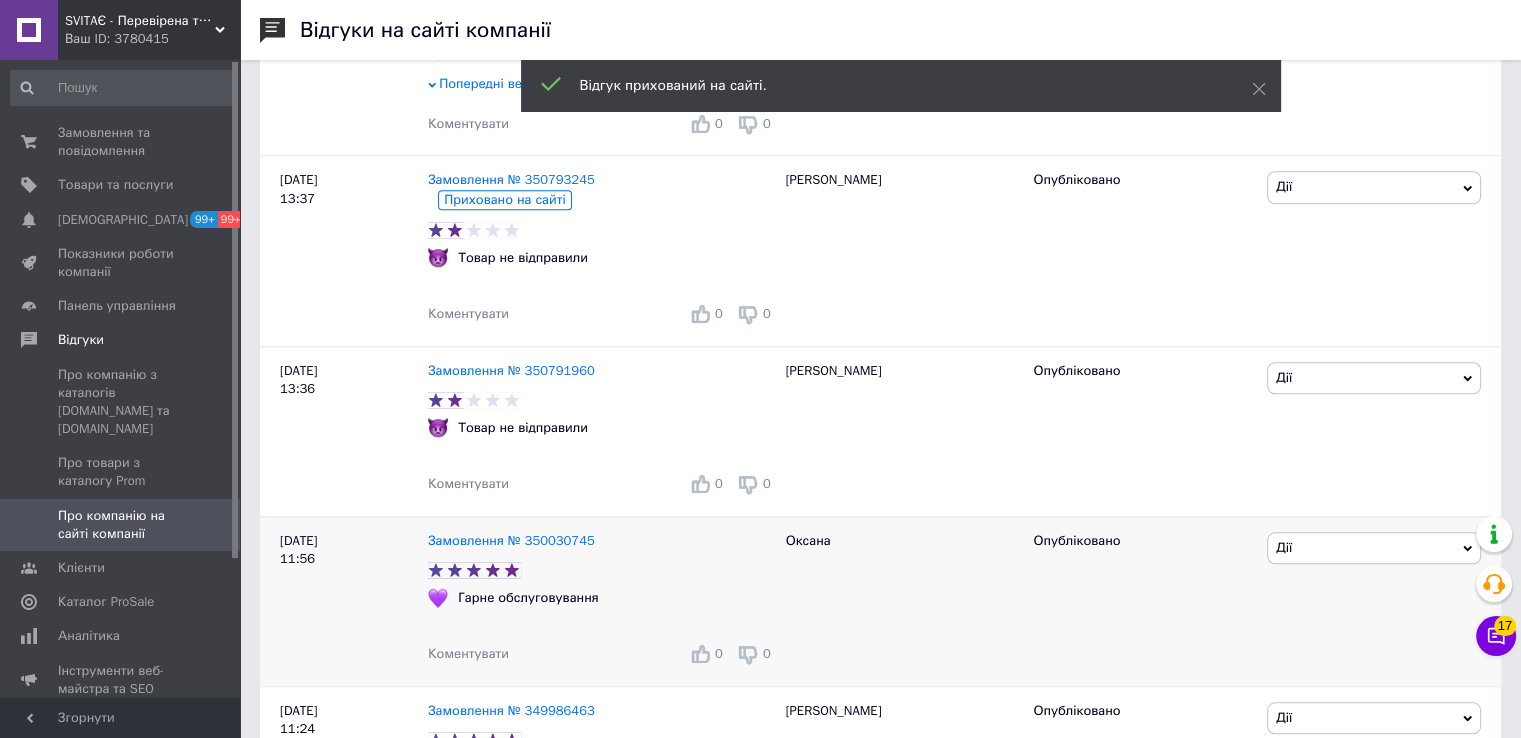 scroll, scrollTop: 1700, scrollLeft: 0, axis: vertical 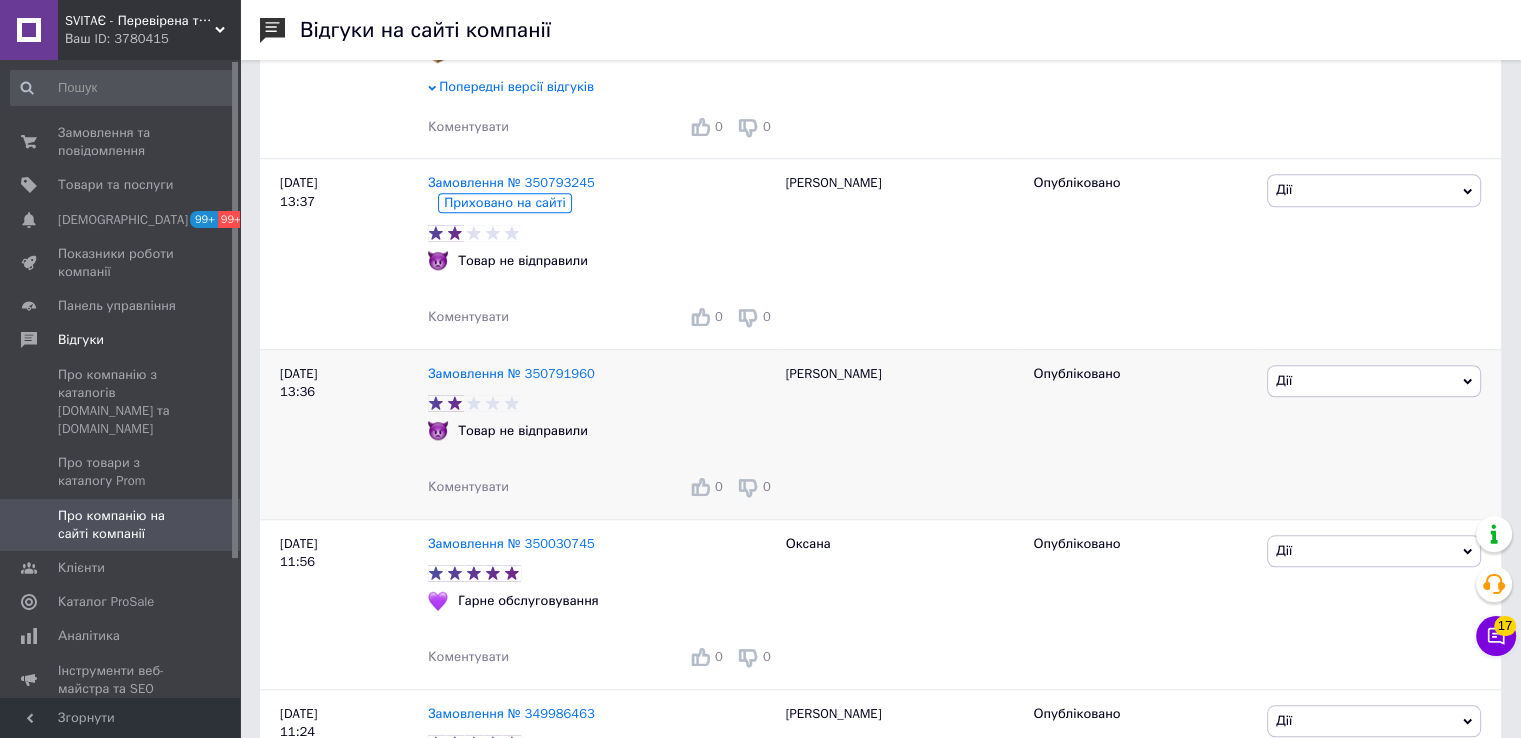 click on "Дії" at bounding box center [1374, 381] 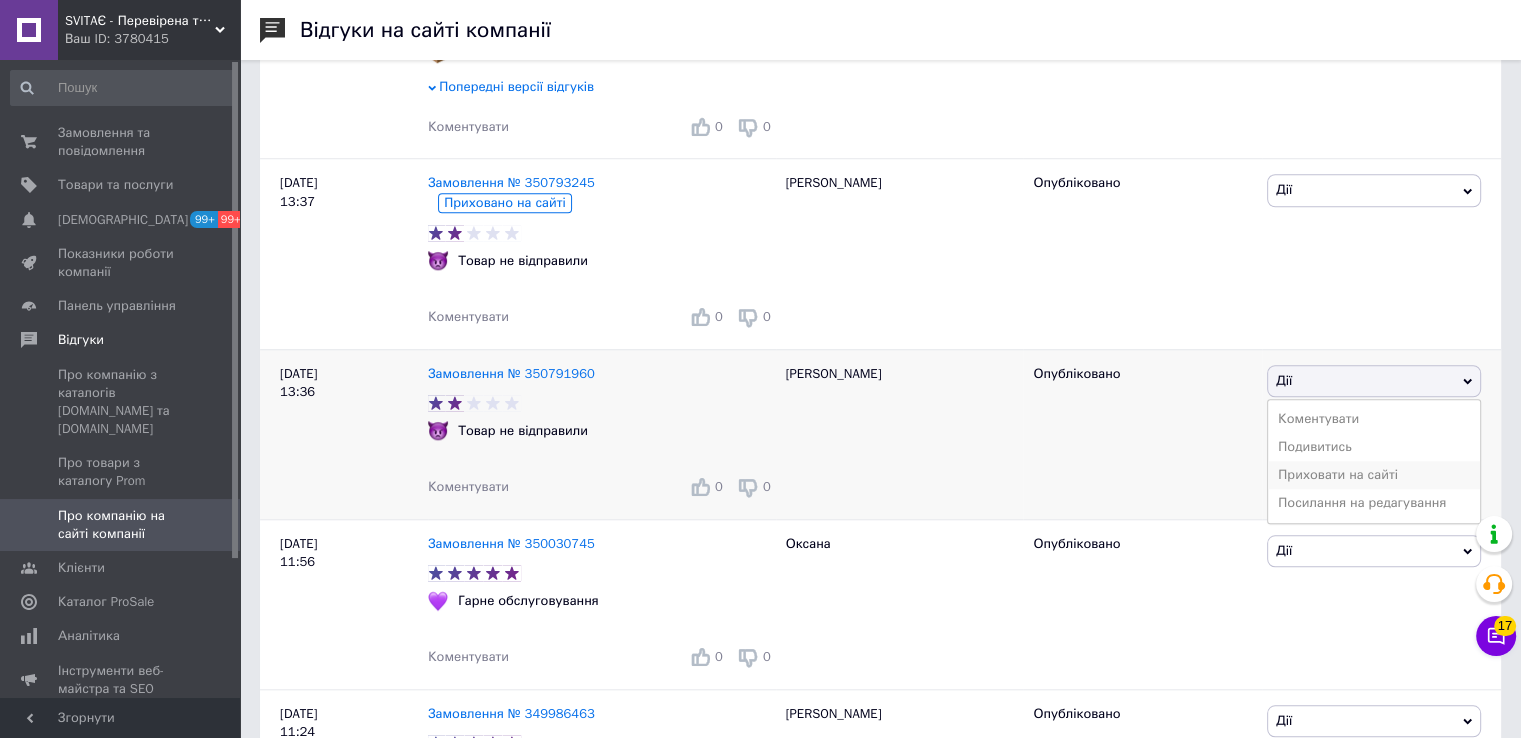 click on "Приховати на сайті" at bounding box center (1374, 475) 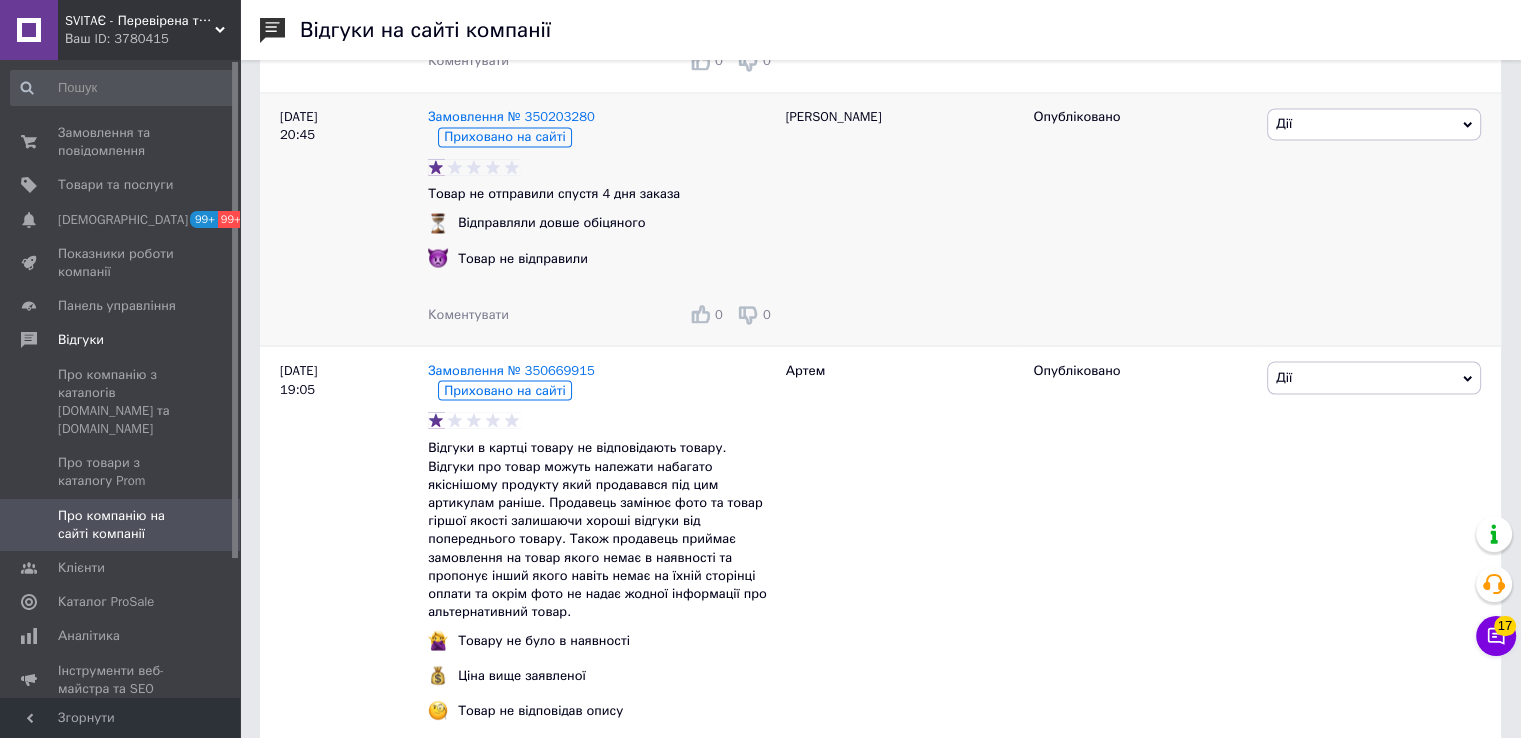 scroll, scrollTop: 3600, scrollLeft: 0, axis: vertical 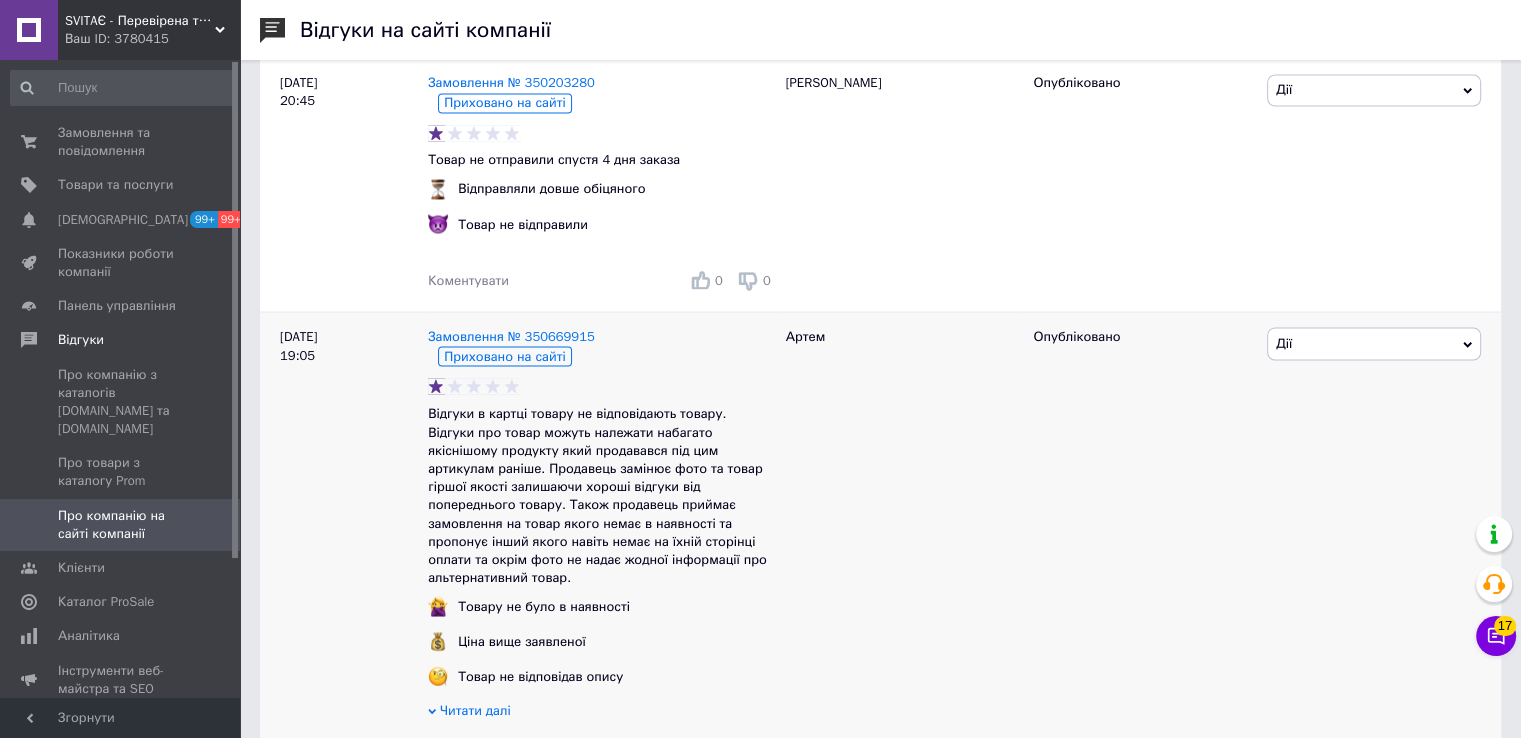 click on "Дії" at bounding box center (1374, 343) 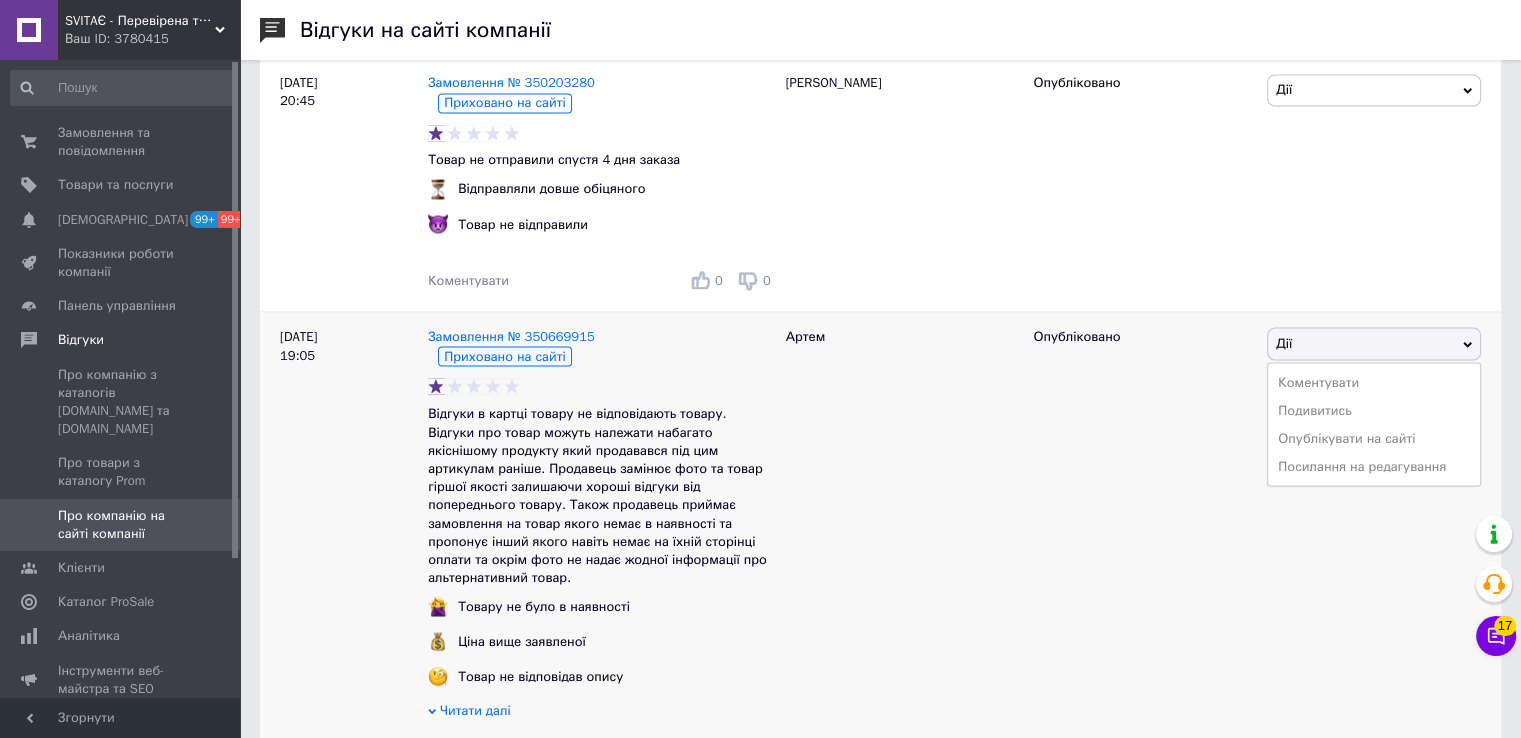 click on "Артем" at bounding box center [900, 549] 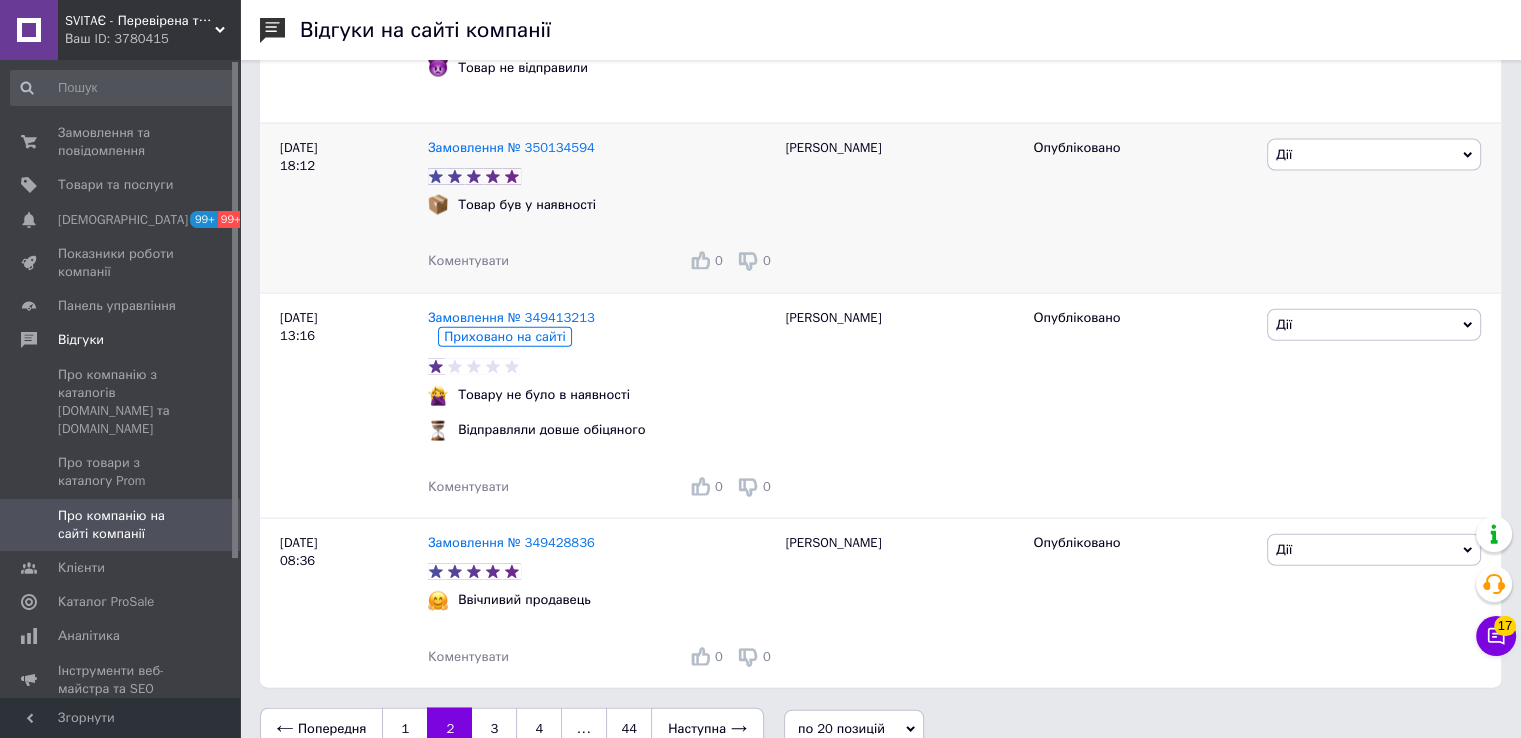 scroll, scrollTop: 4500, scrollLeft: 0, axis: vertical 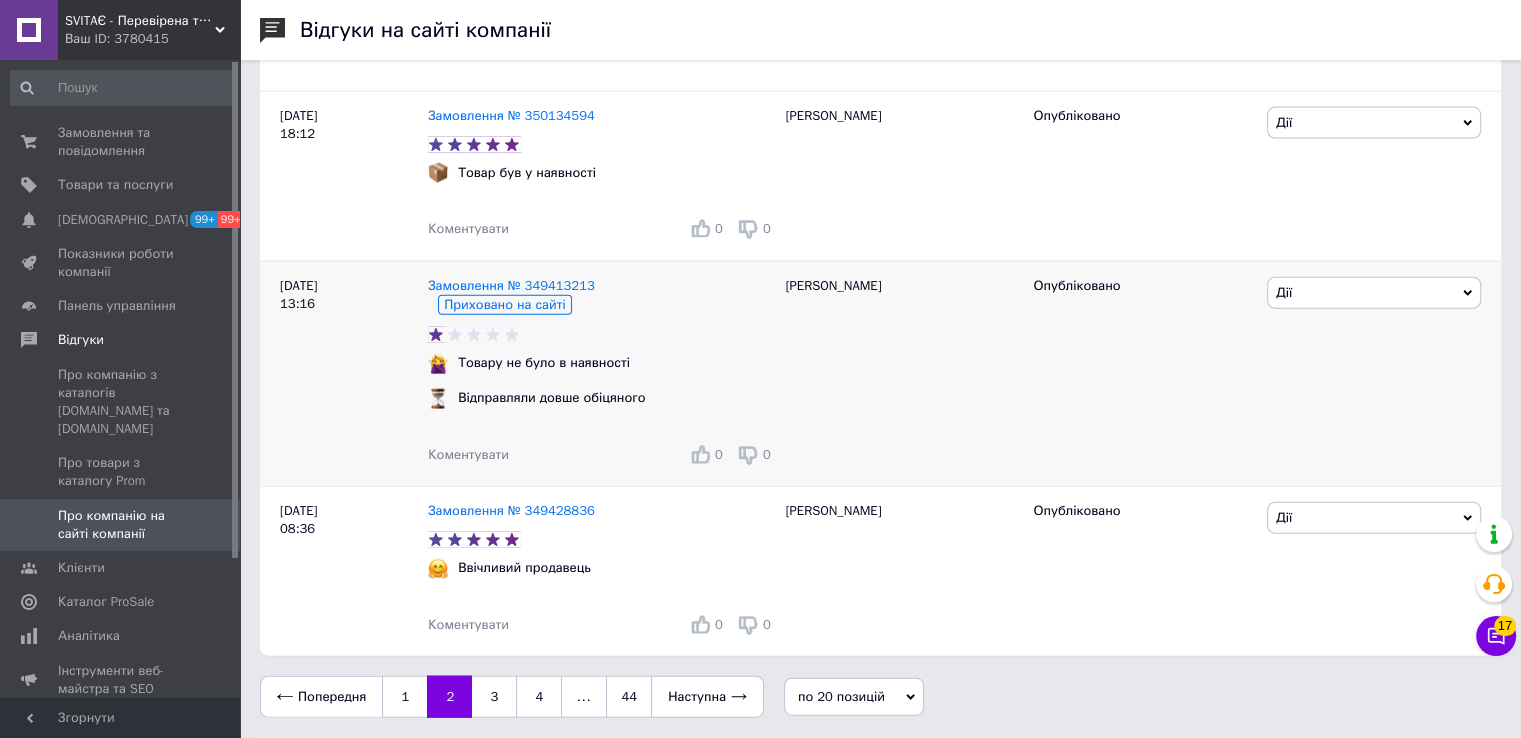click on "Дії" at bounding box center [1374, 293] 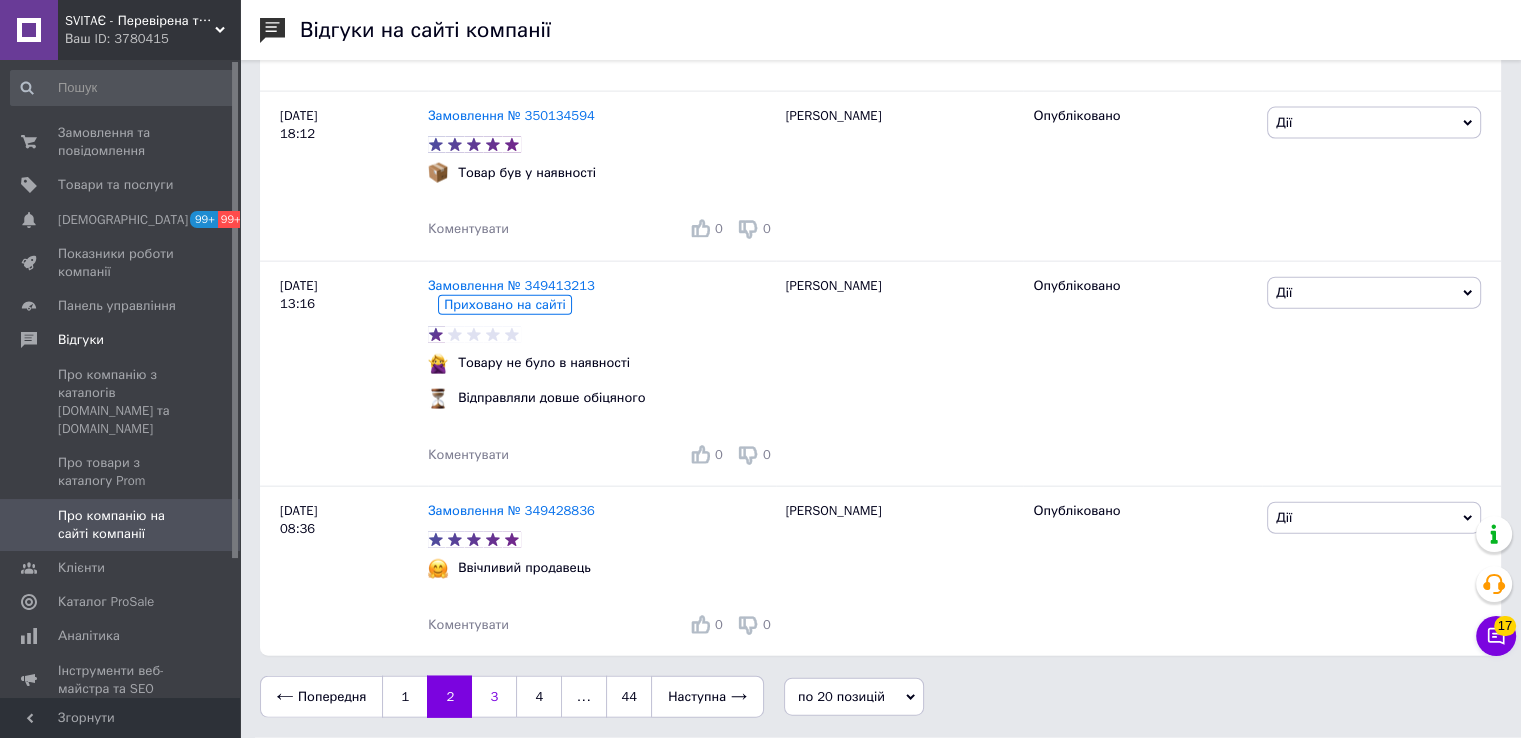 click on "3" at bounding box center [494, 697] 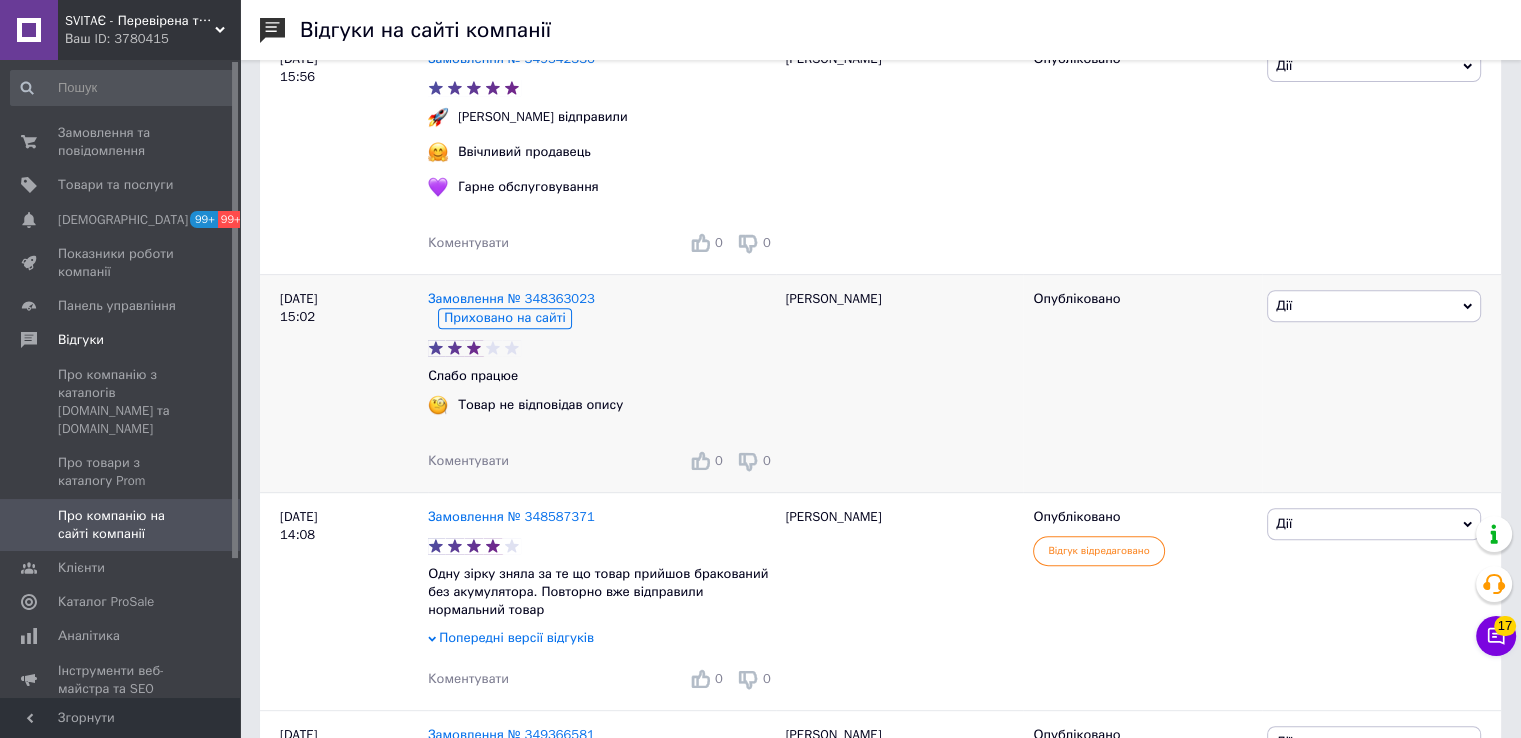 scroll, scrollTop: 700, scrollLeft: 0, axis: vertical 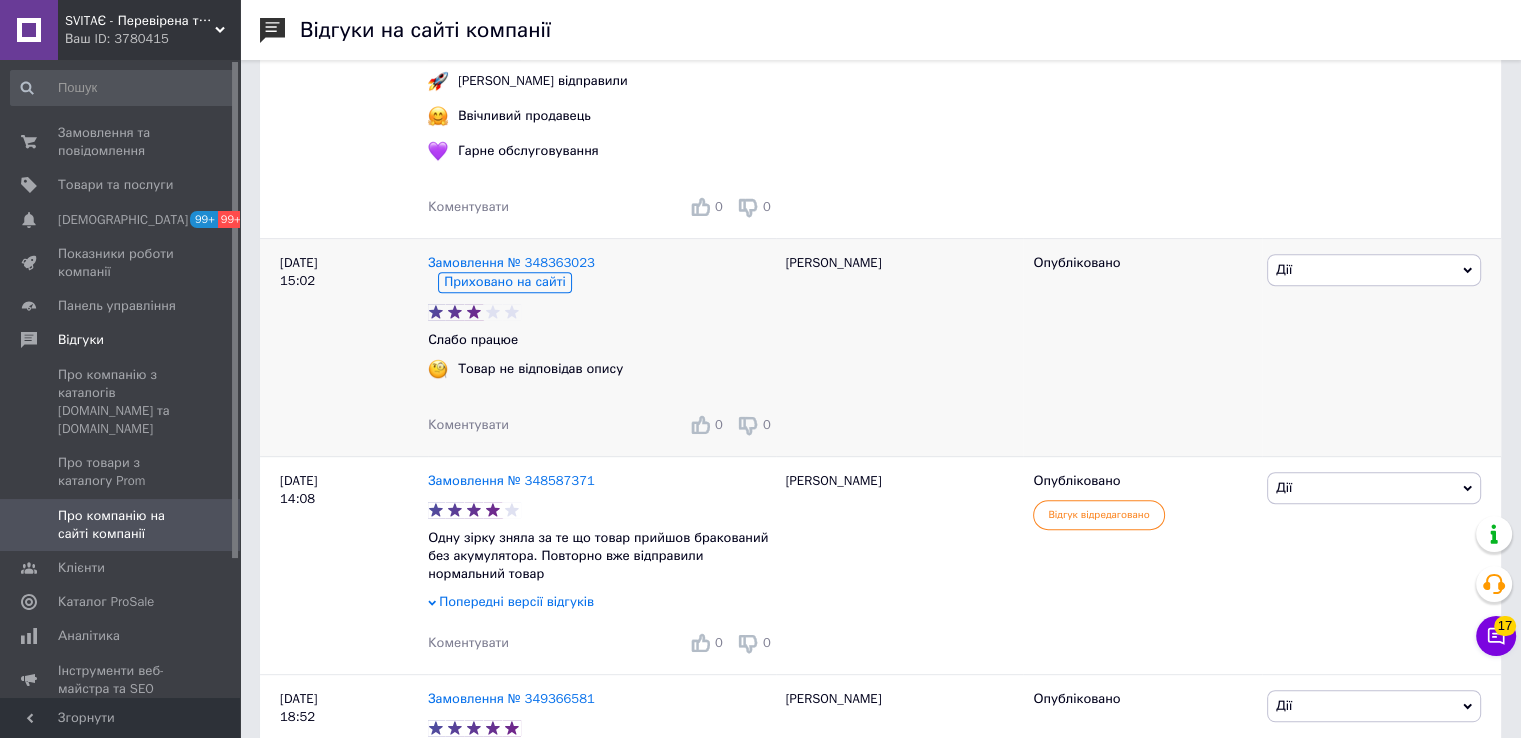 click on "Дії" at bounding box center [1374, 270] 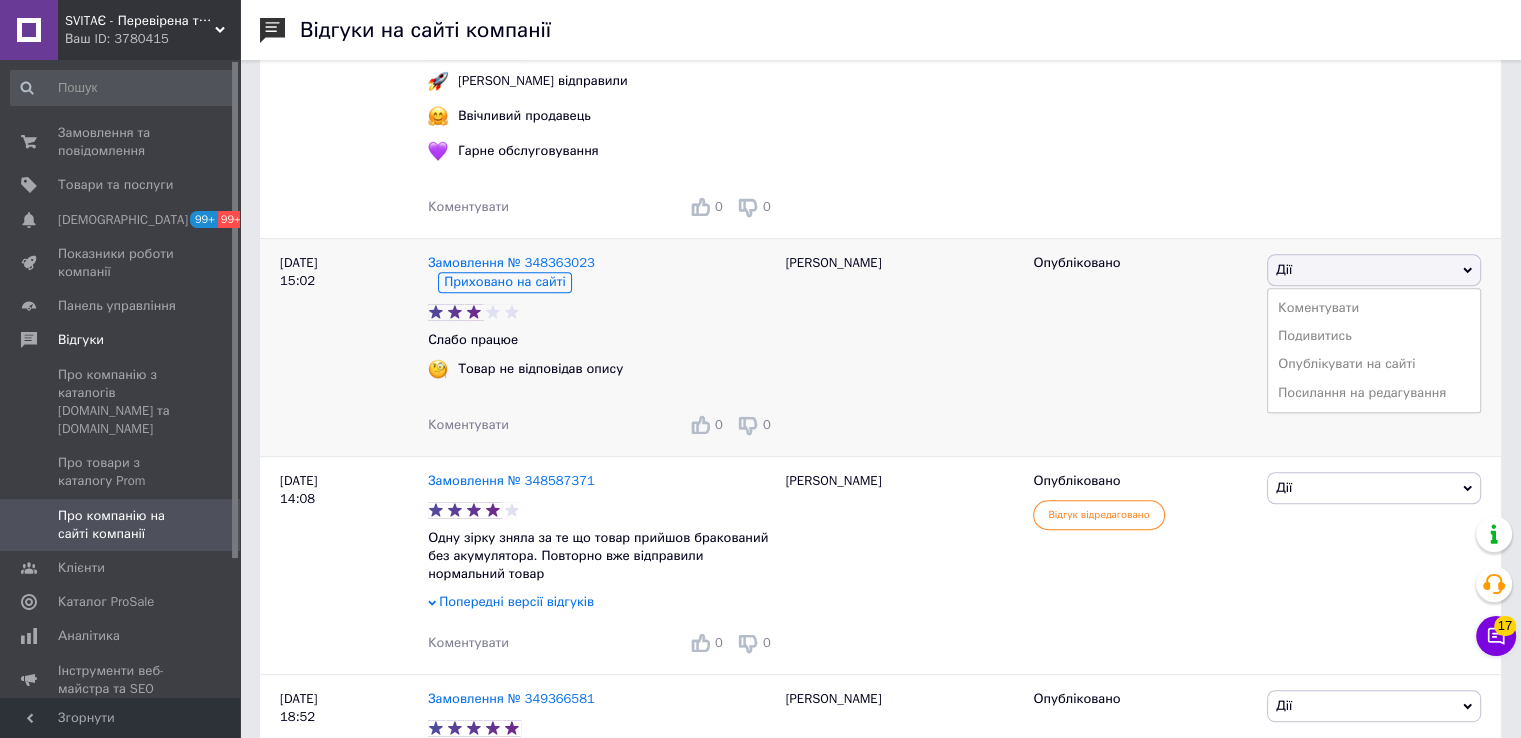 click on "Опубліковано" at bounding box center [1142, 347] 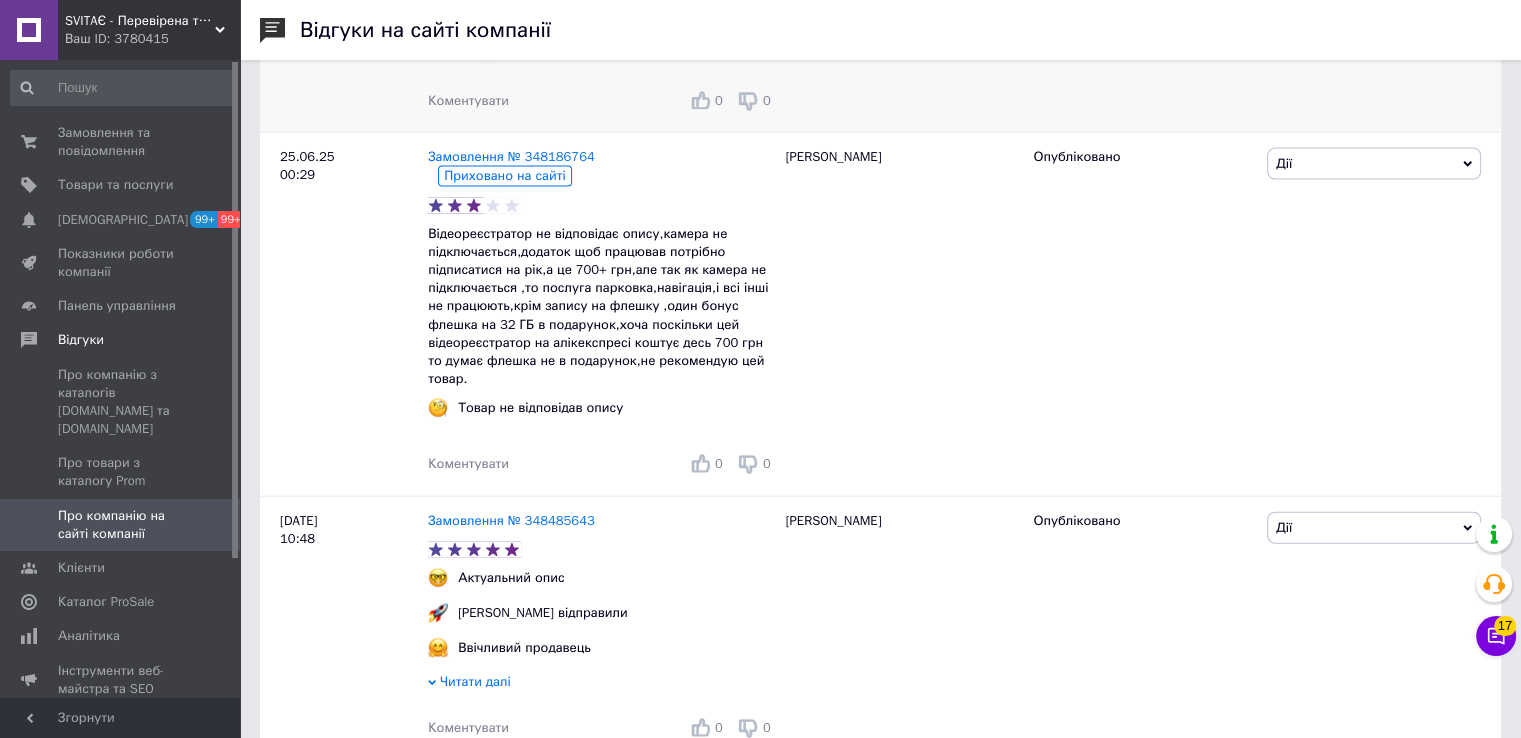 scroll, scrollTop: 4663, scrollLeft: 0, axis: vertical 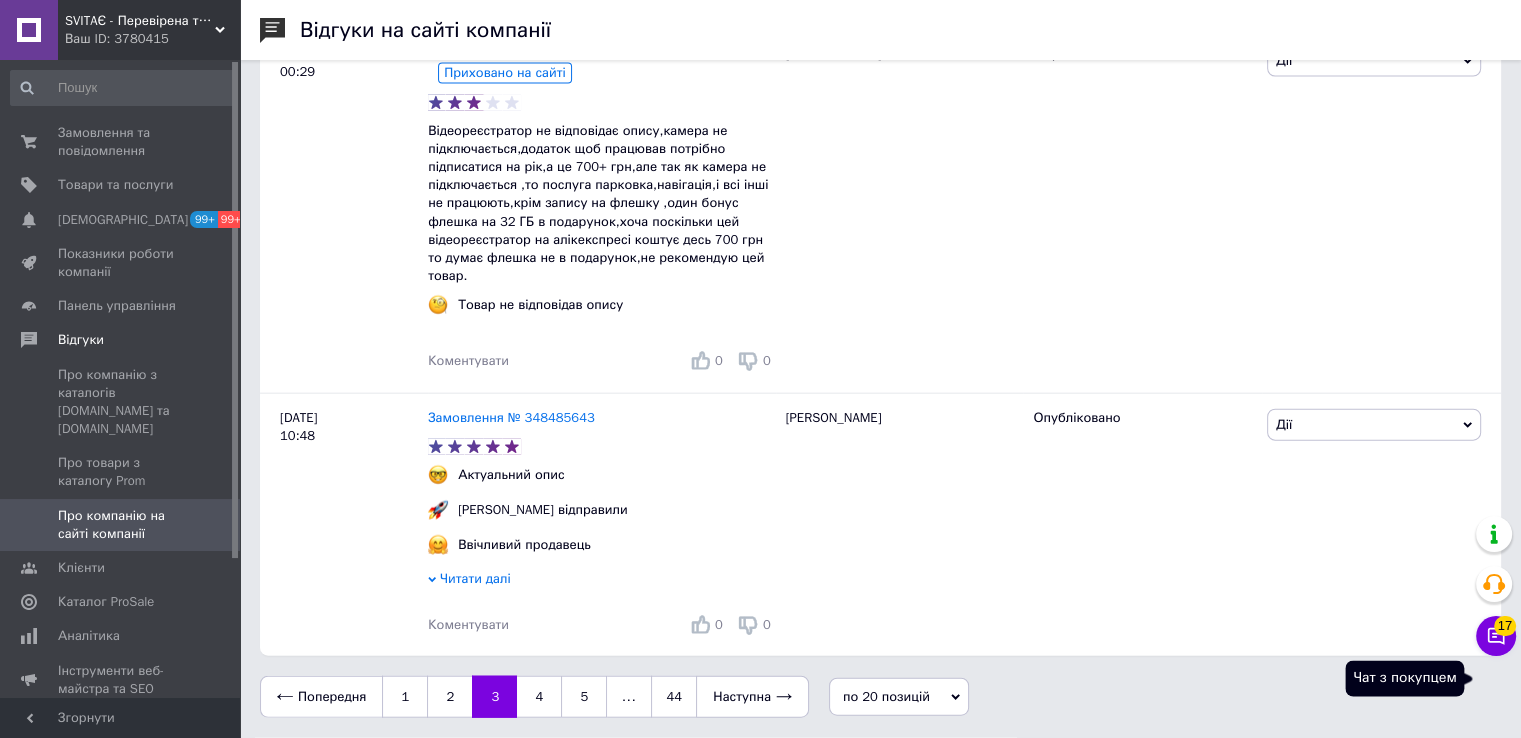 click 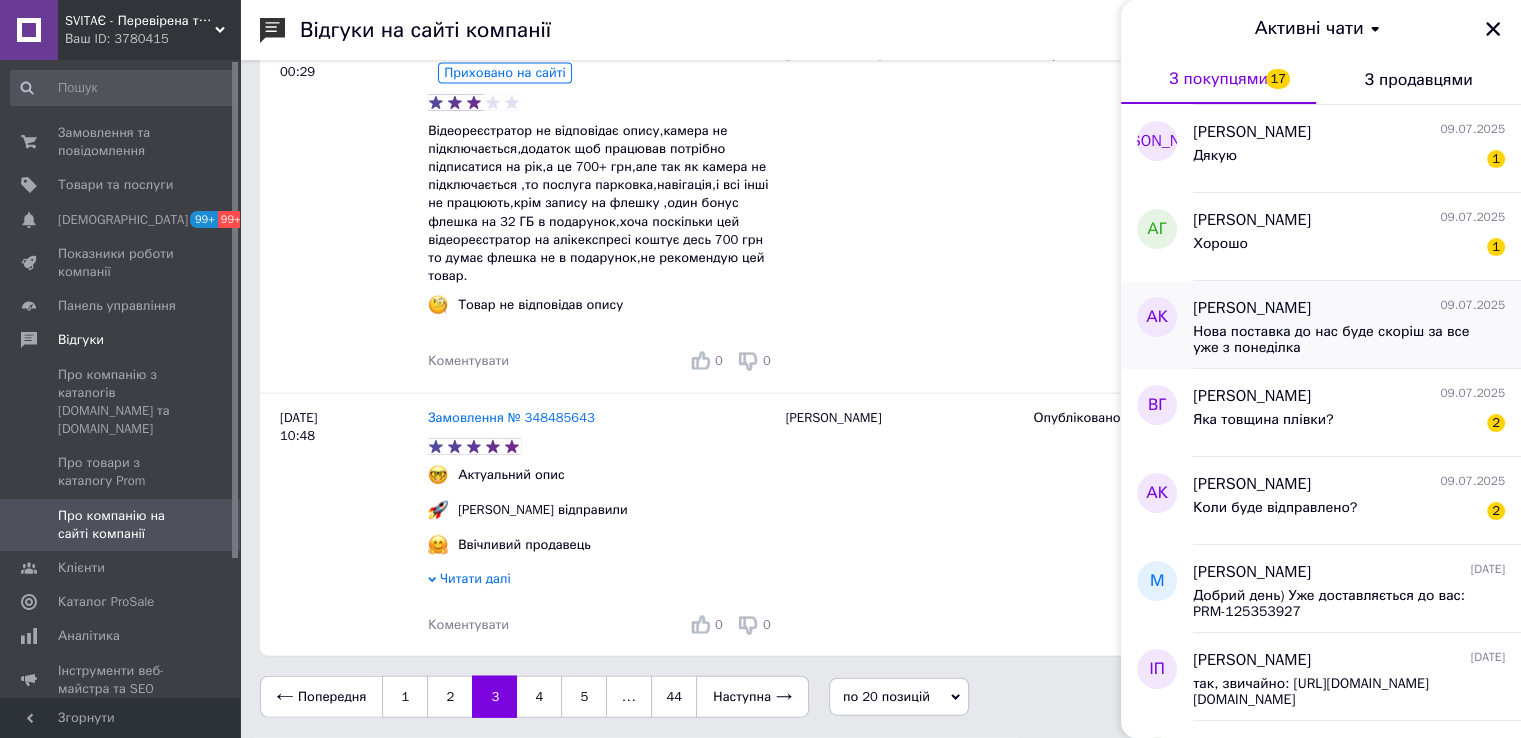 scroll, scrollTop: 1000, scrollLeft: 0, axis: vertical 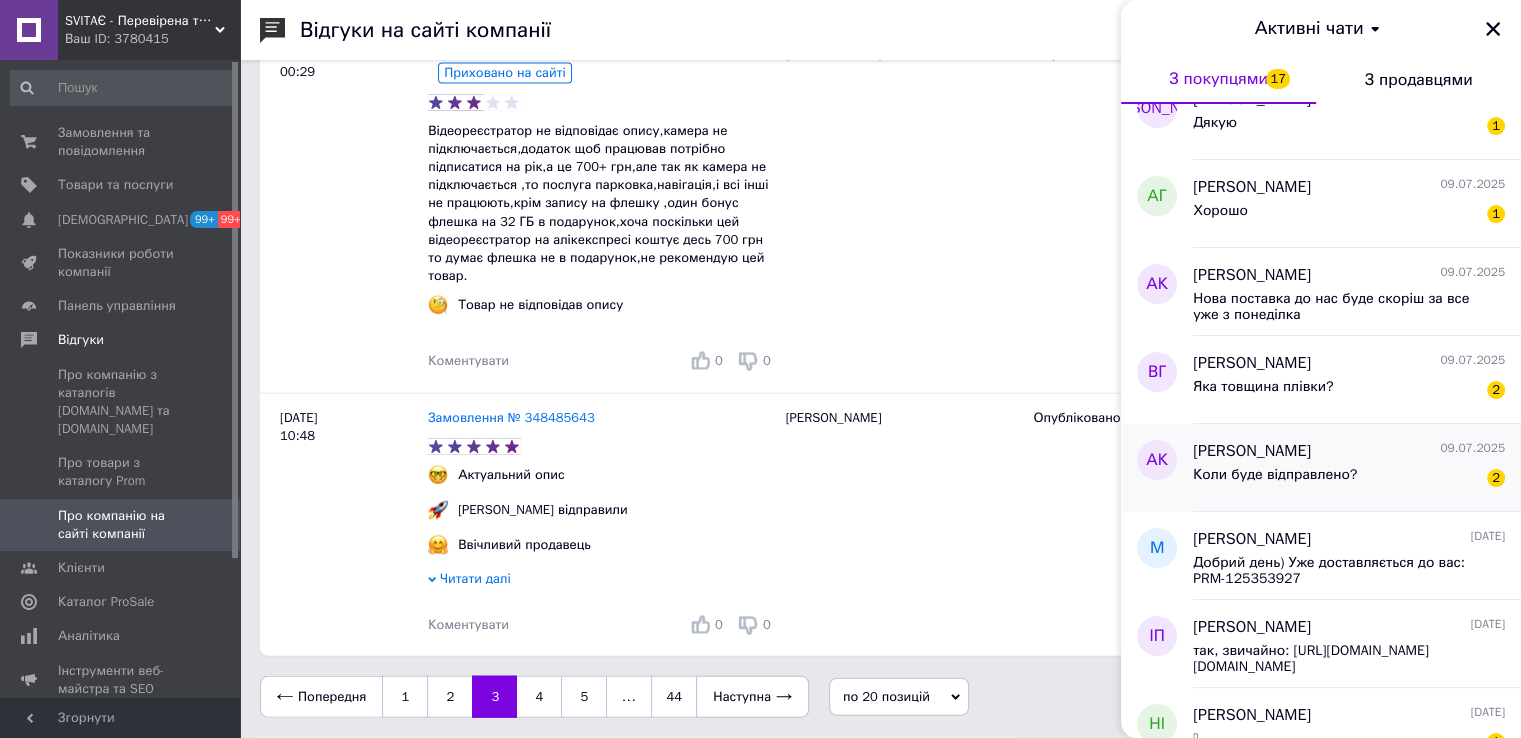 click on "Коли буде відправлено? 2" at bounding box center (1349, 479) 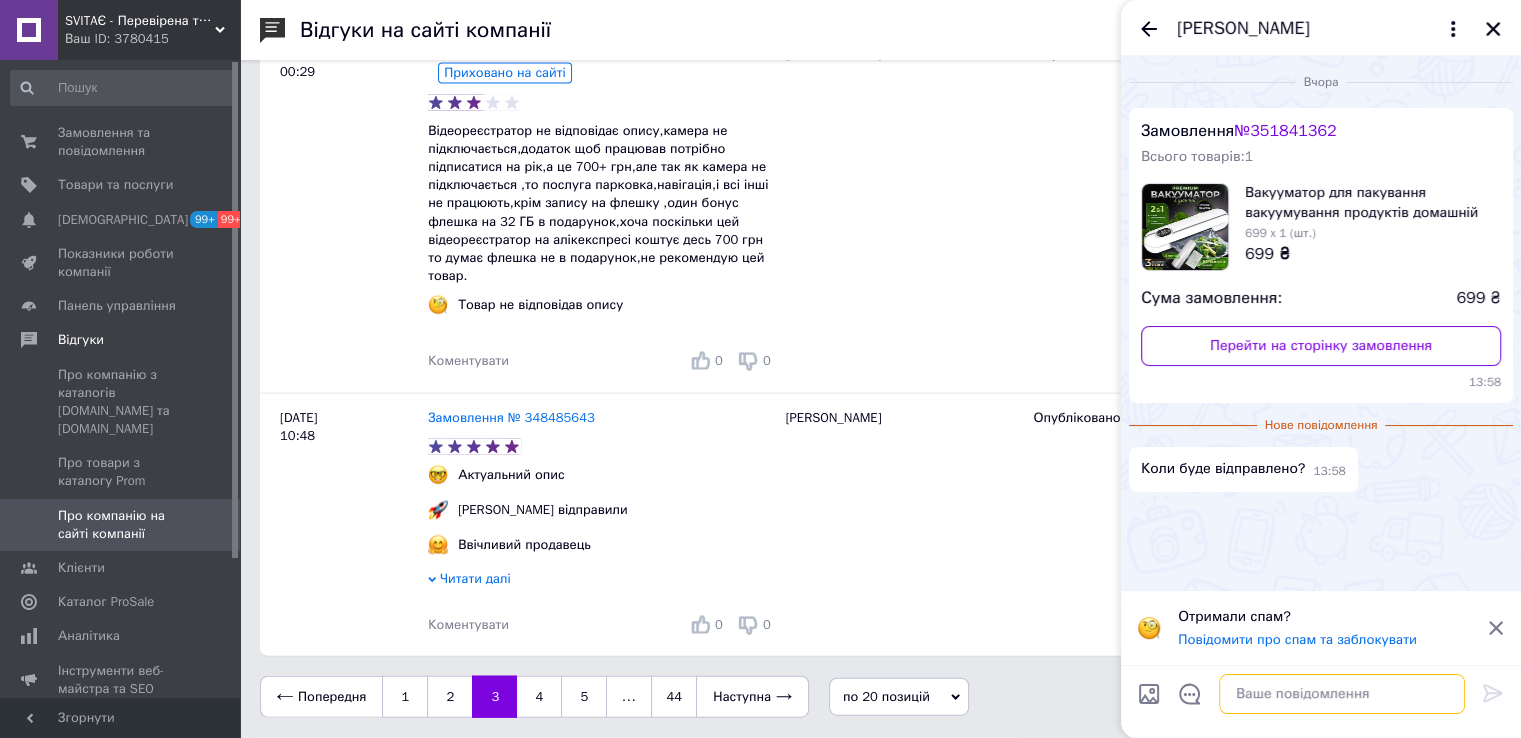 click at bounding box center (1342, 694) 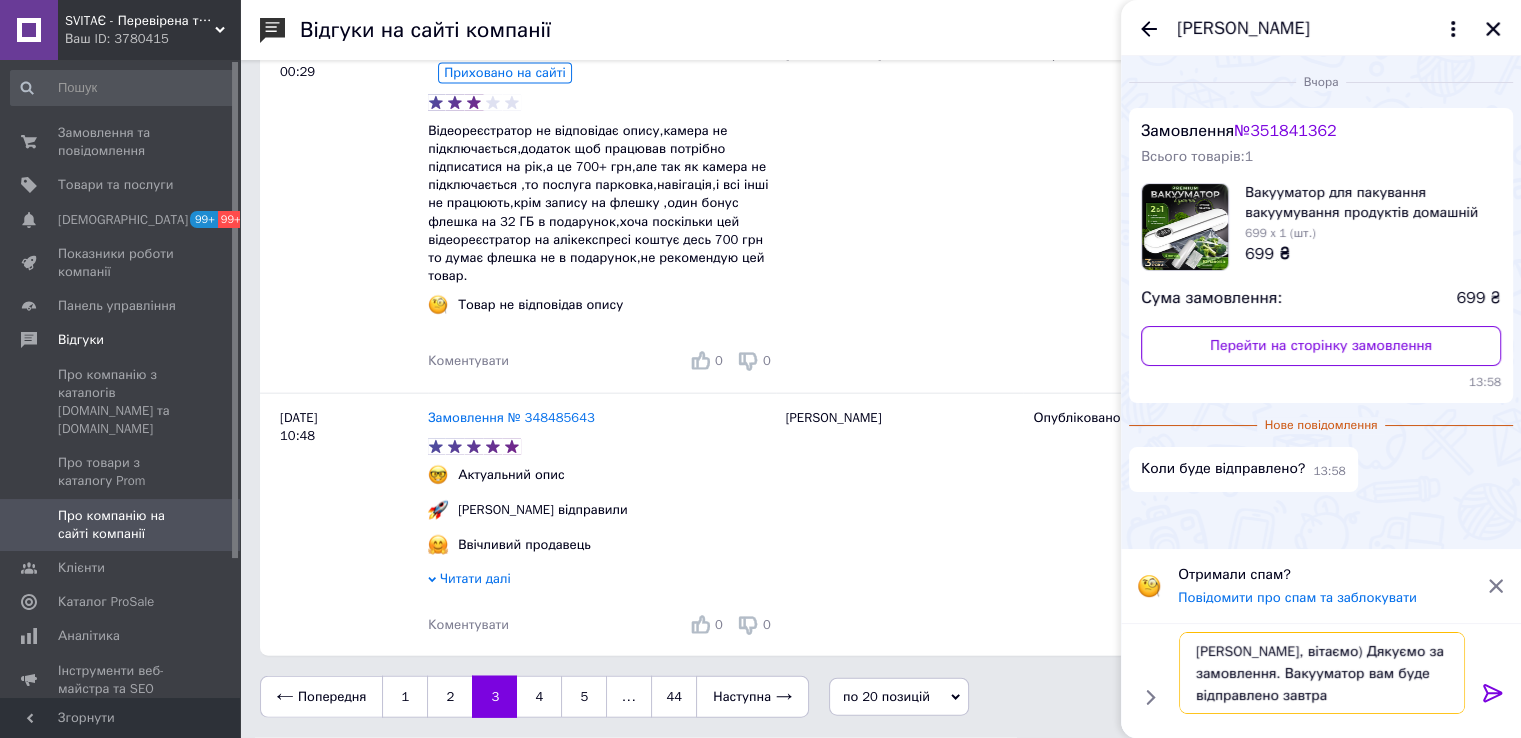 type on "[PERSON_NAME], вітаємо) Дякуємо за замовлення. Вакууматор вам буде відправлено завтра," 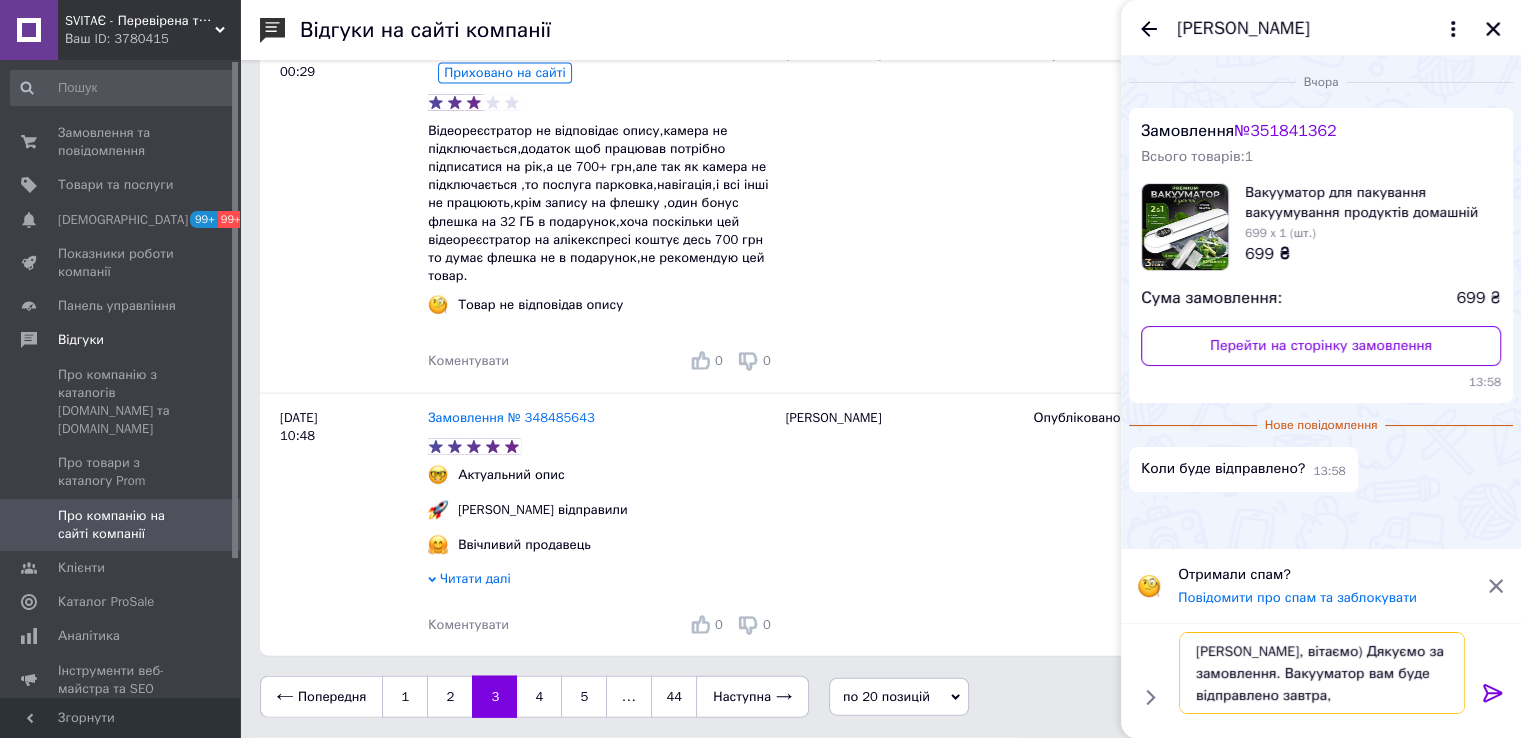 type 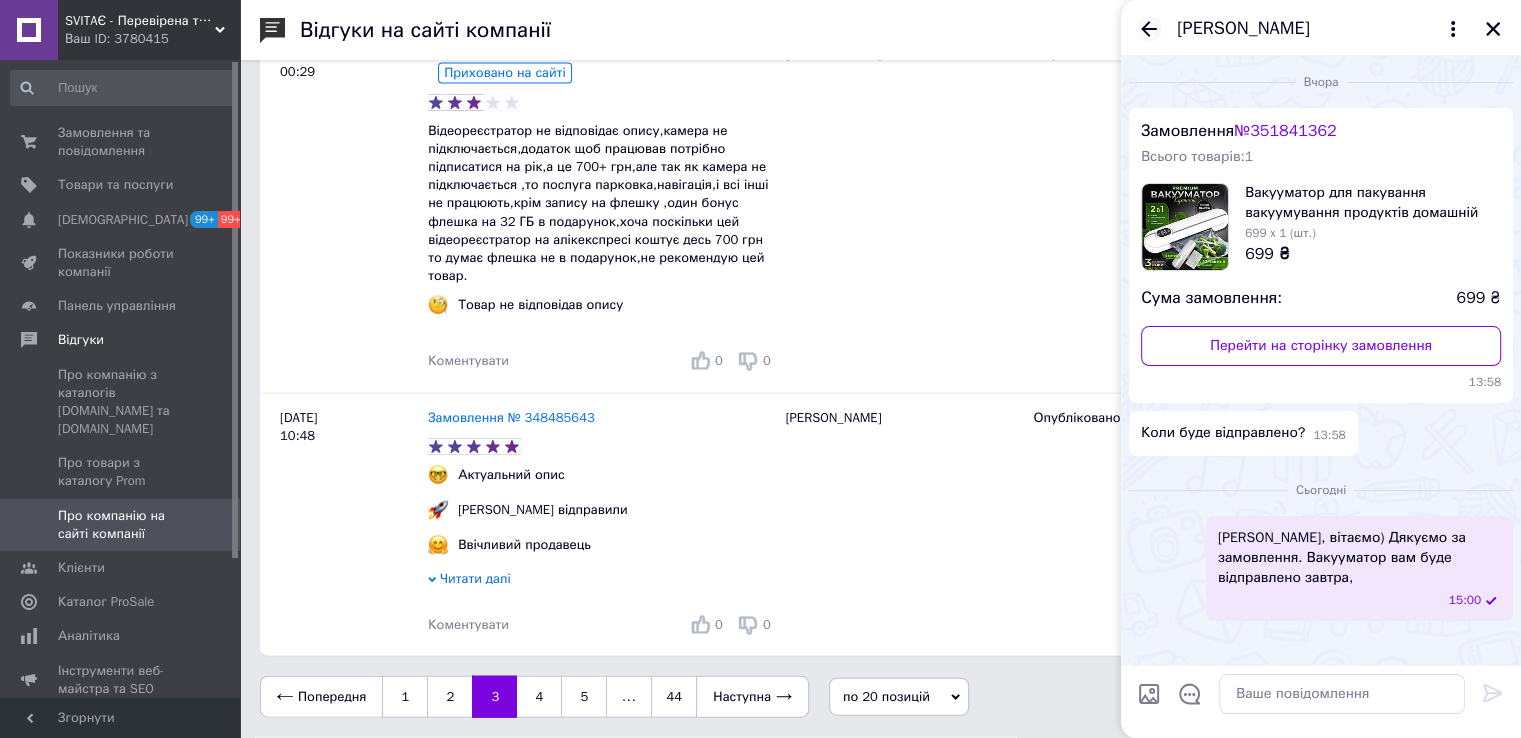 click 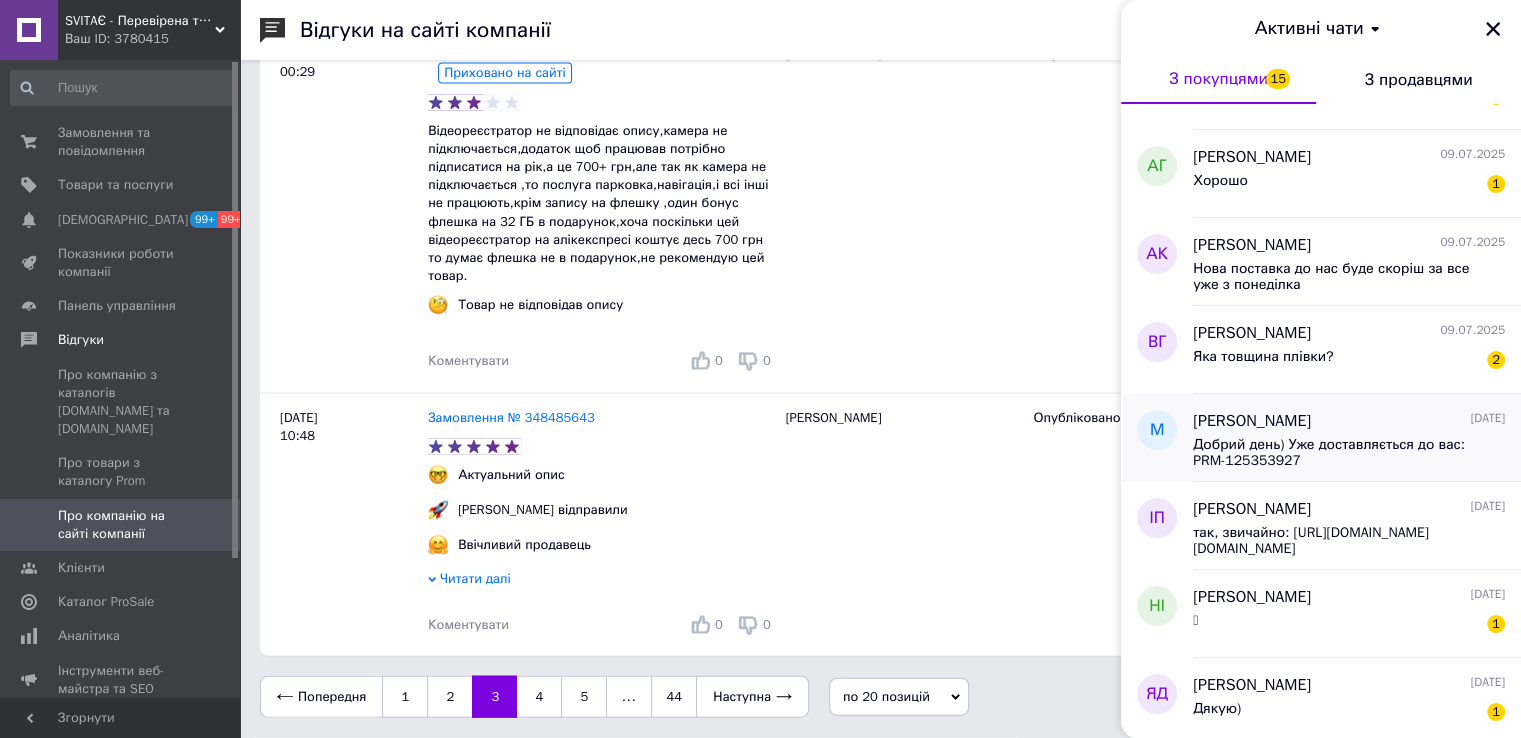 scroll, scrollTop: 1126, scrollLeft: 0, axis: vertical 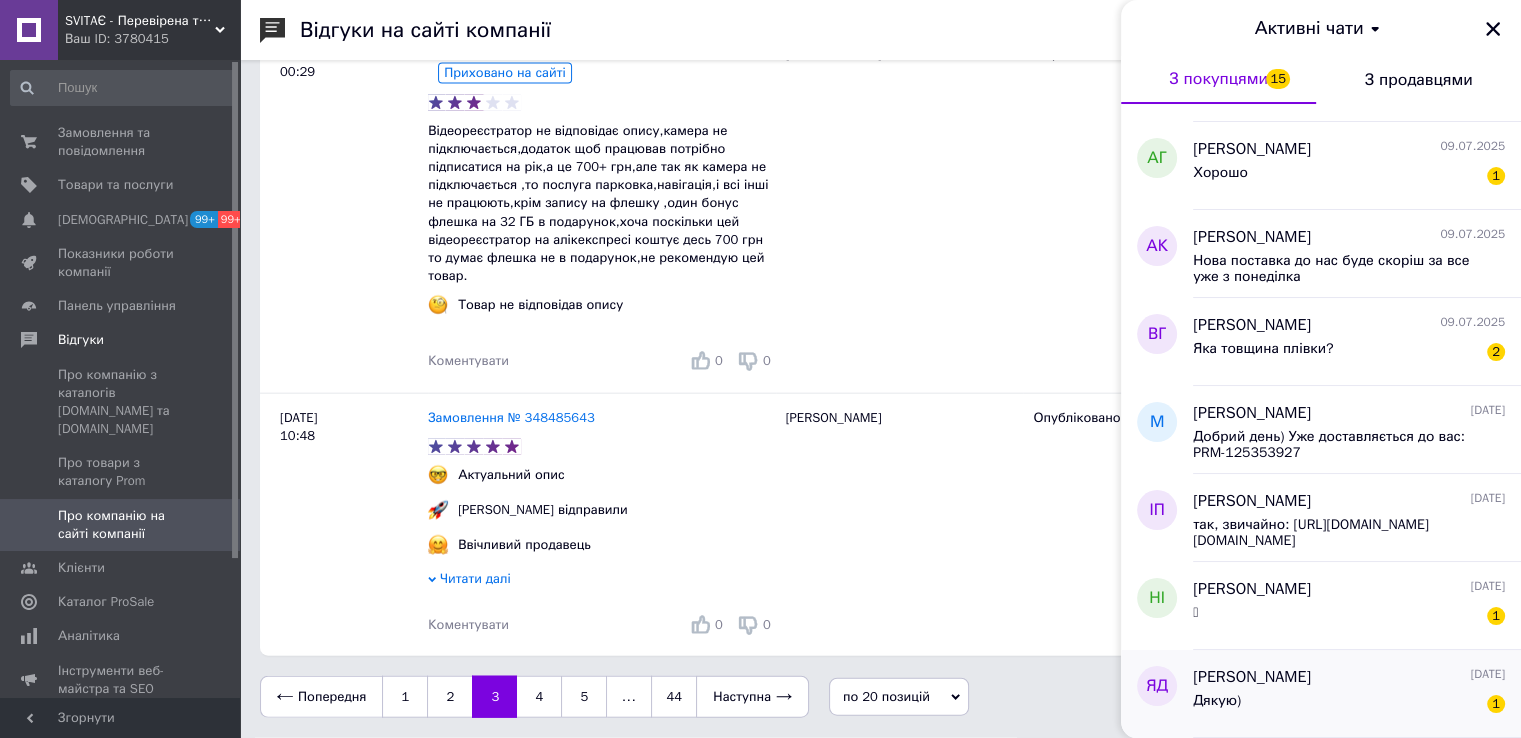 click on "Дякую) 1" at bounding box center (1349, 705) 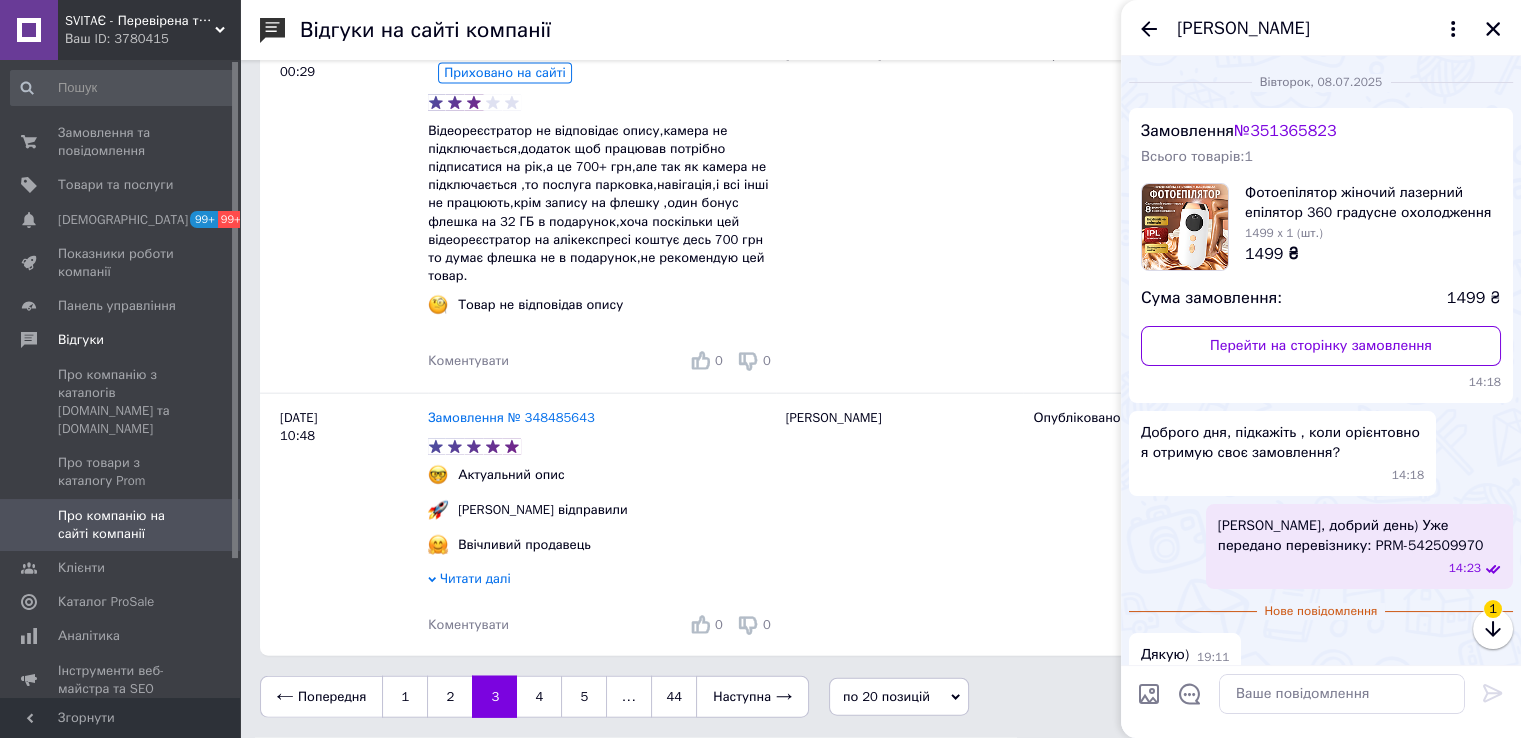 scroll, scrollTop: 21, scrollLeft: 0, axis: vertical 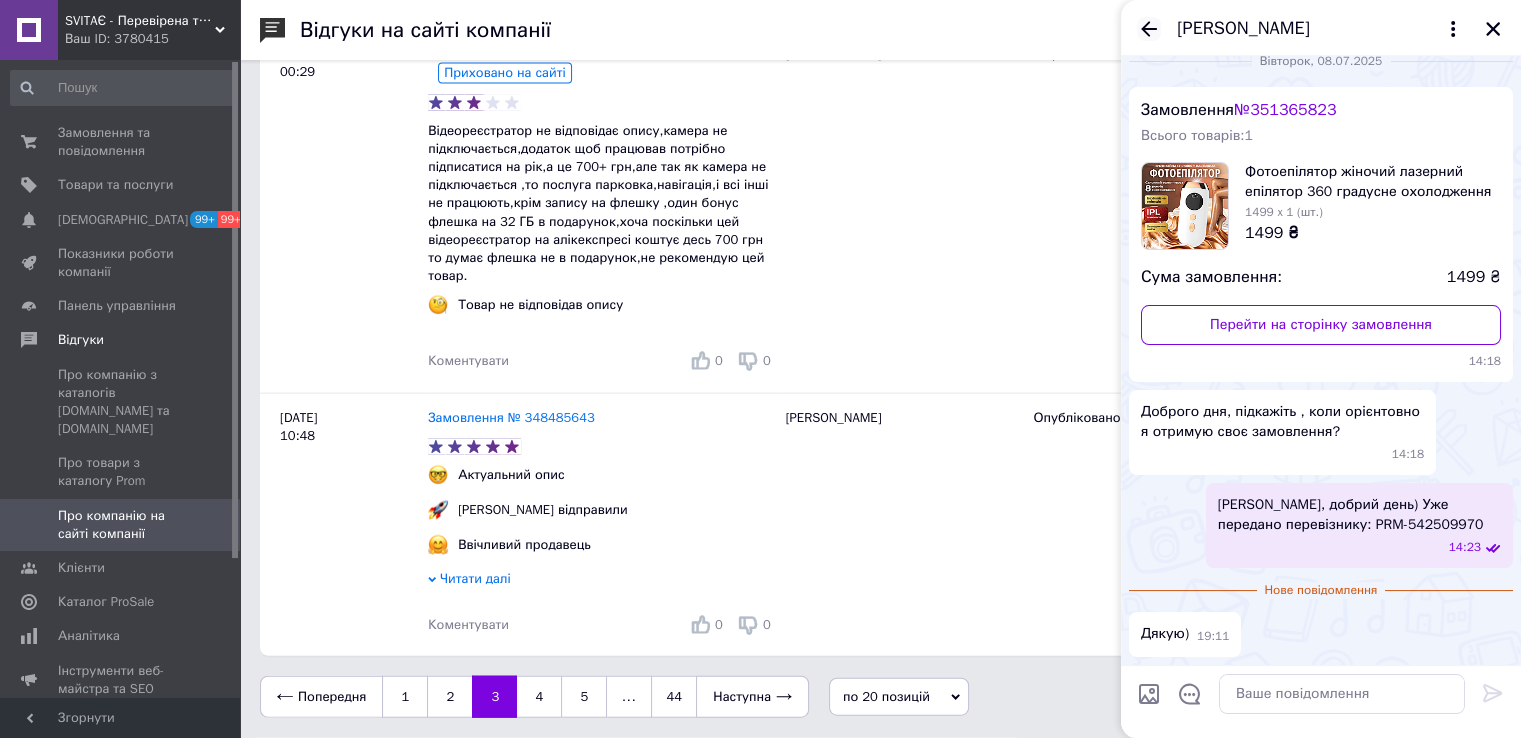 click 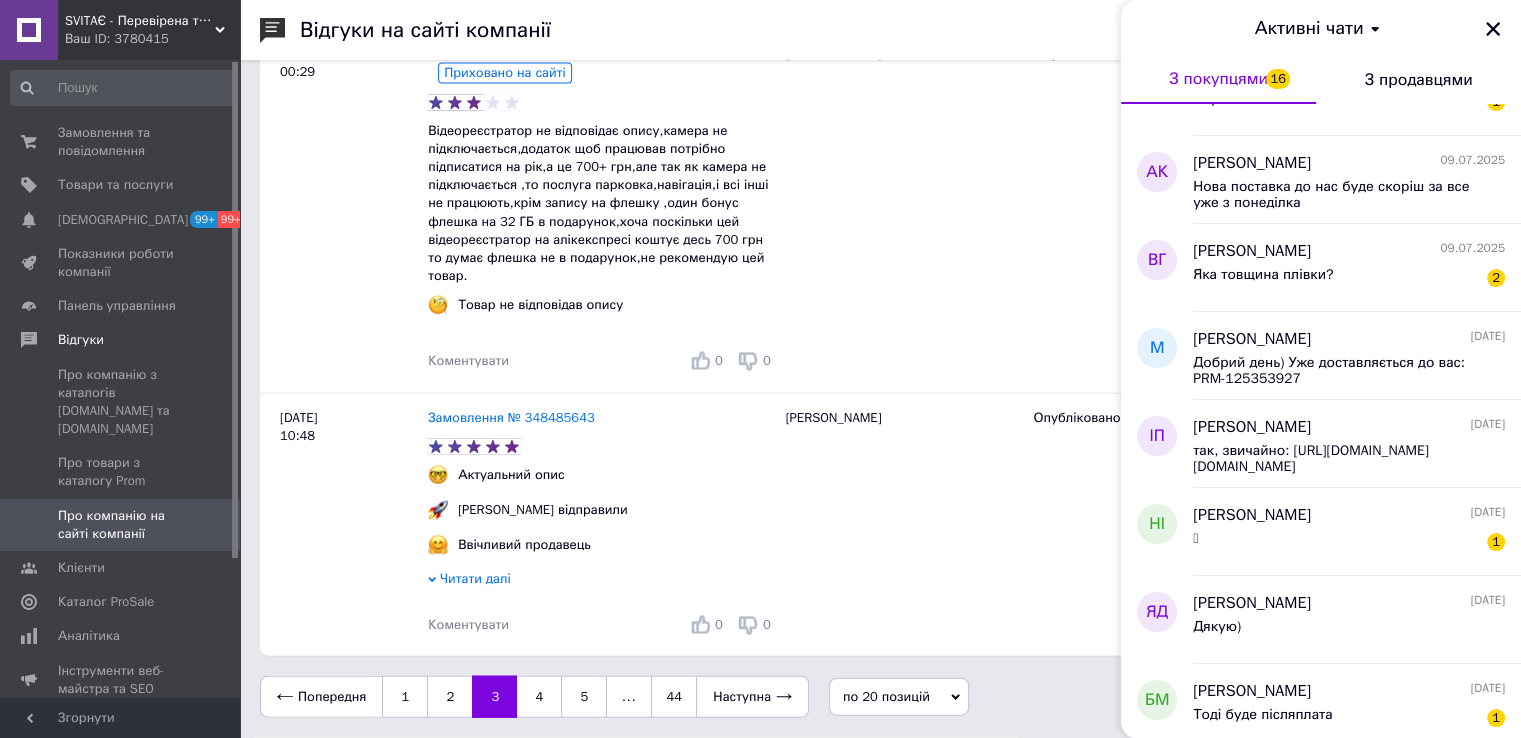 scroll, scrollTop: 1700, scrollLeft: 0, axis: vertical 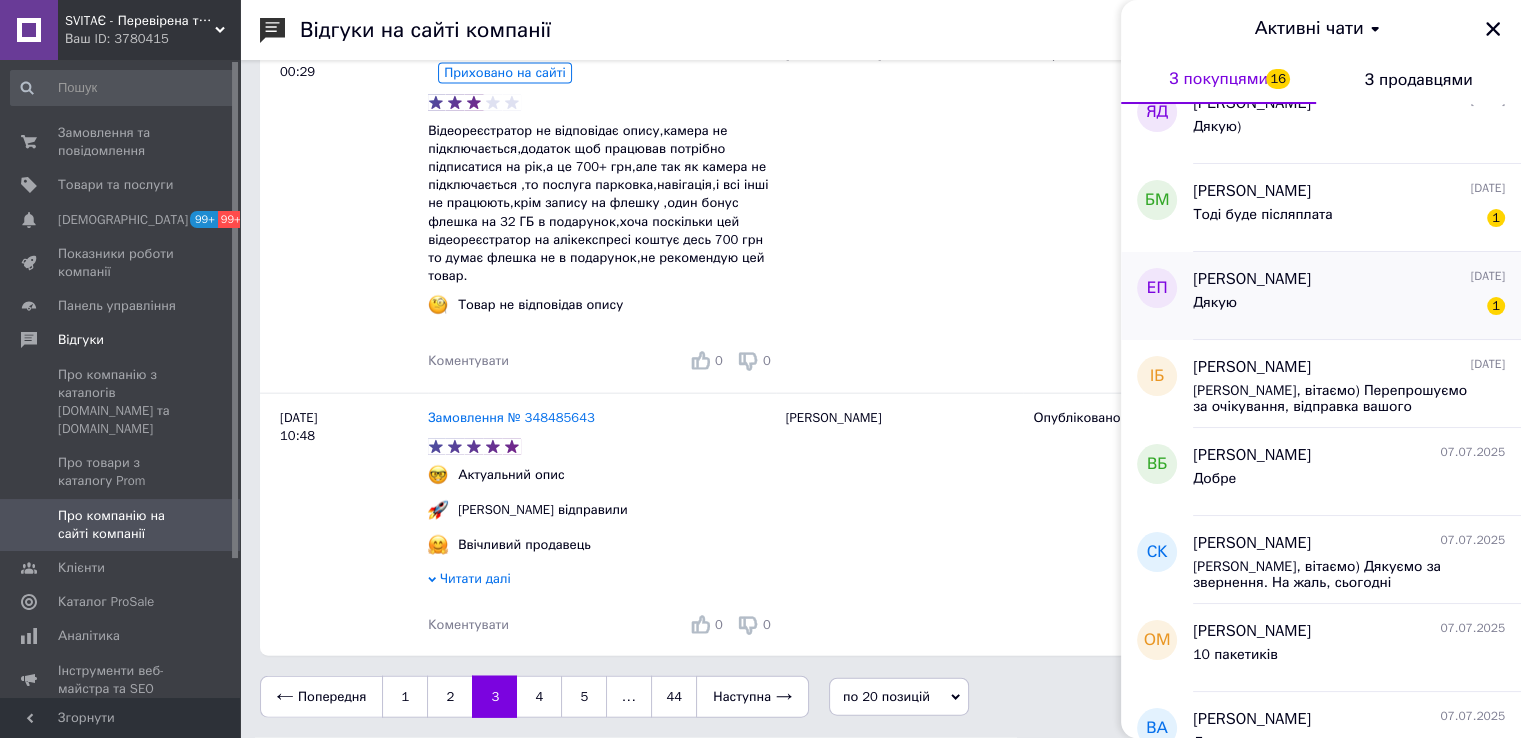 click on "Дякую 1" at bounding box center [1349, 307] 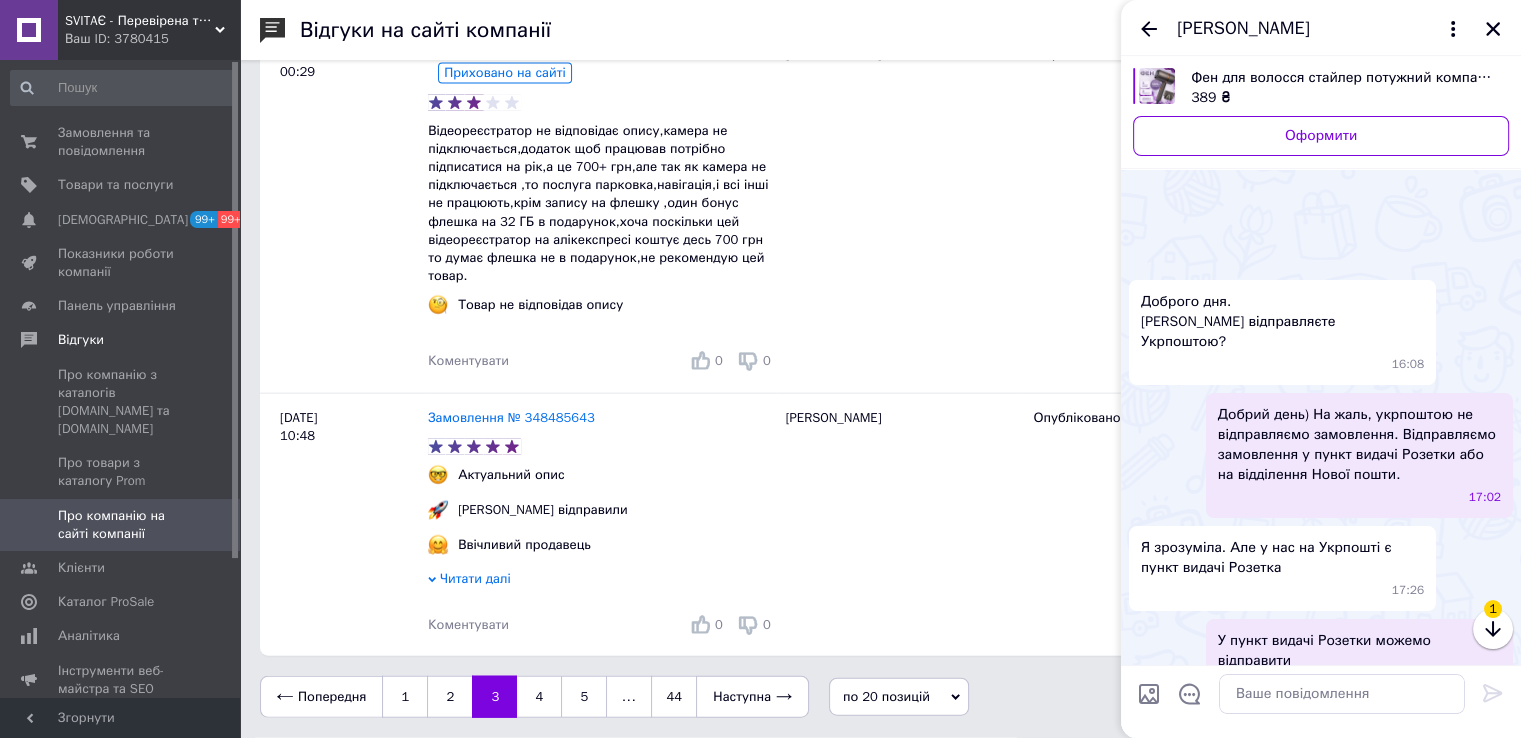 scroll, scrollTop: 2564, scrollLeft: 0, axis: vertical 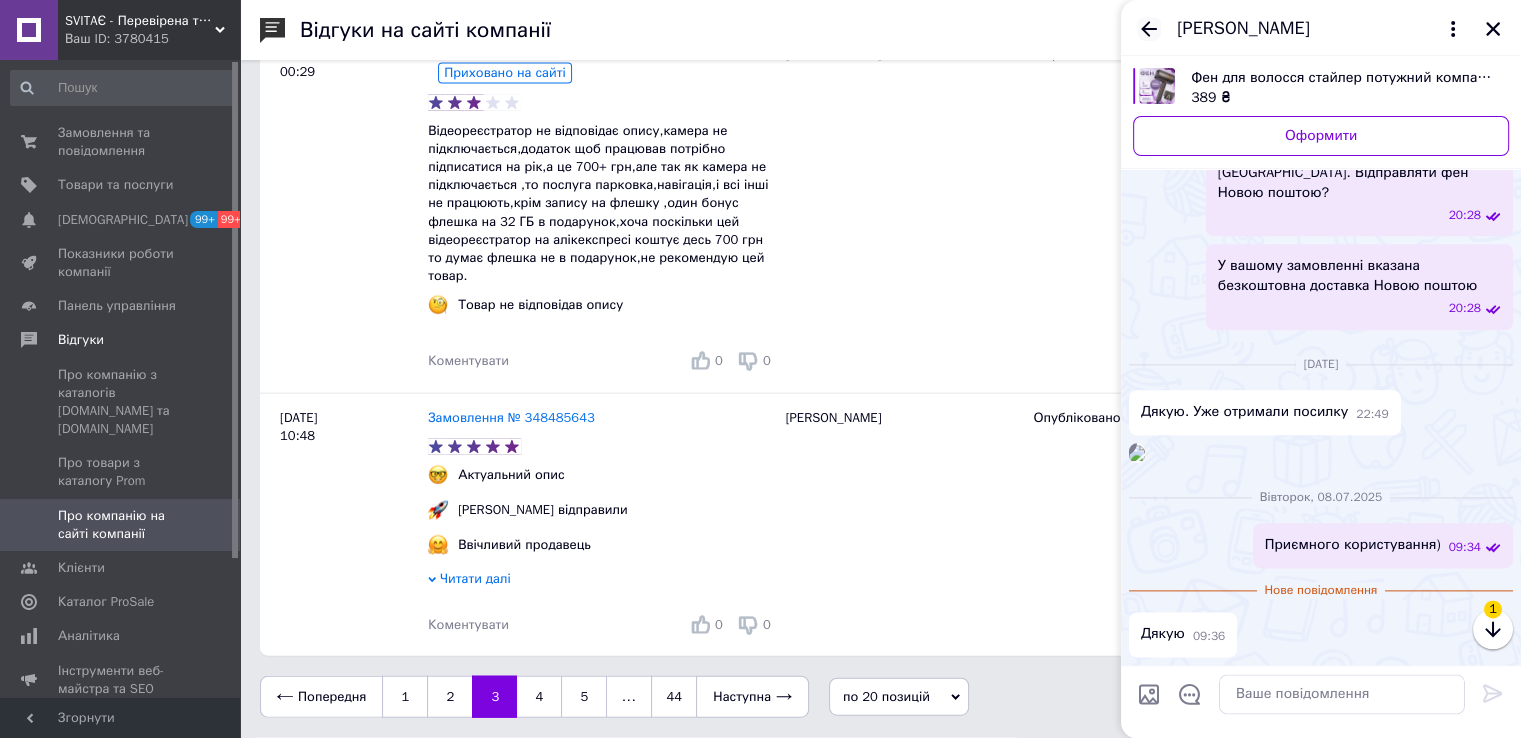 click 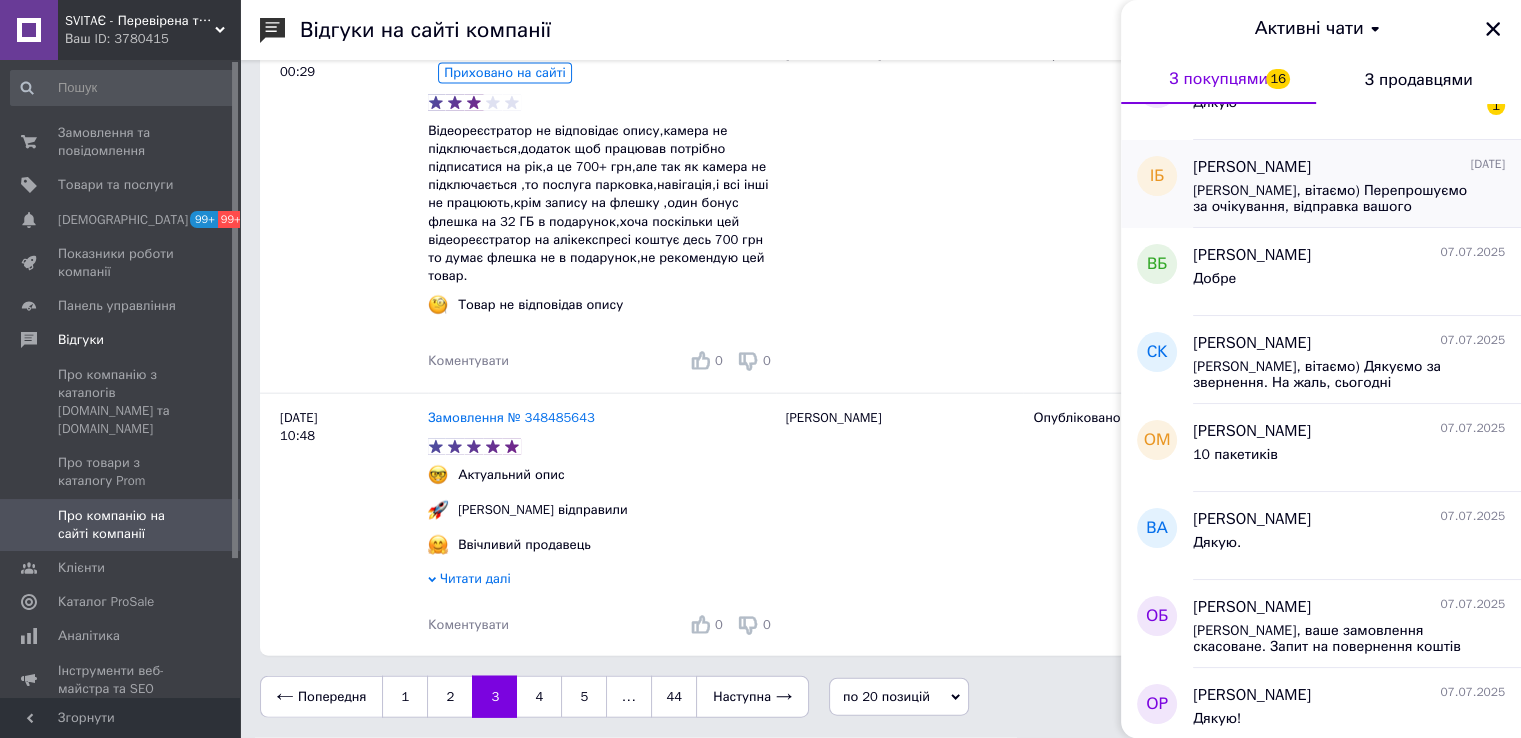 scroll, scrollTop: 1800, scrollLeft: 0, axis: vertical 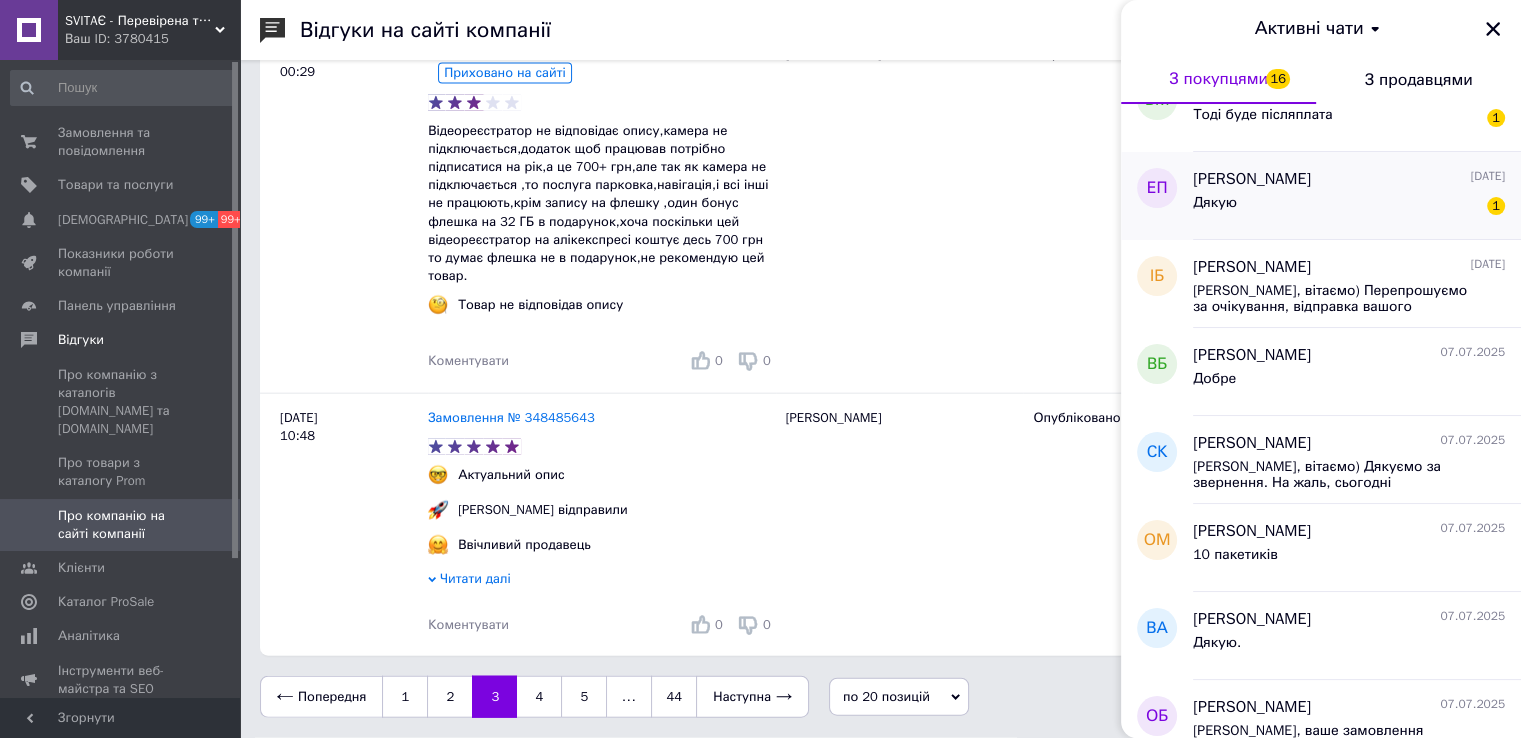 click on "Дякую 1" at bounding box center (1349, 207) 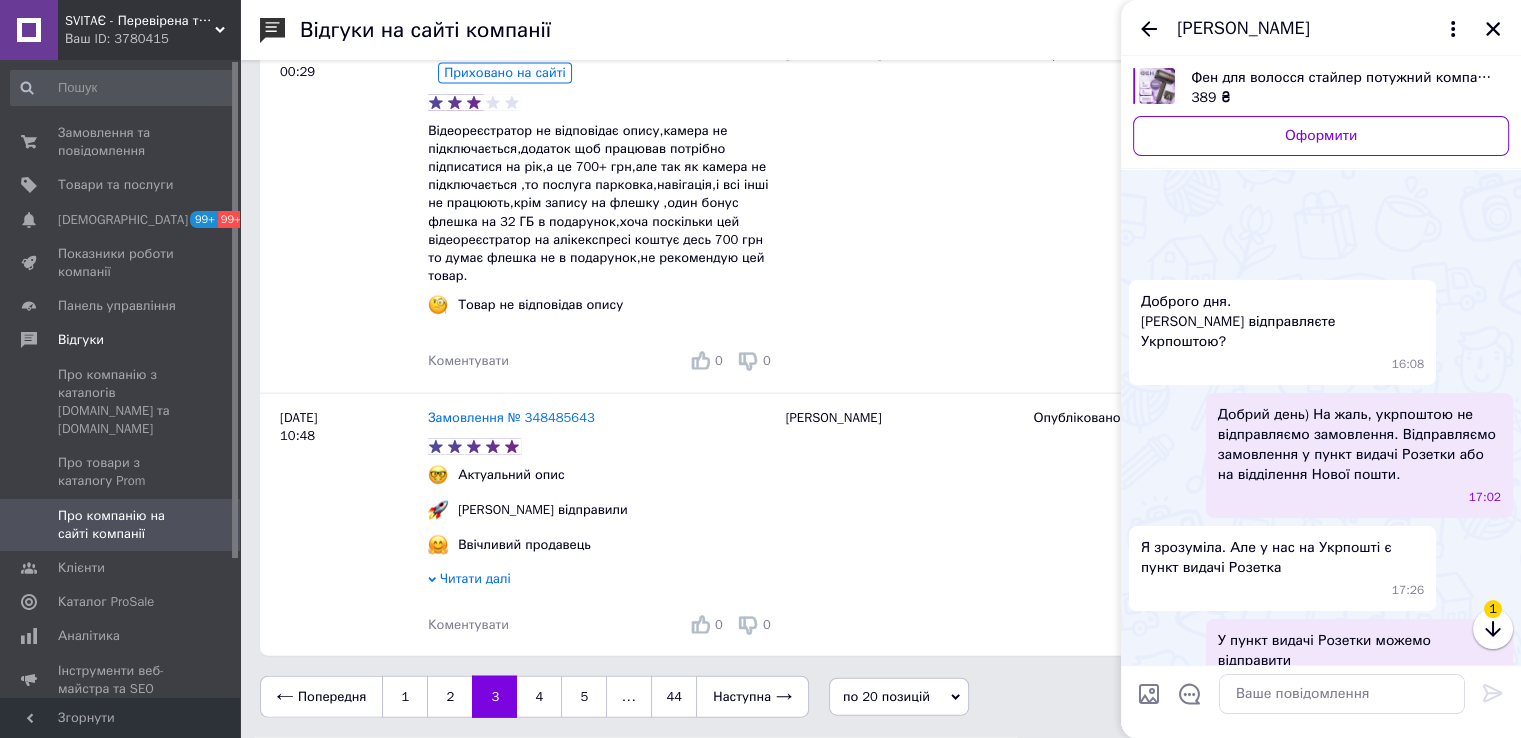 scroll, scrollTop: 2564, scrollLeft: 0, axis: vertical 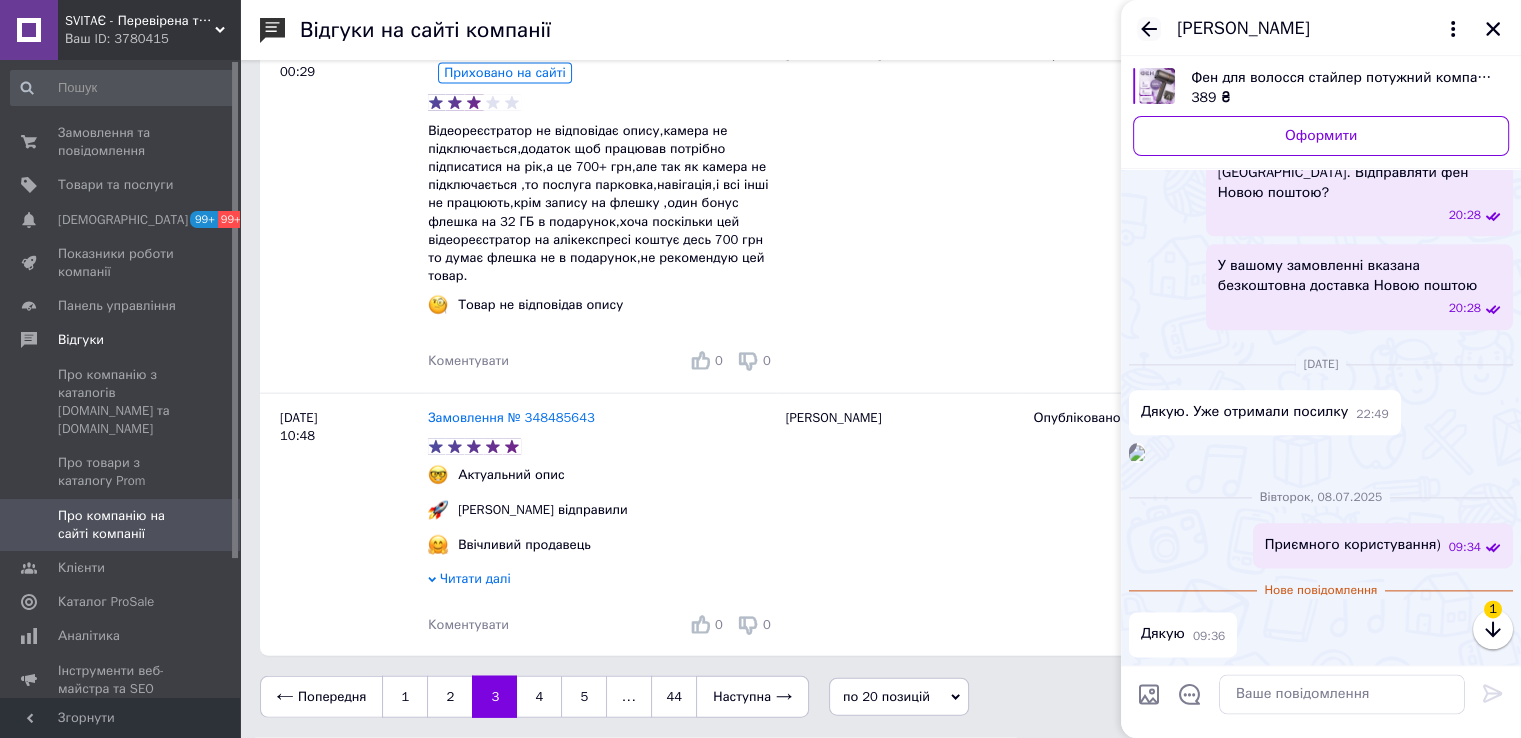 click 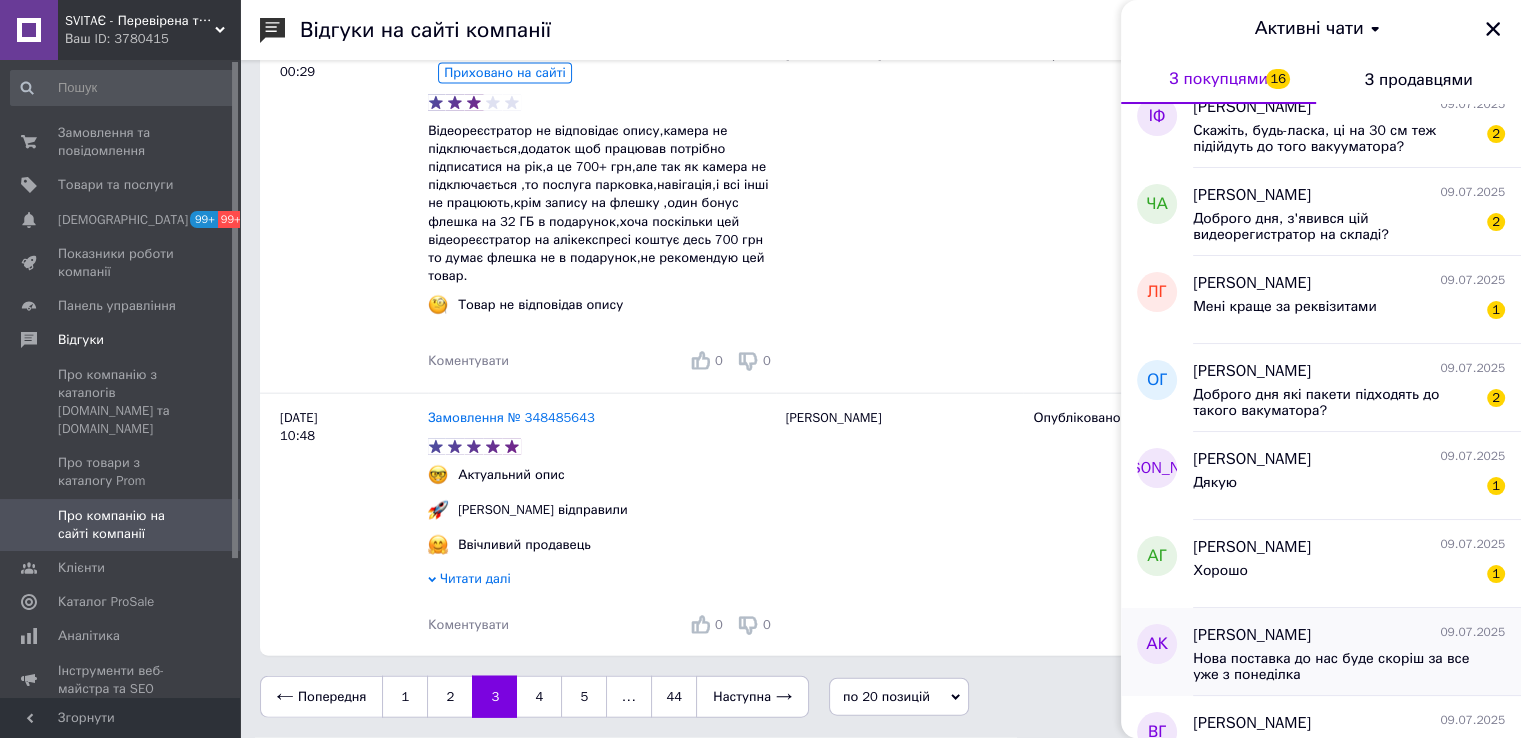 scroll, scrollTop: 1000, scrollLeft: 0, axis: vertical 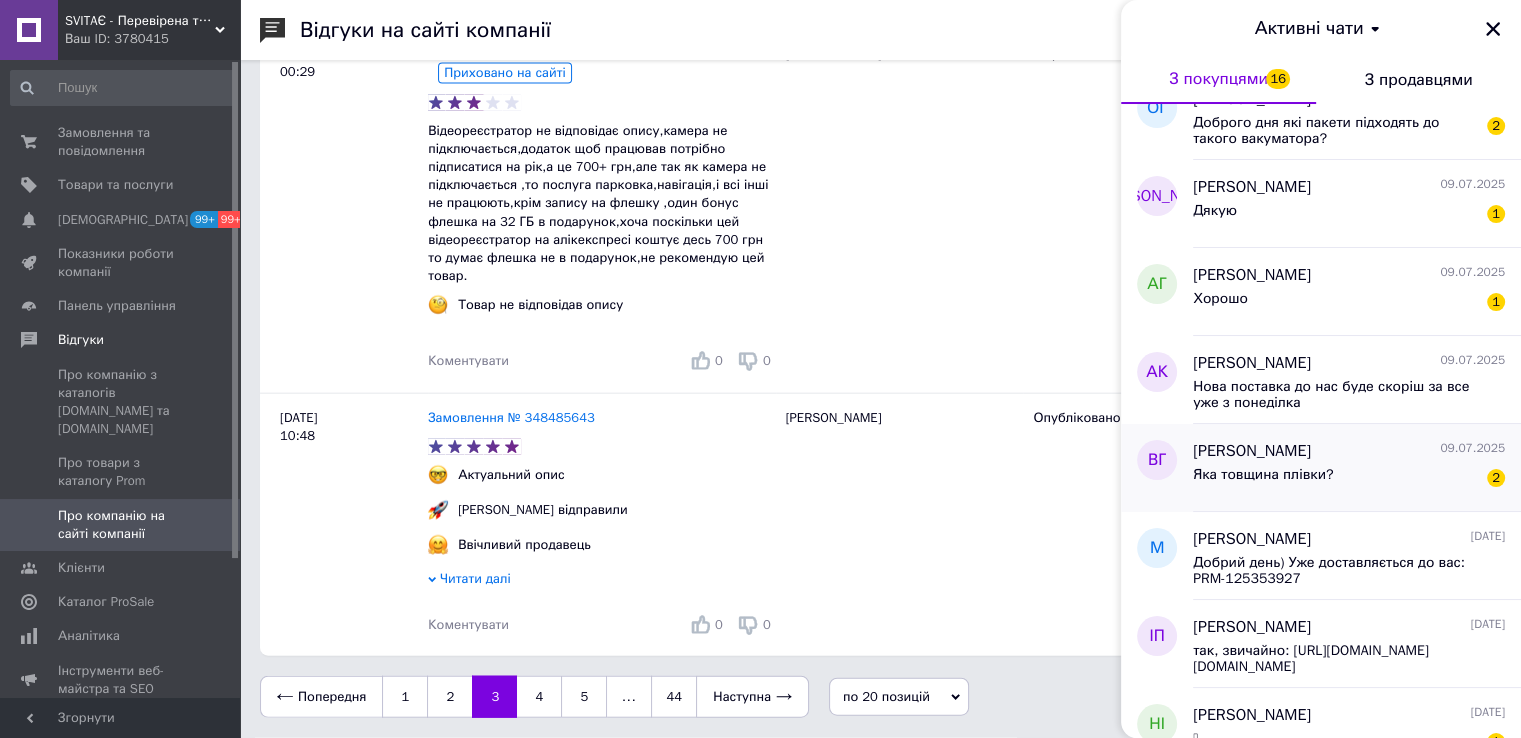 click on "Яка товщина плівки?" at bounding box center [1263, 475] 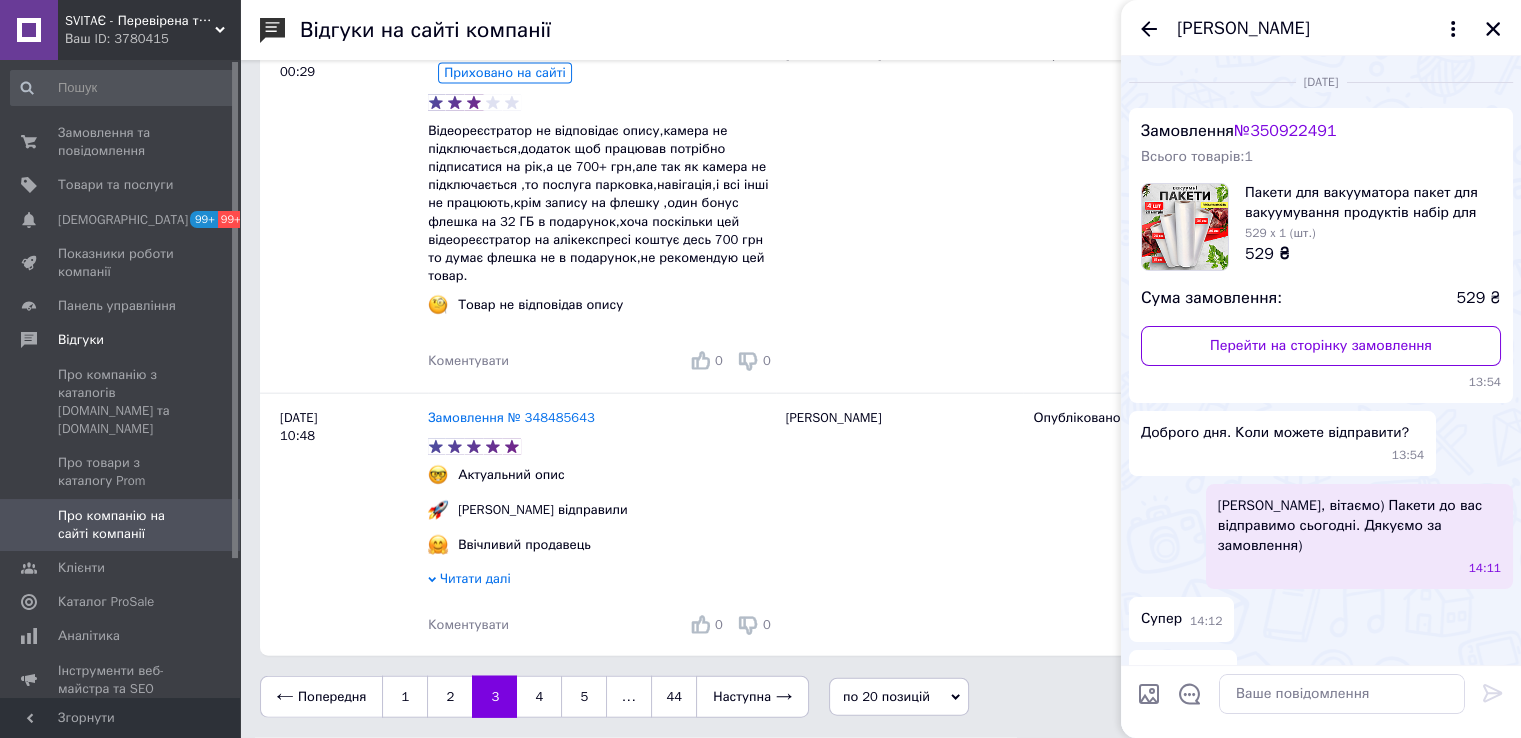 scroll, scrollTop: 332, scrollLeft: 0, axis: vertical 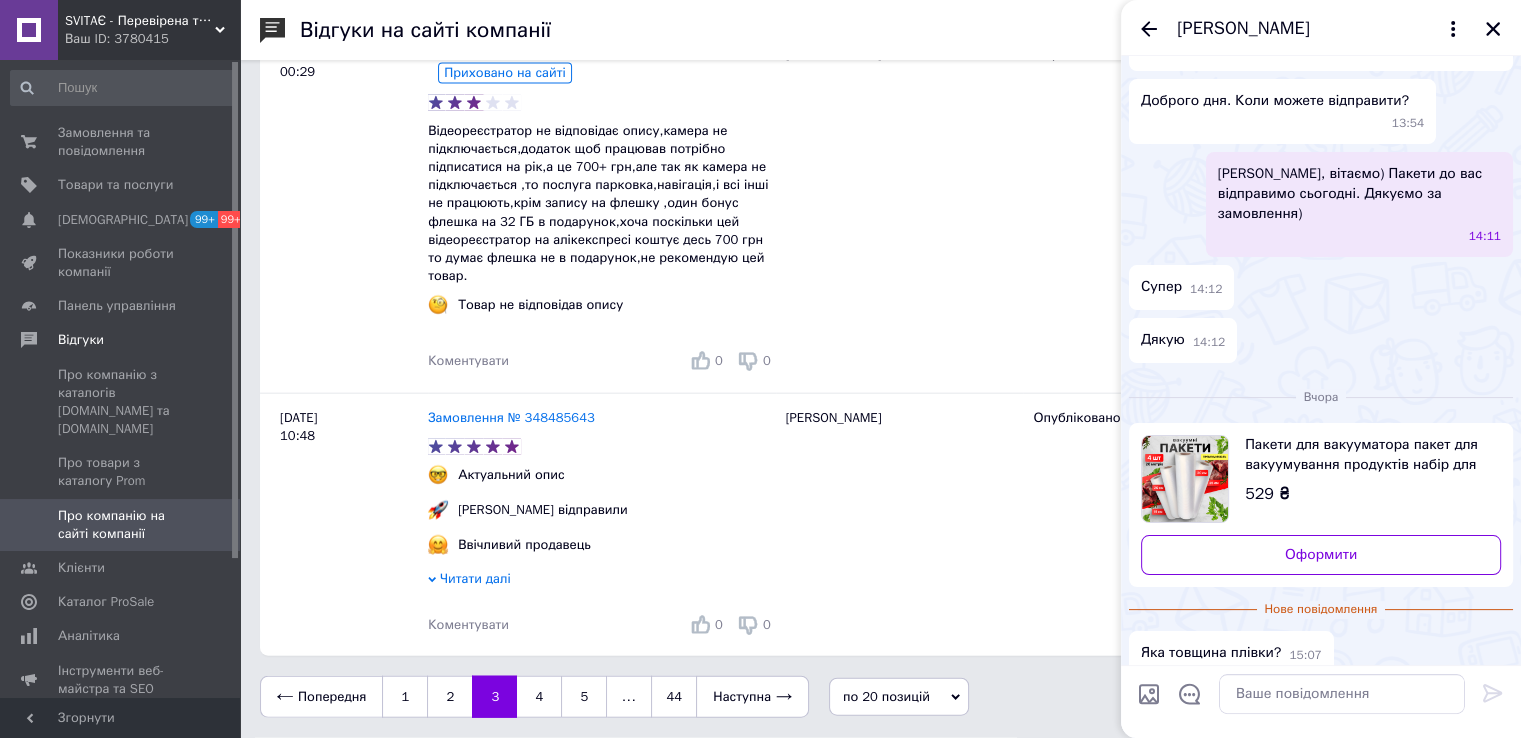 click on "Пакети для вакууматора пакет для вакуумування продуктів набір для закаювання харчова плівка для вакуматора" at bounding box center [1365, 455] 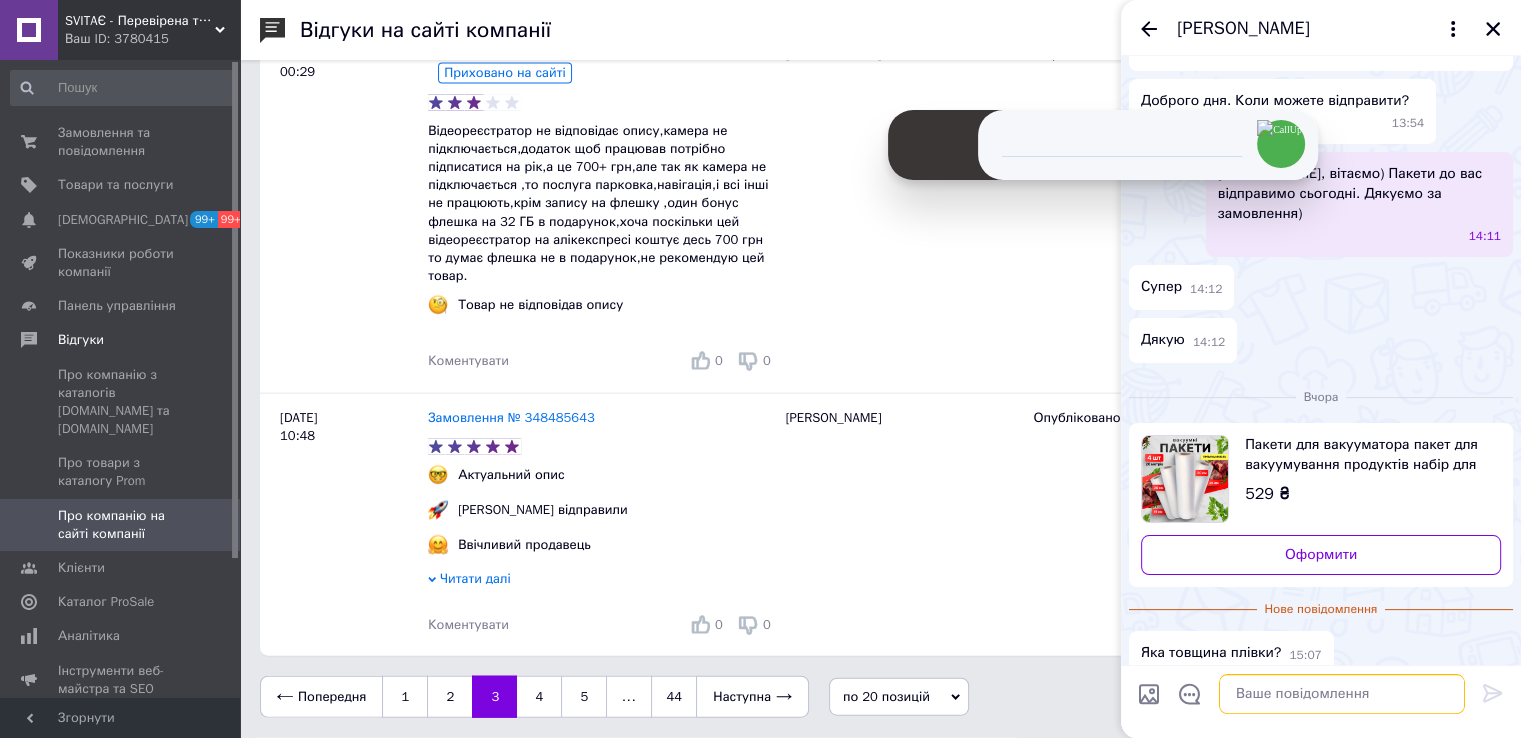 click at bounding box center (1342, 694) 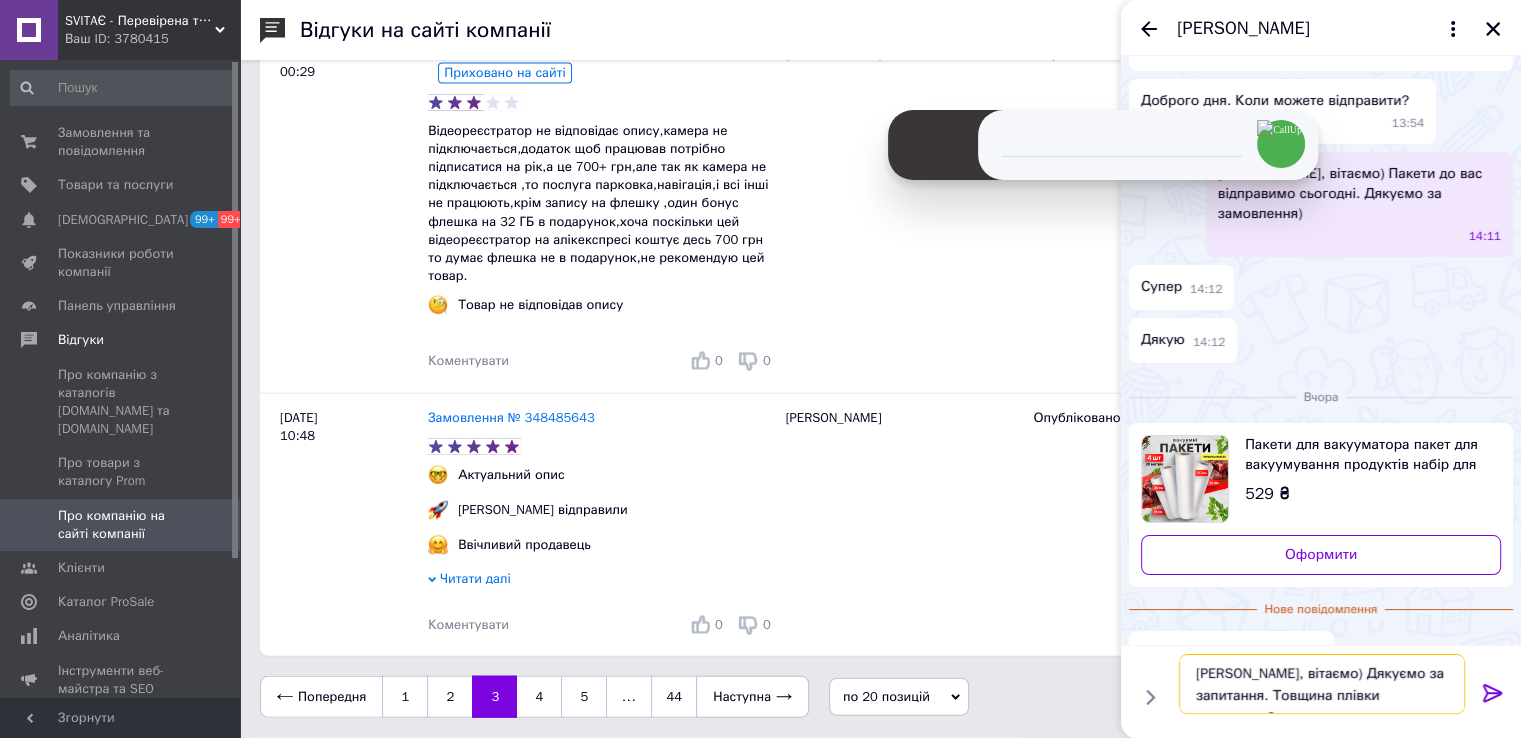 scroll, scrollTop: 13, scrollLeft: 0, axis: vertical 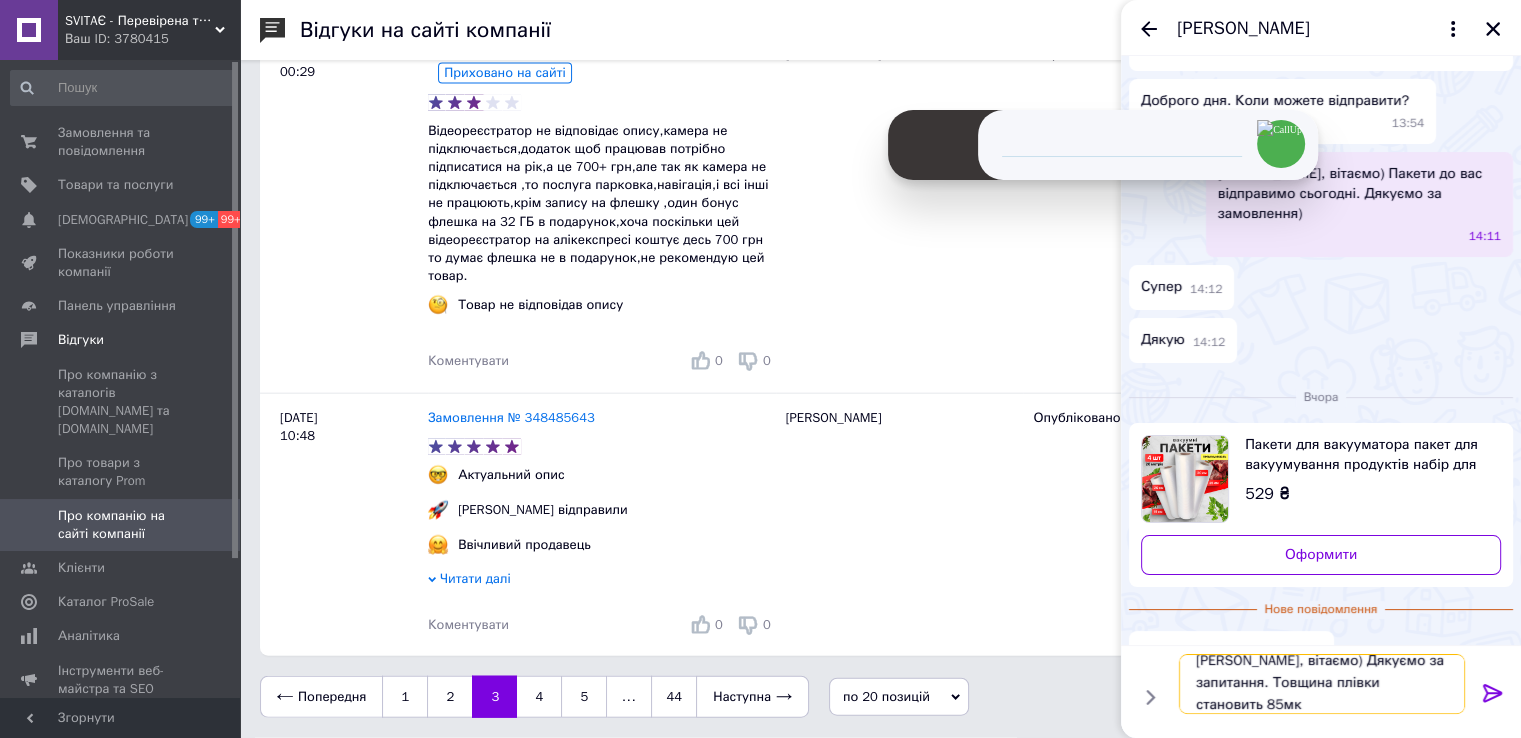 type on "[PERSON_NAME], вітаємо) Дякуємо за запитання. Товщина плівки становить 85мкм" 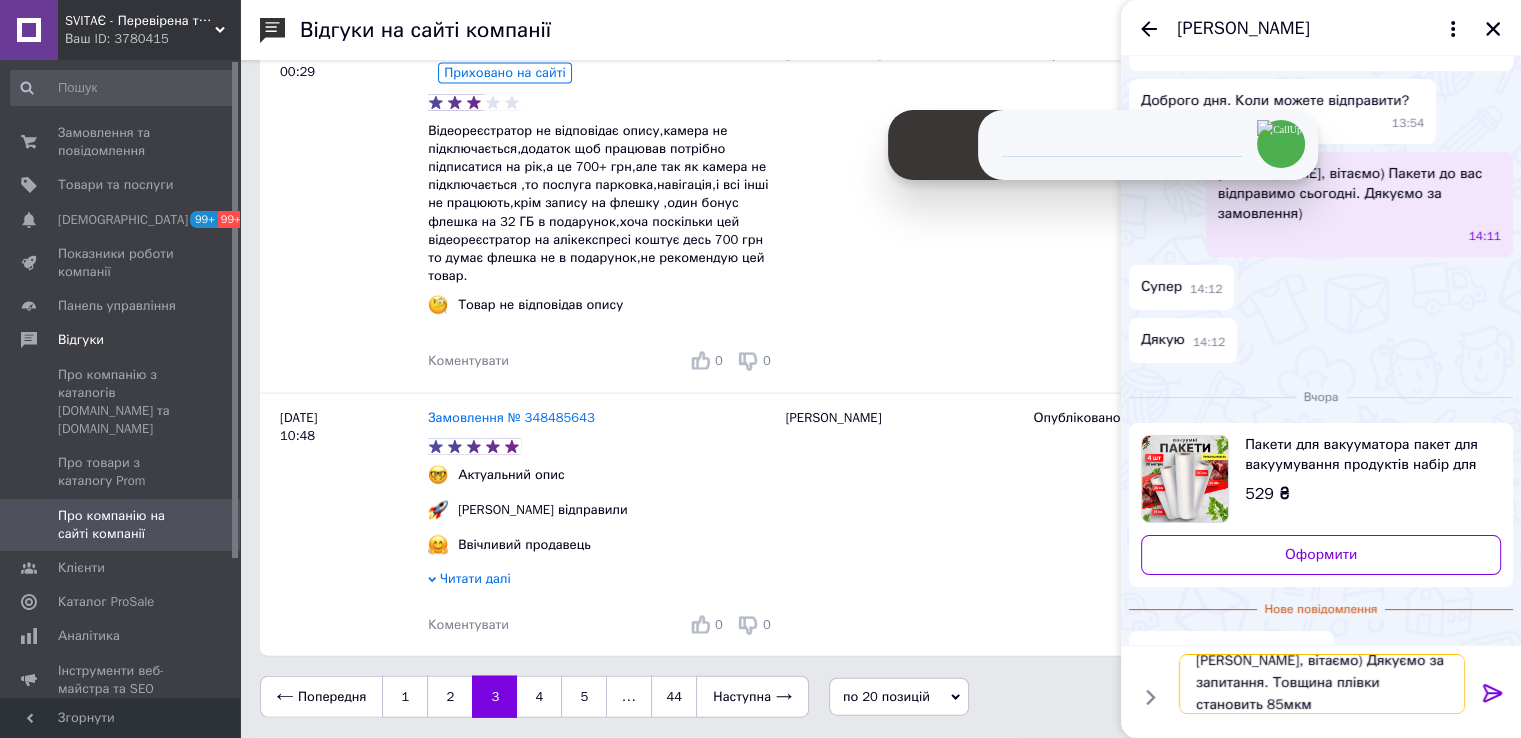 type 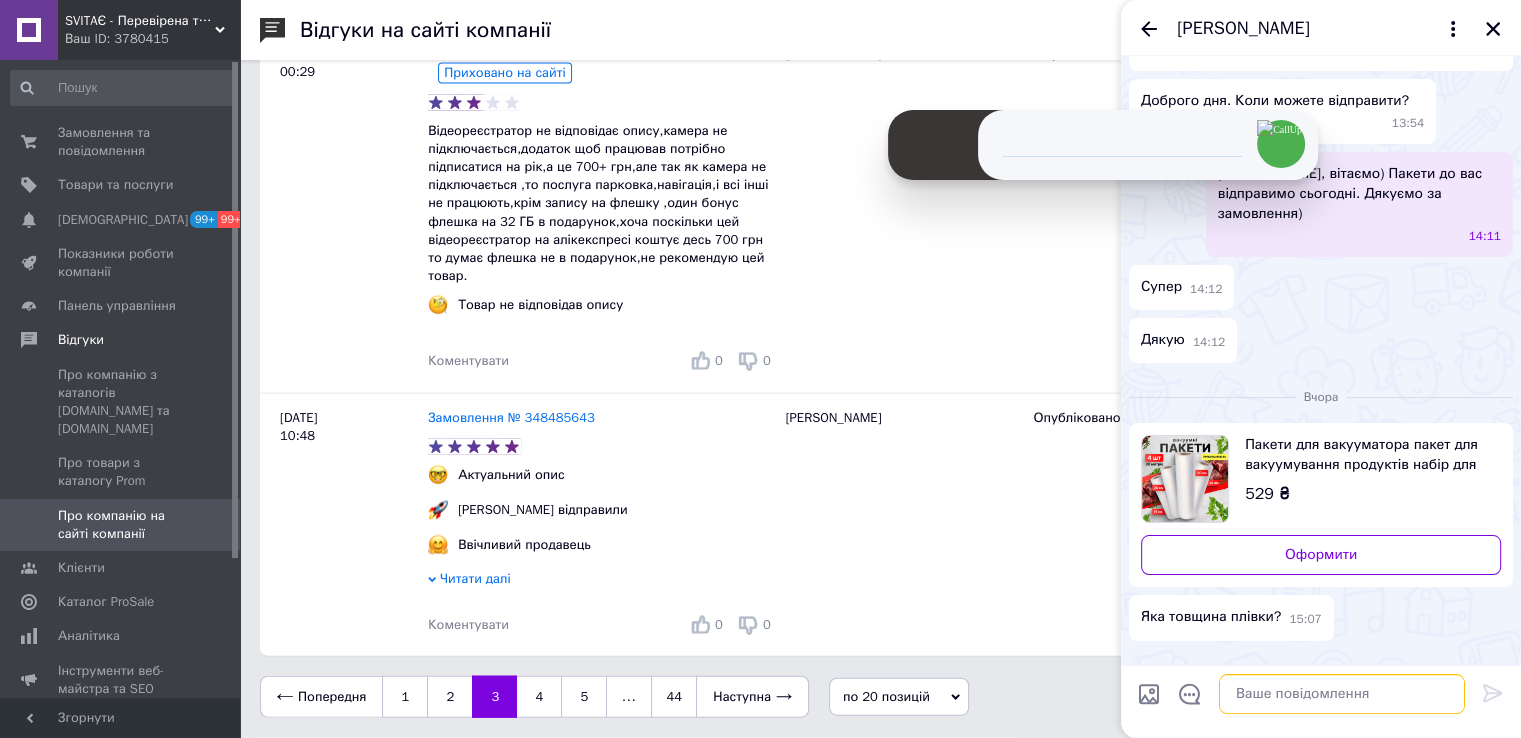 scroll, scrollTop: 0, scrollLeft: 0, axis: both 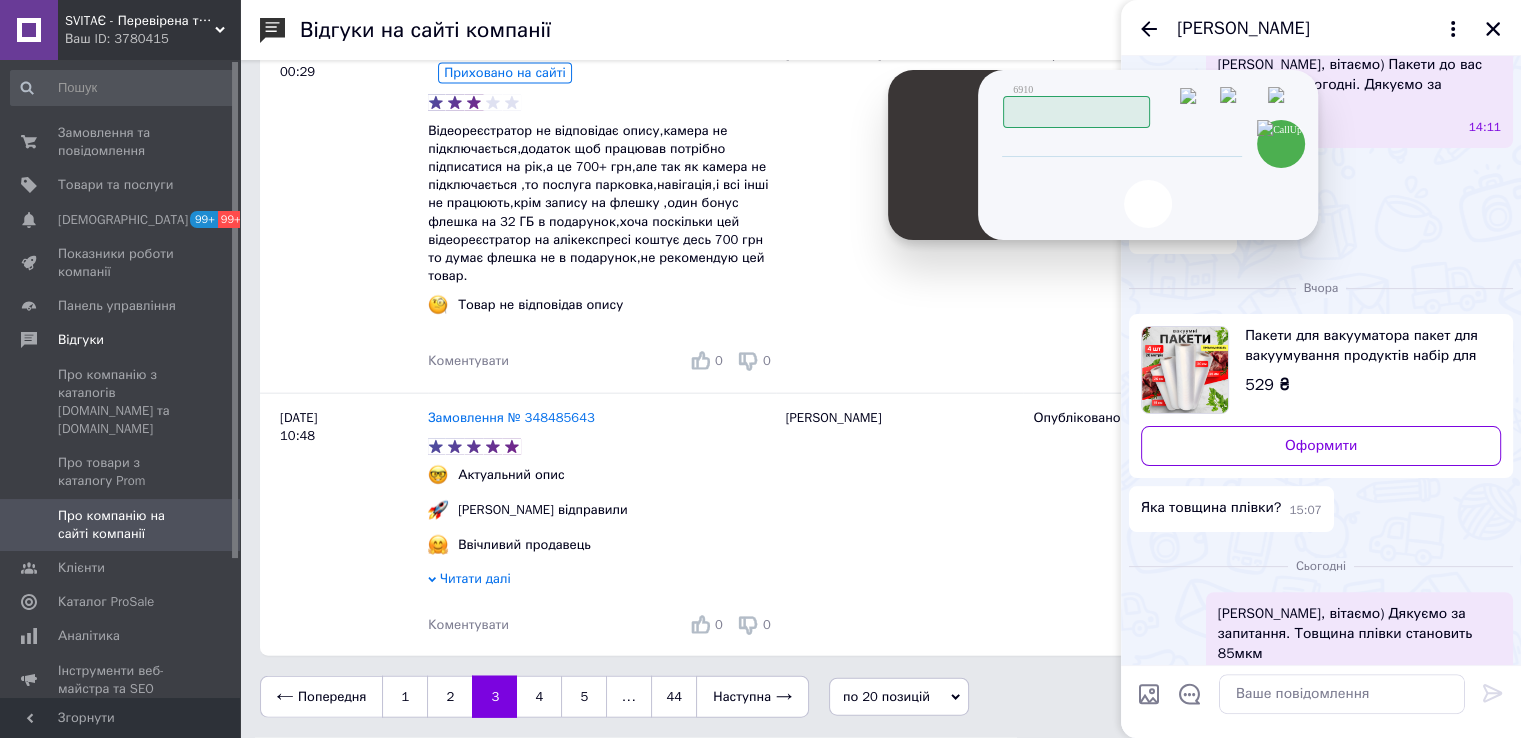 click at bounding box center [1282, 105] 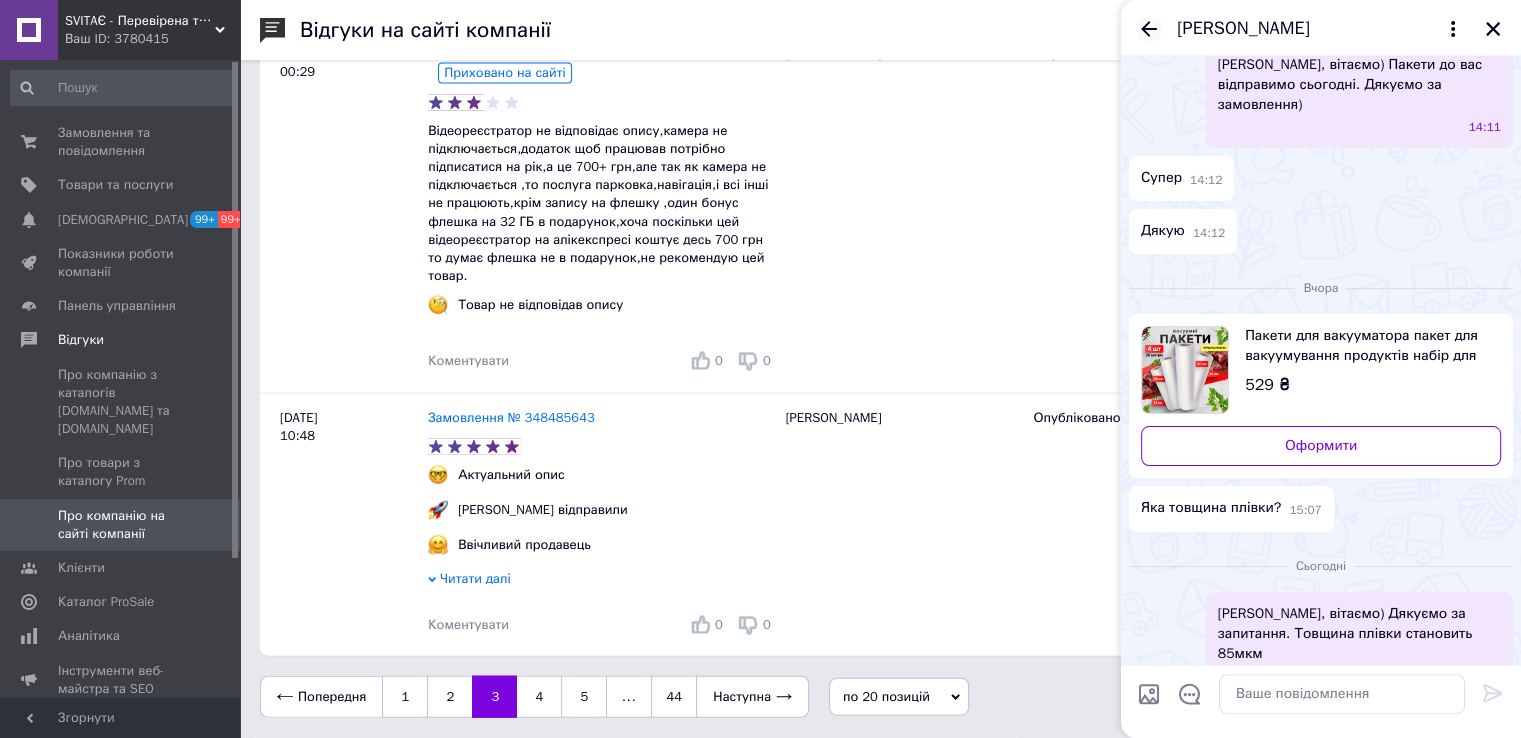 click 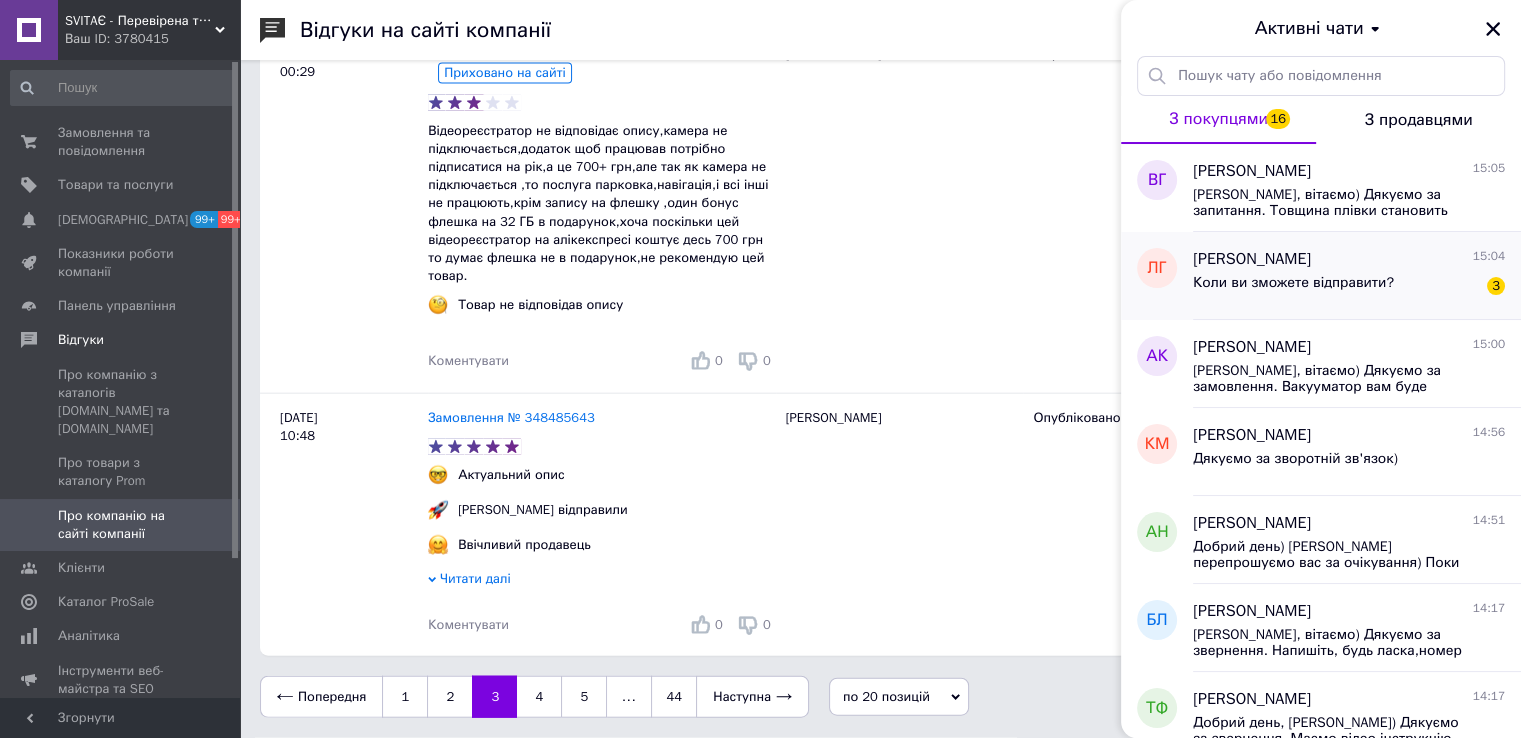 click on "[PERSON_NAME]" at bounding box center (1252, 259) 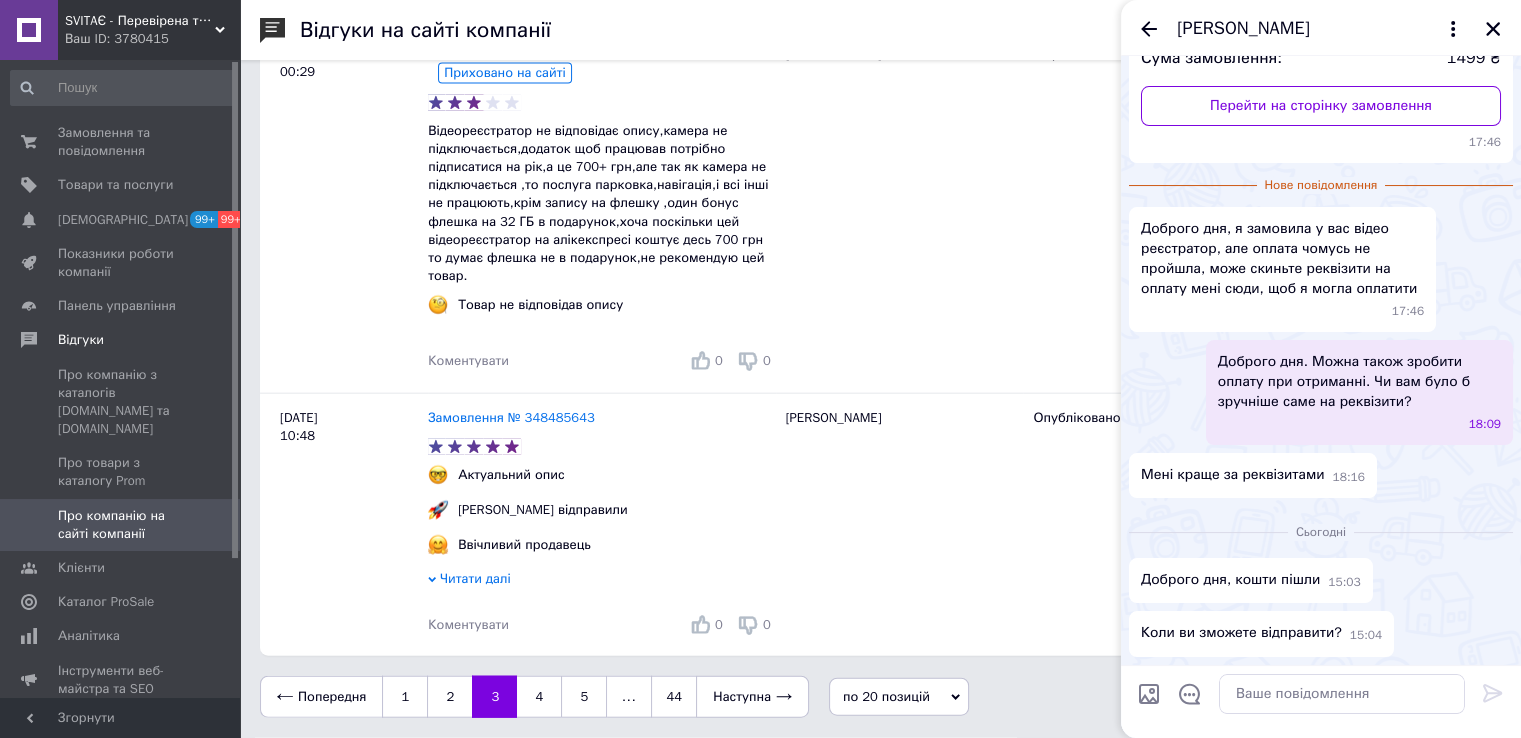 scroll, scrollTop: 40, scrollLeft: 0, axis: vertical 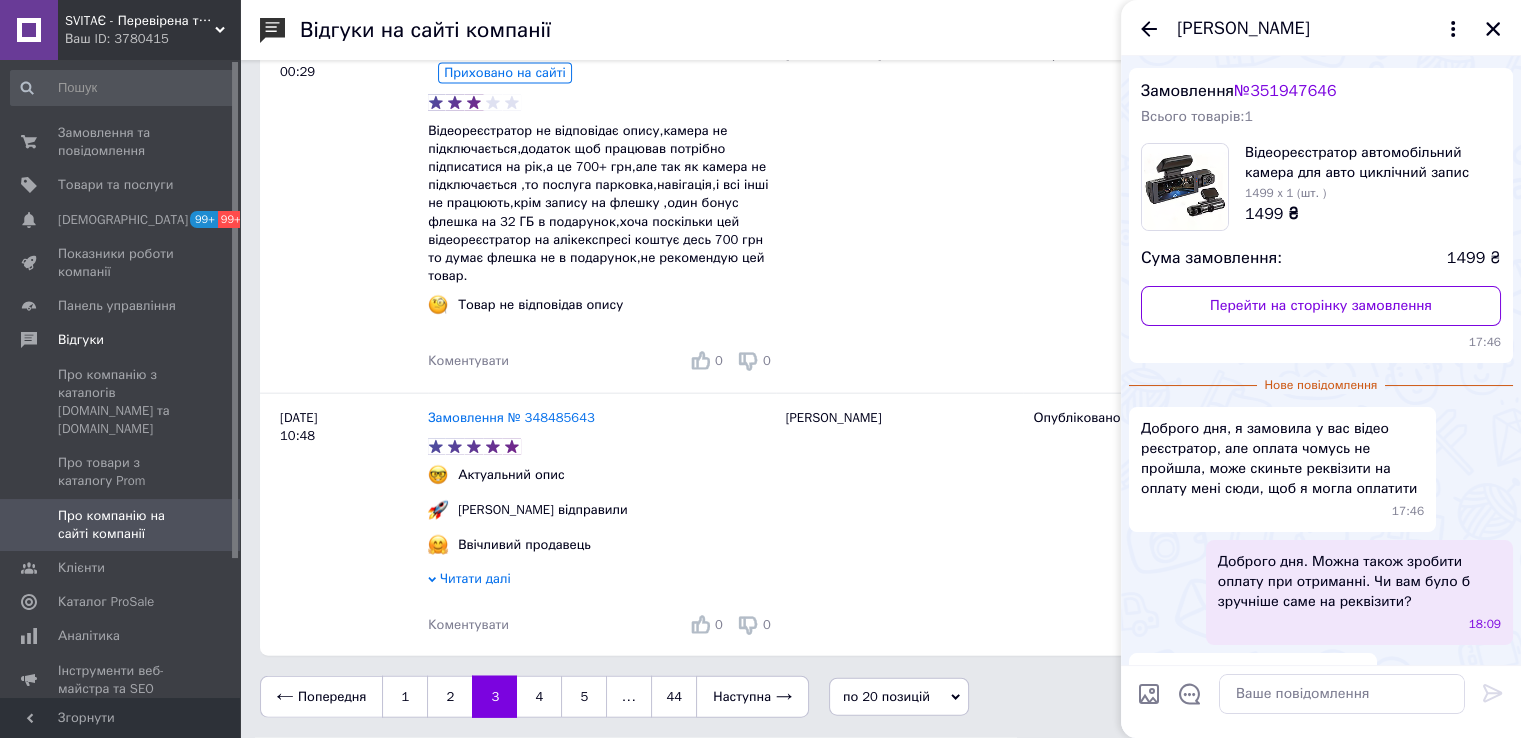 click on "№ 351947646" at bounding box center (1285, 91) 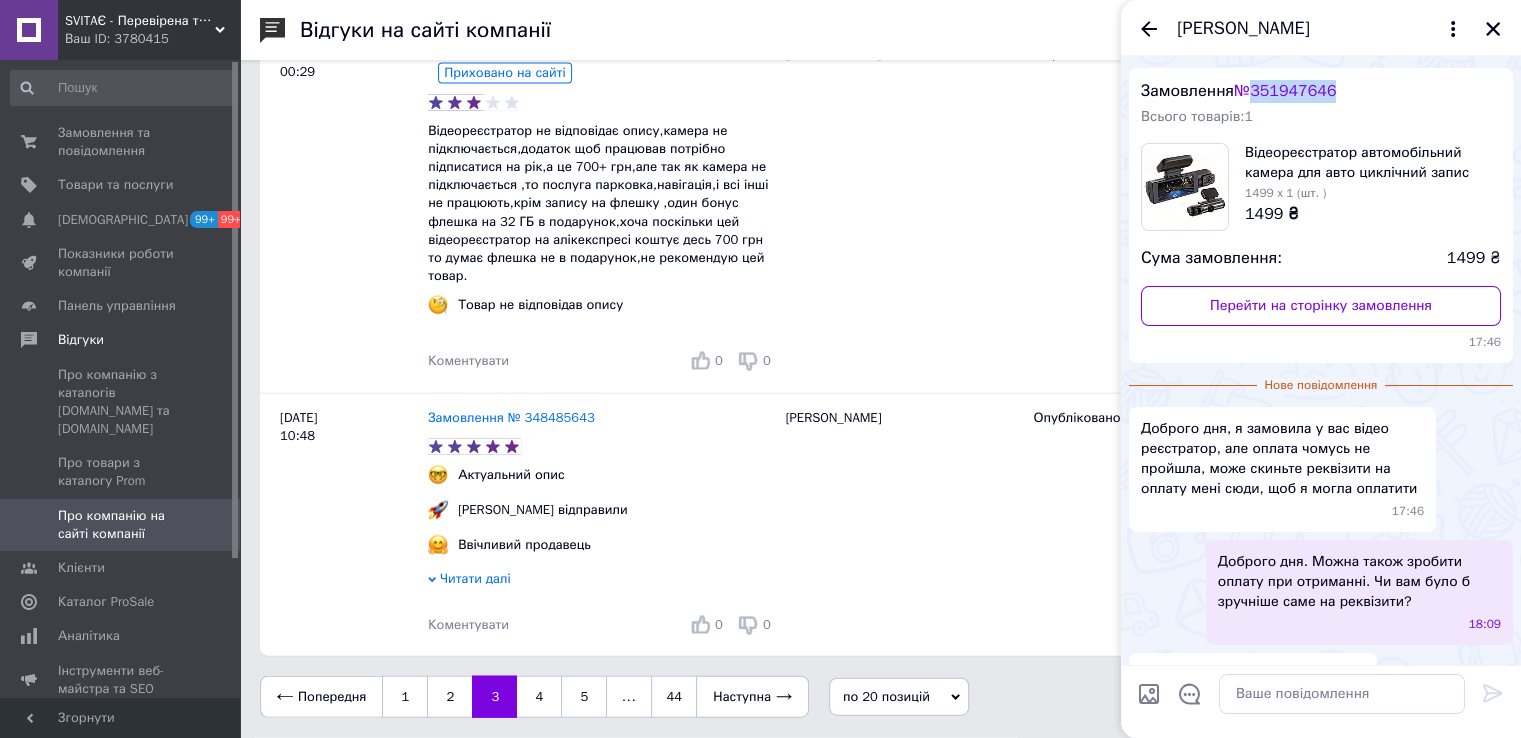 click on "№ 351947646" at bounding box center (1285, 91) 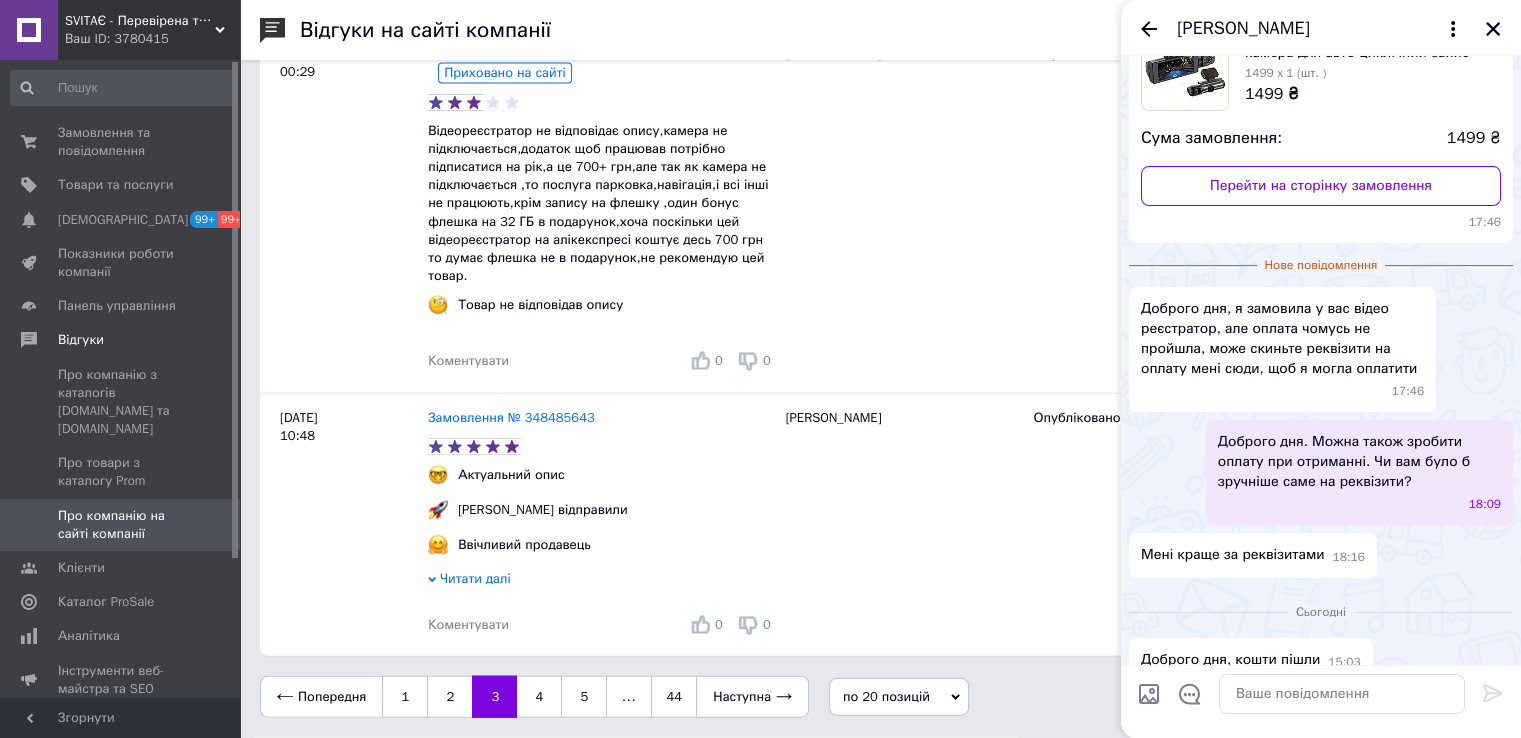 scroll, scrollTop: 240, scrollLeft: 0, axis: vertical 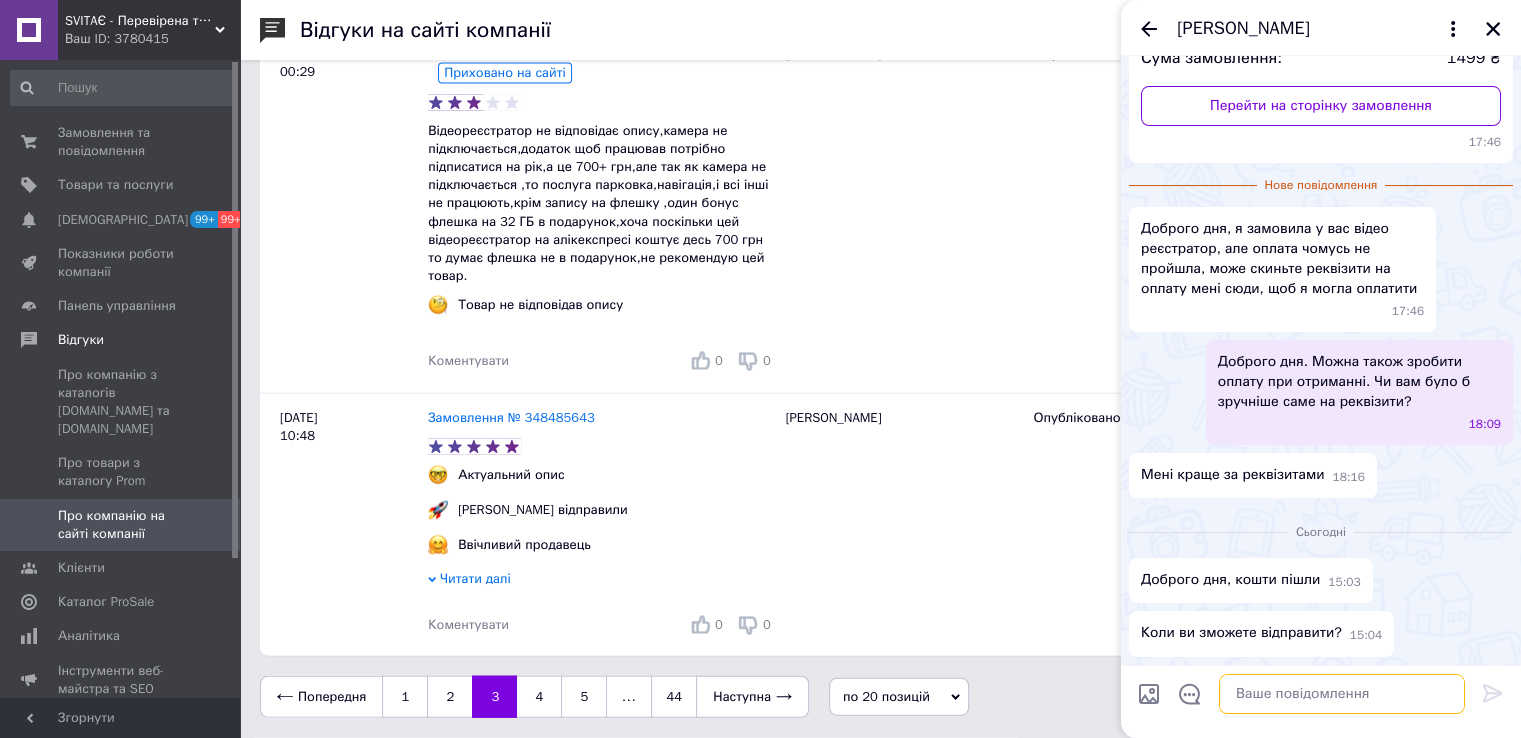click at bounding box center [1342, 694] 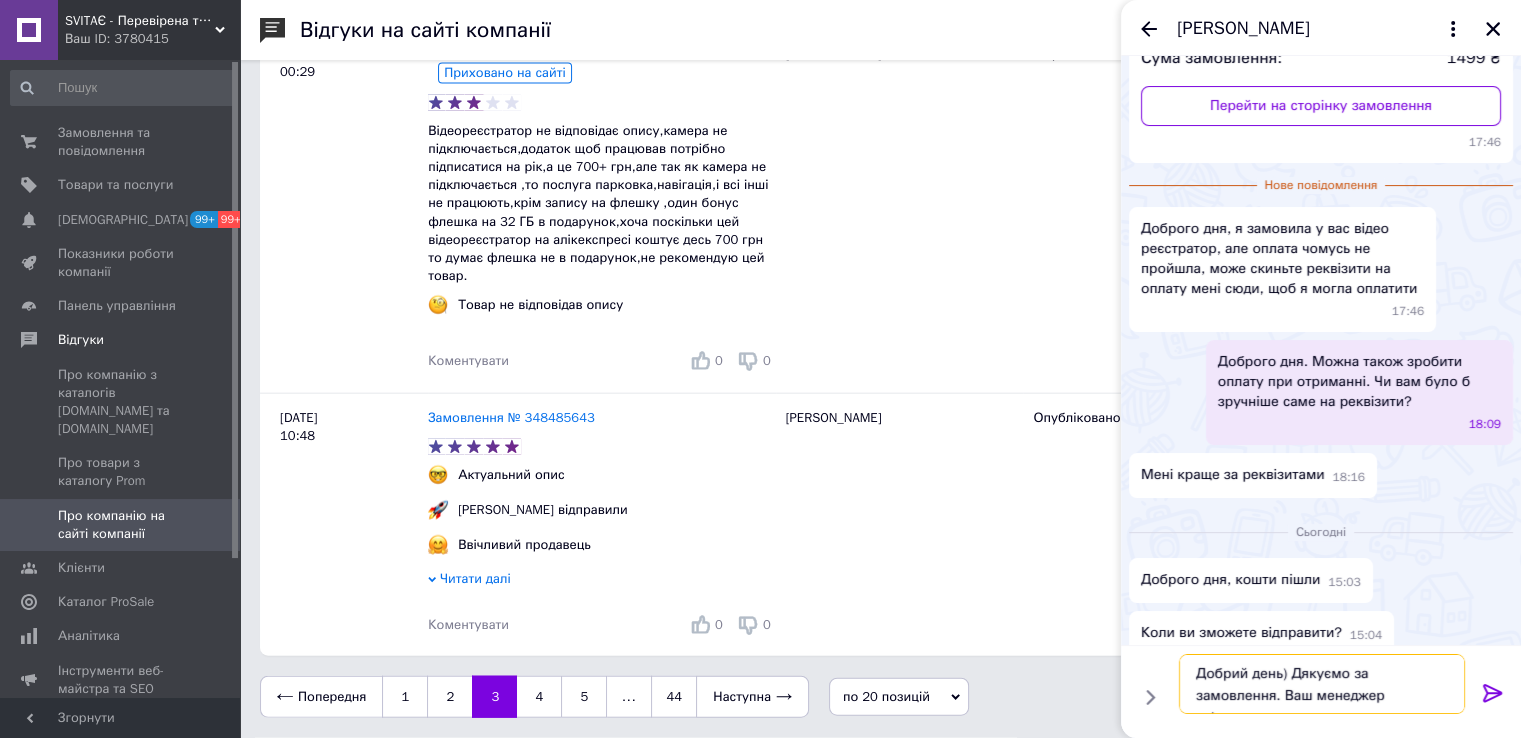 scroll, scrollTop: 1, scrollLeft: 0, axis: vertical 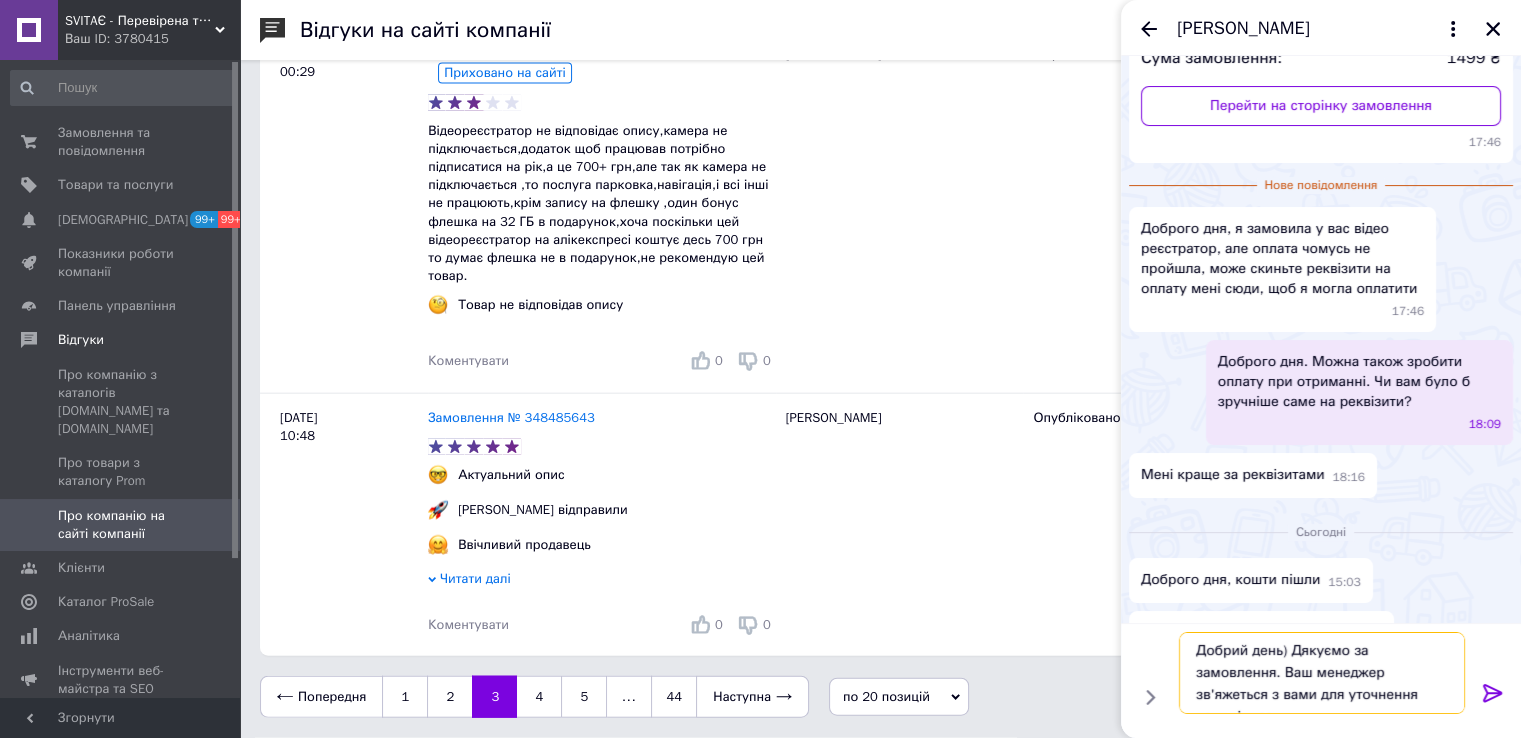 type on "Добрий день) Дякуємо за замовлення. Ваш менеджер зв'яжеться з вами для уточнення дати відправки" 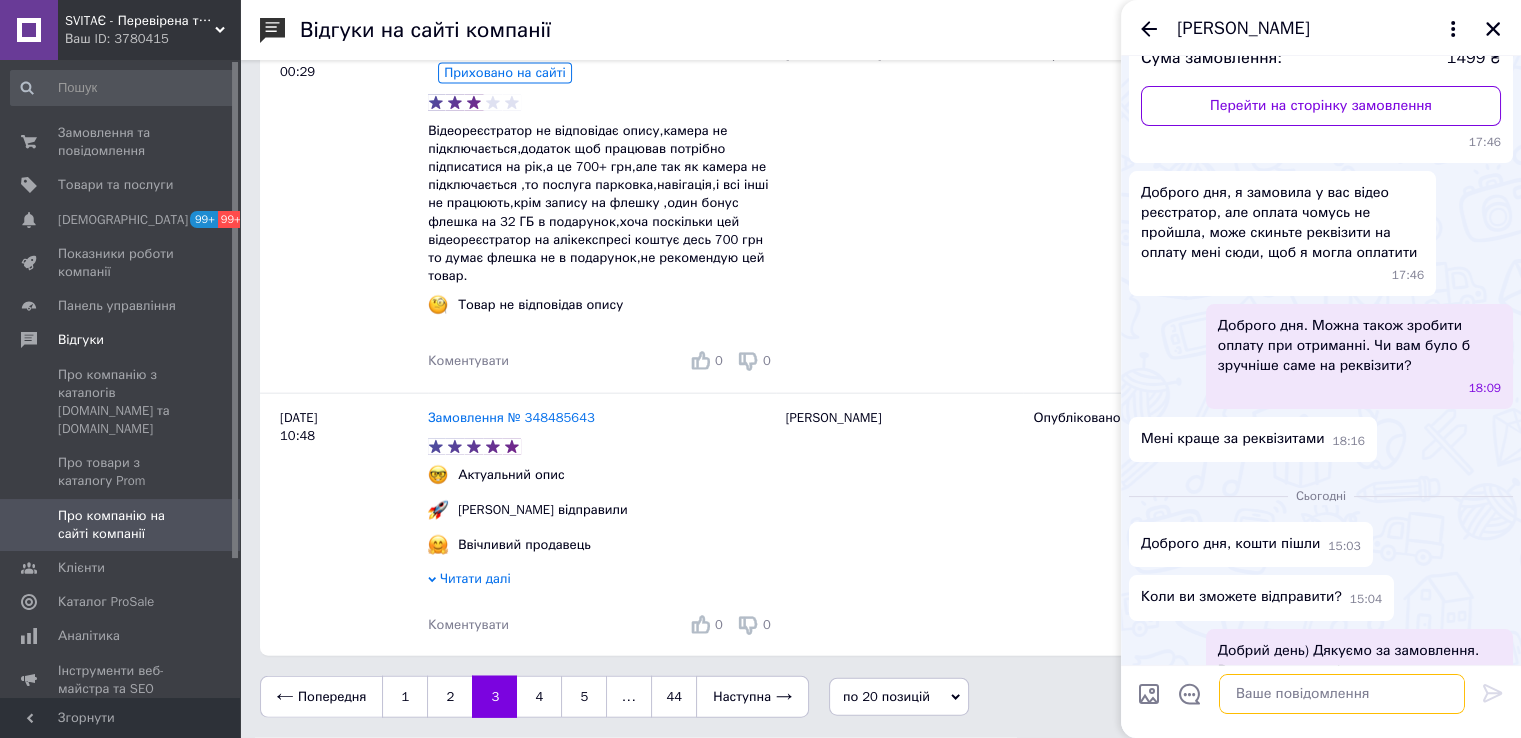 scroll, scrollTop: 0, scrollLeft: 0, axis: both 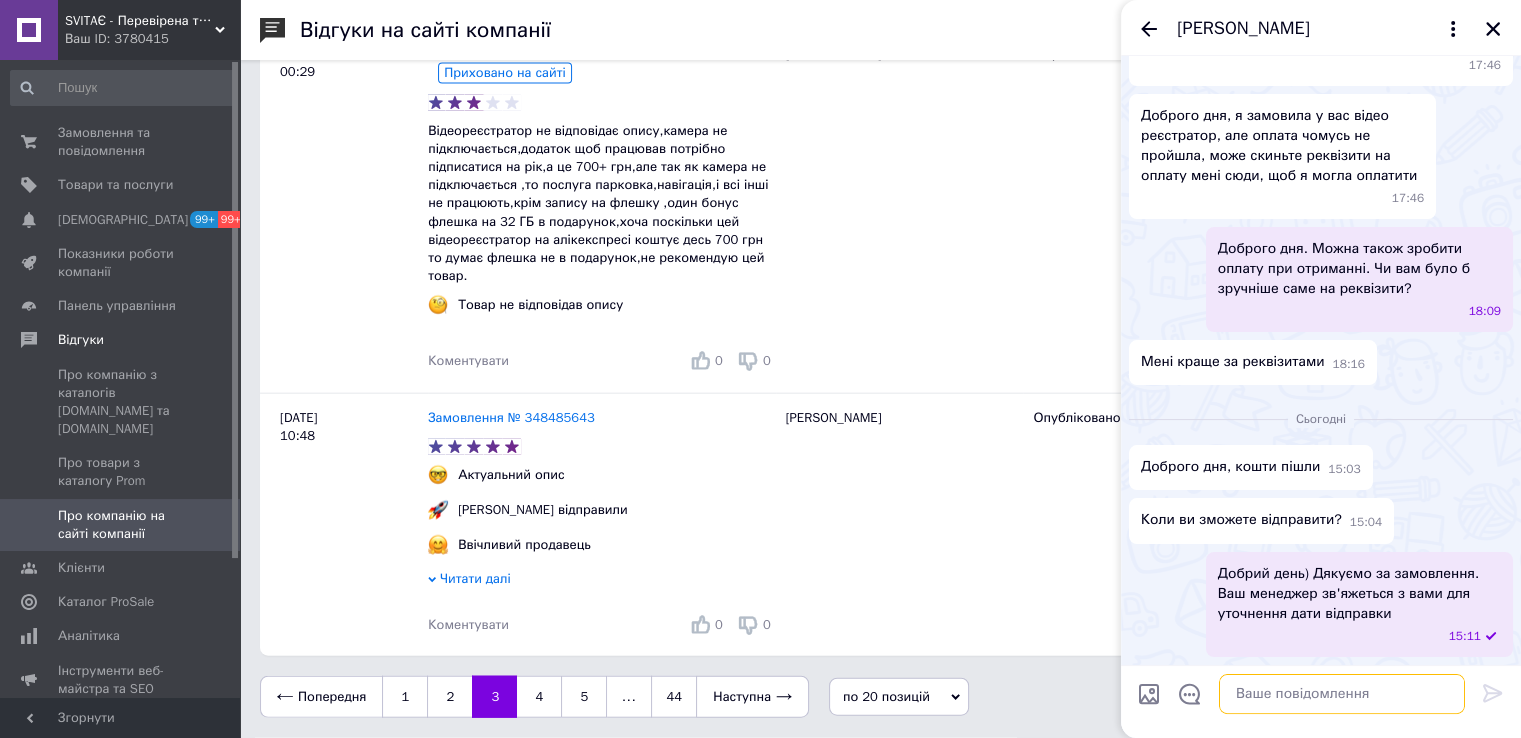 type 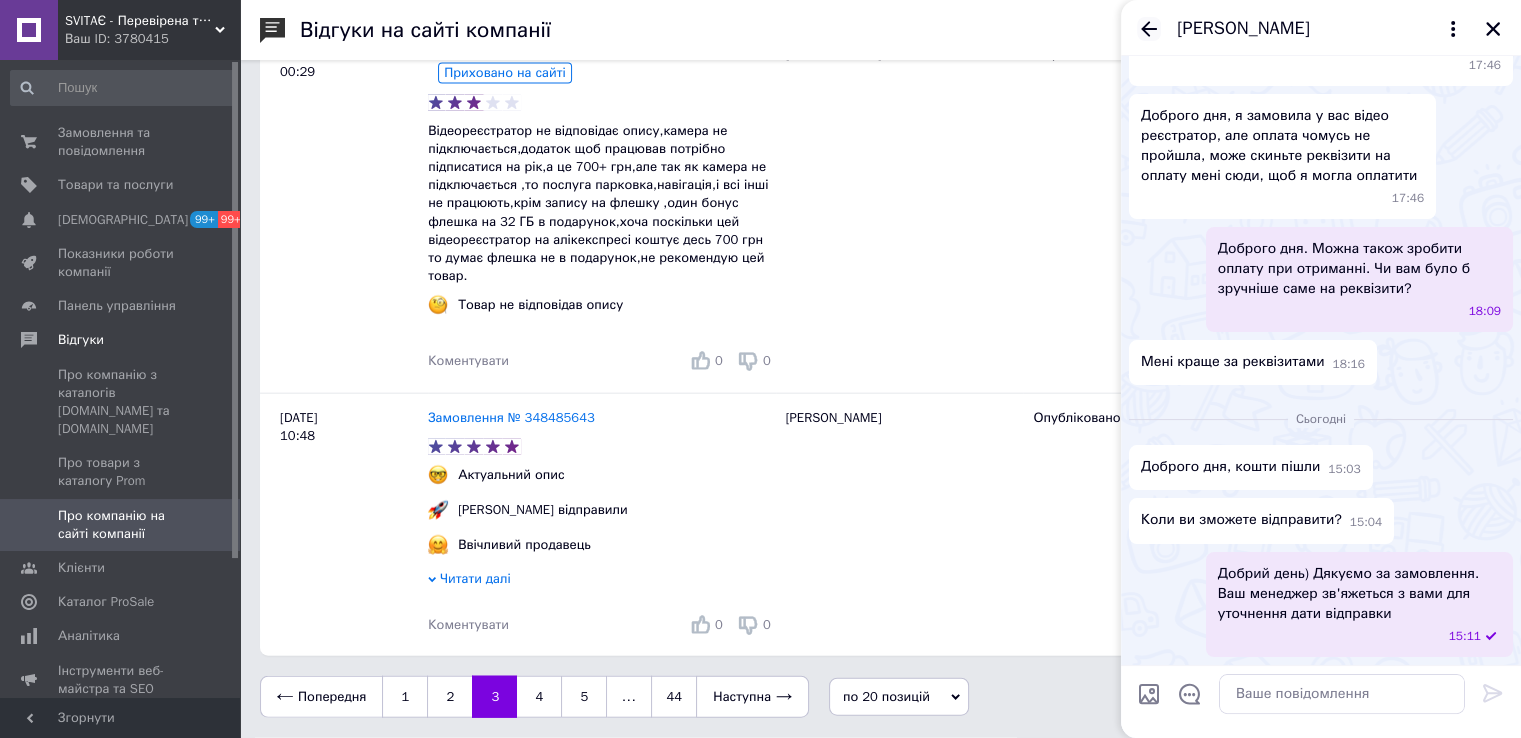 click 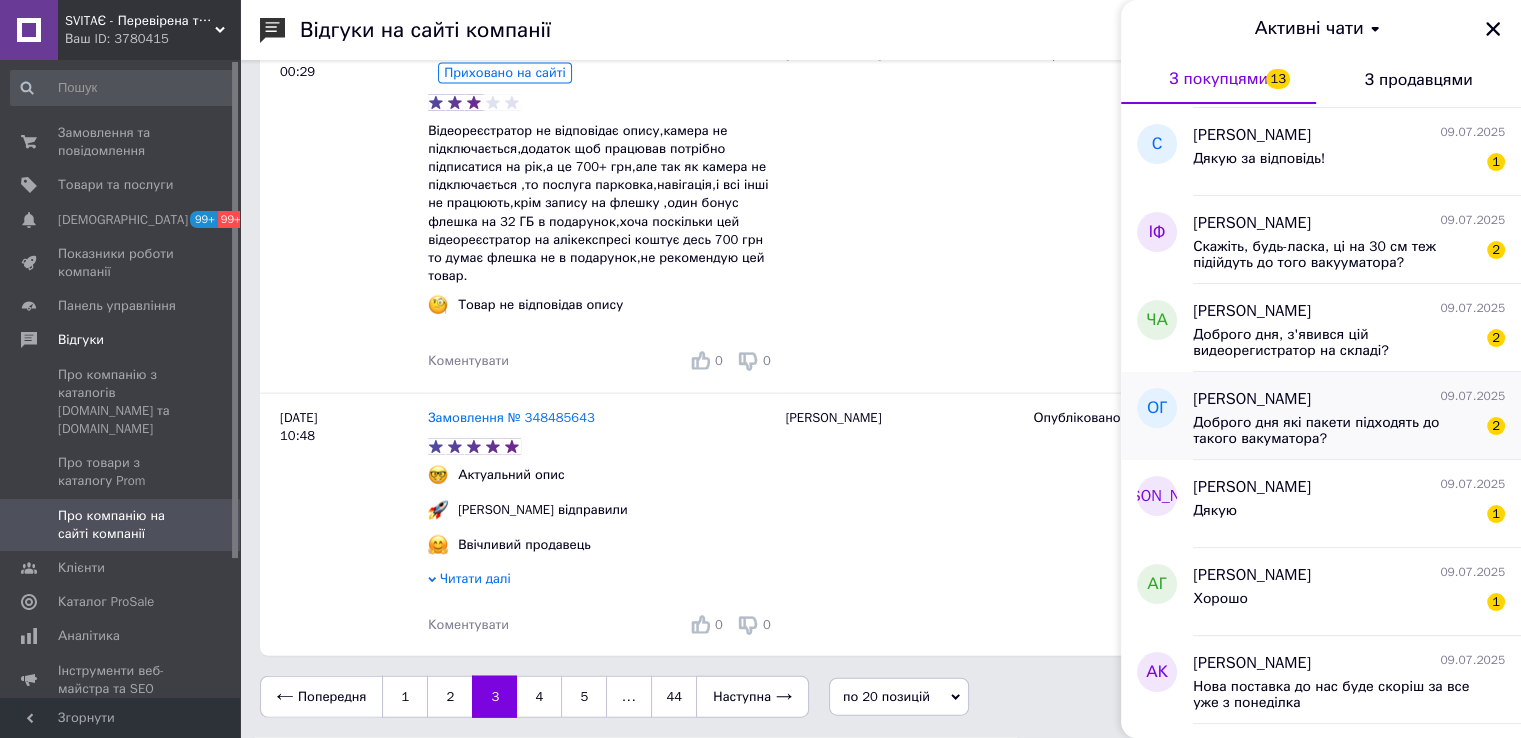scroll, scrollTop: 900, scrollLeft: 0, axis: vertical 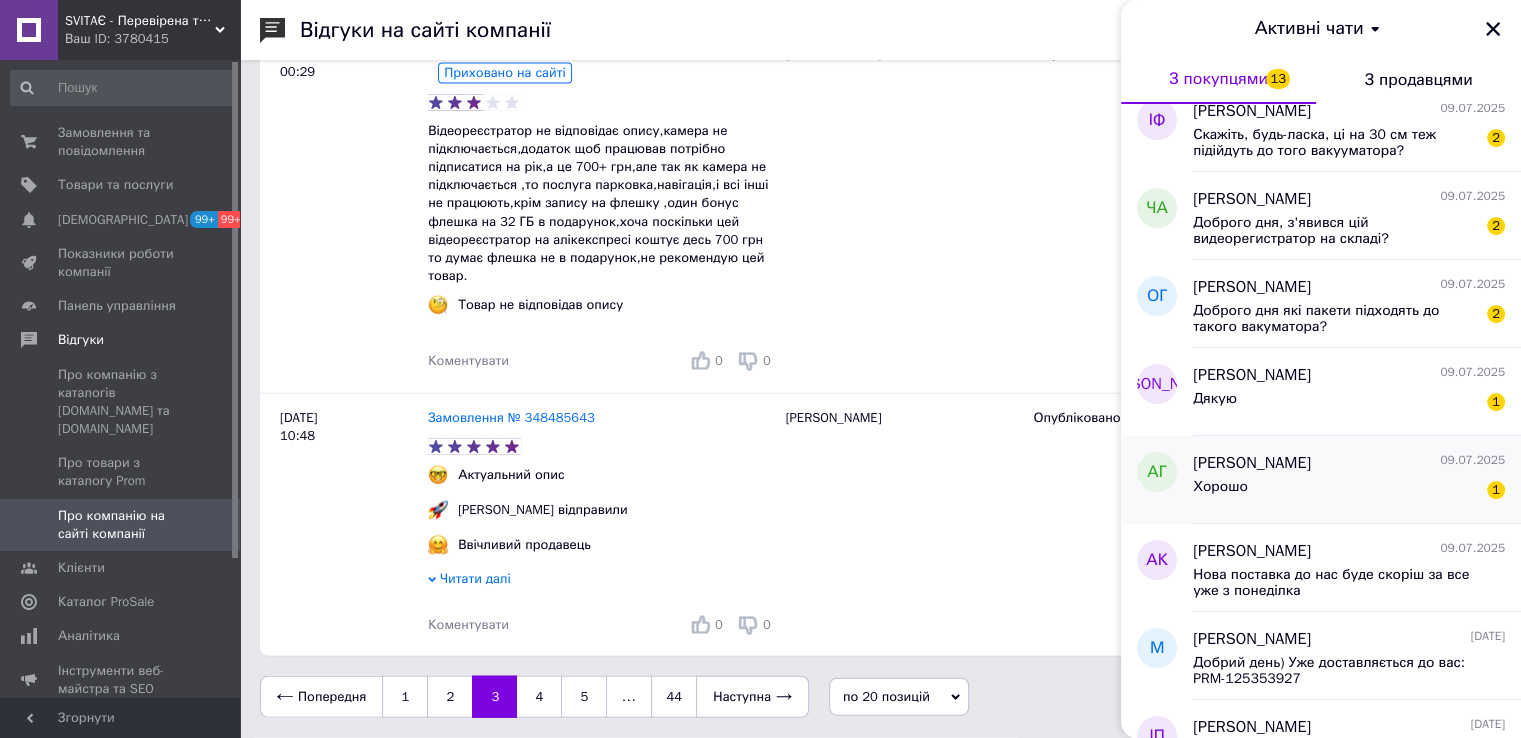 click on "Хорошо" at bounding box center (1220, 487) 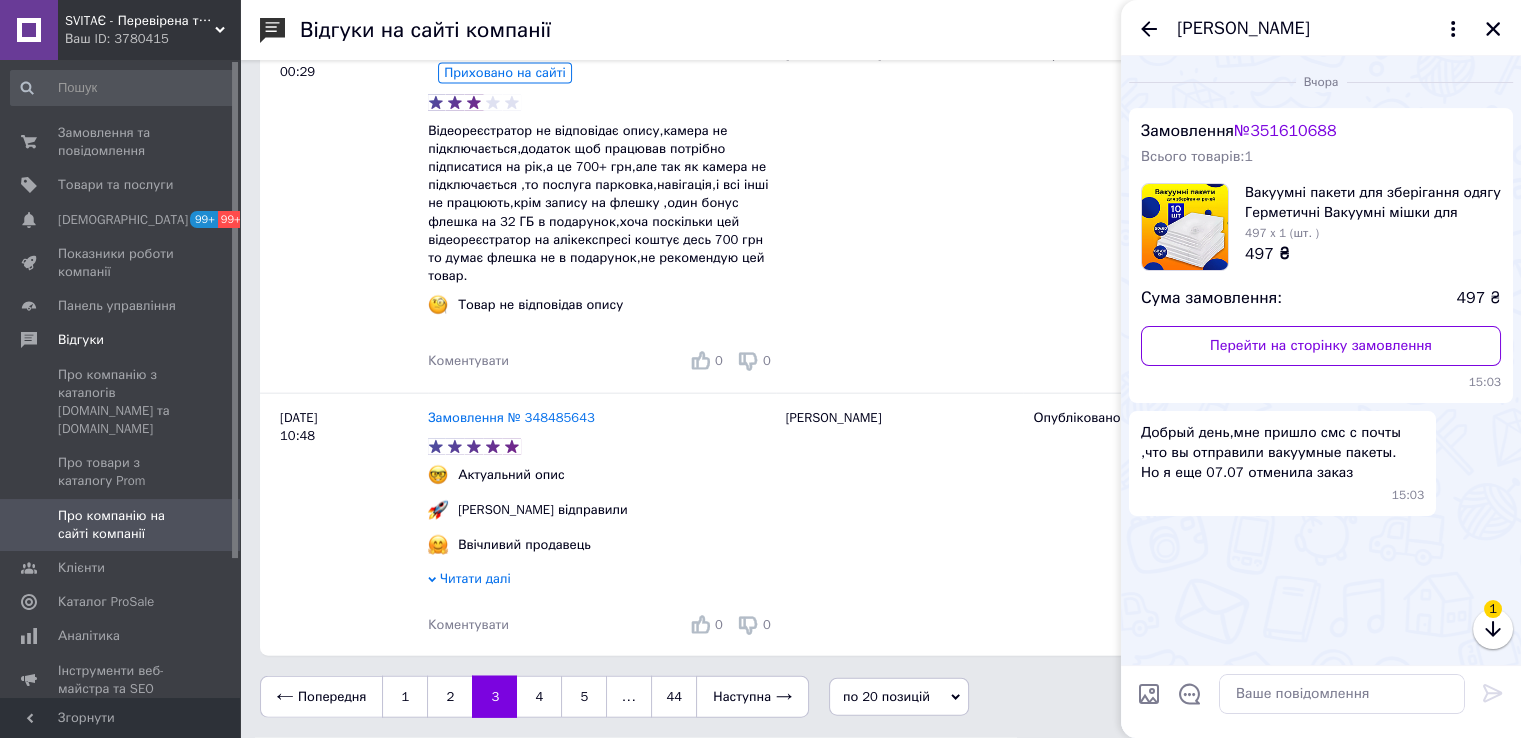 scroll, scrollTop: 285, scrollLeft: 0, axis: vertical 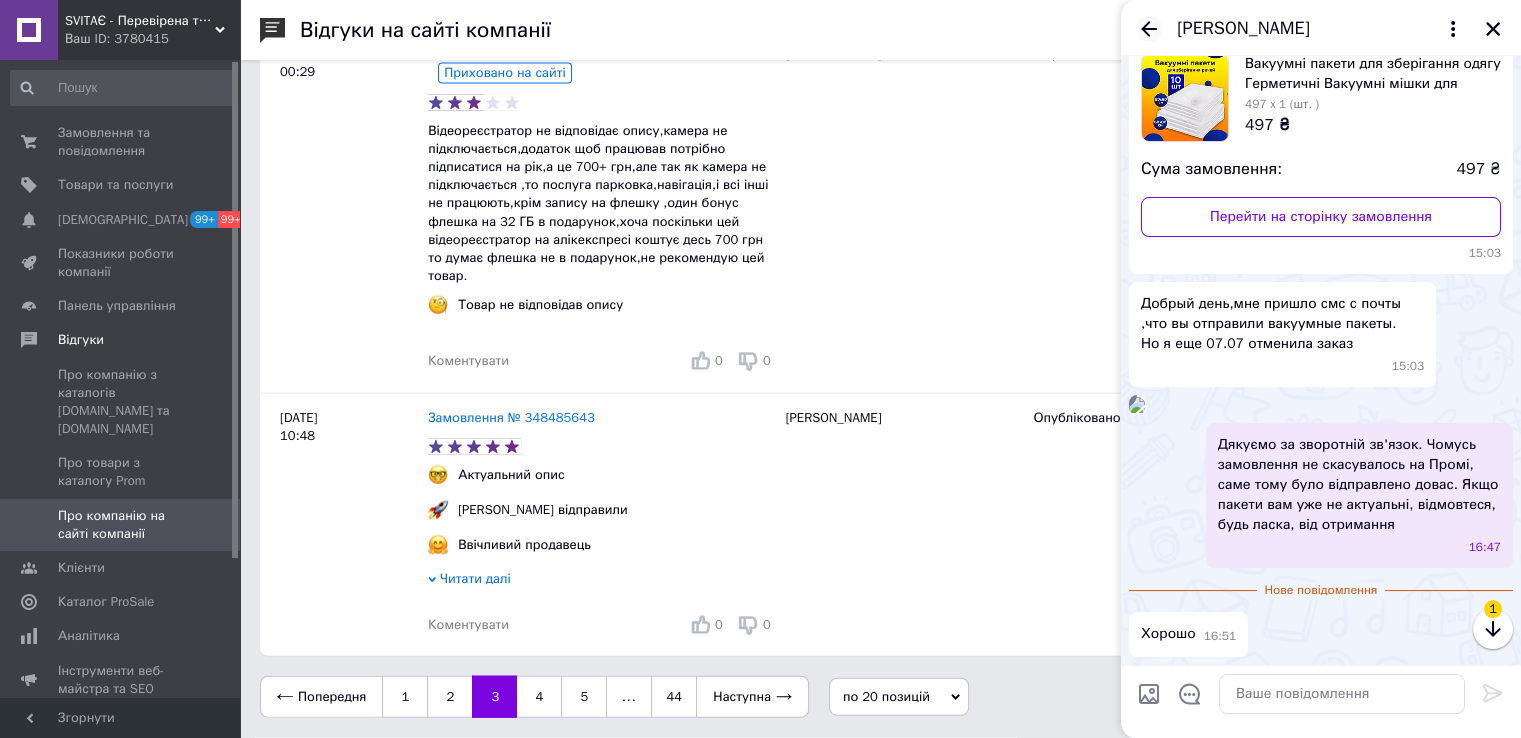 click 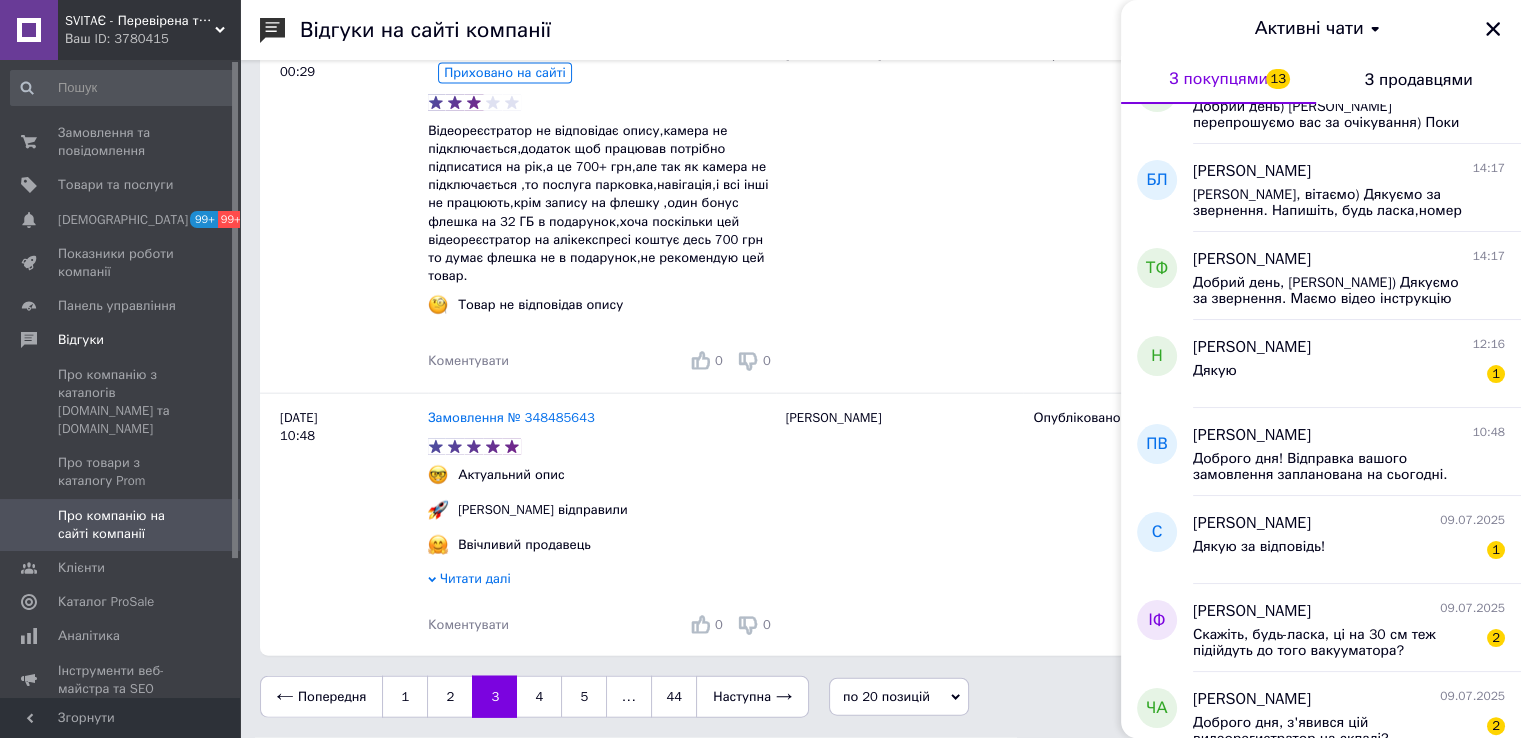 scroll, scrollTop: 1000, scrollLeft: 0, axis: vertical 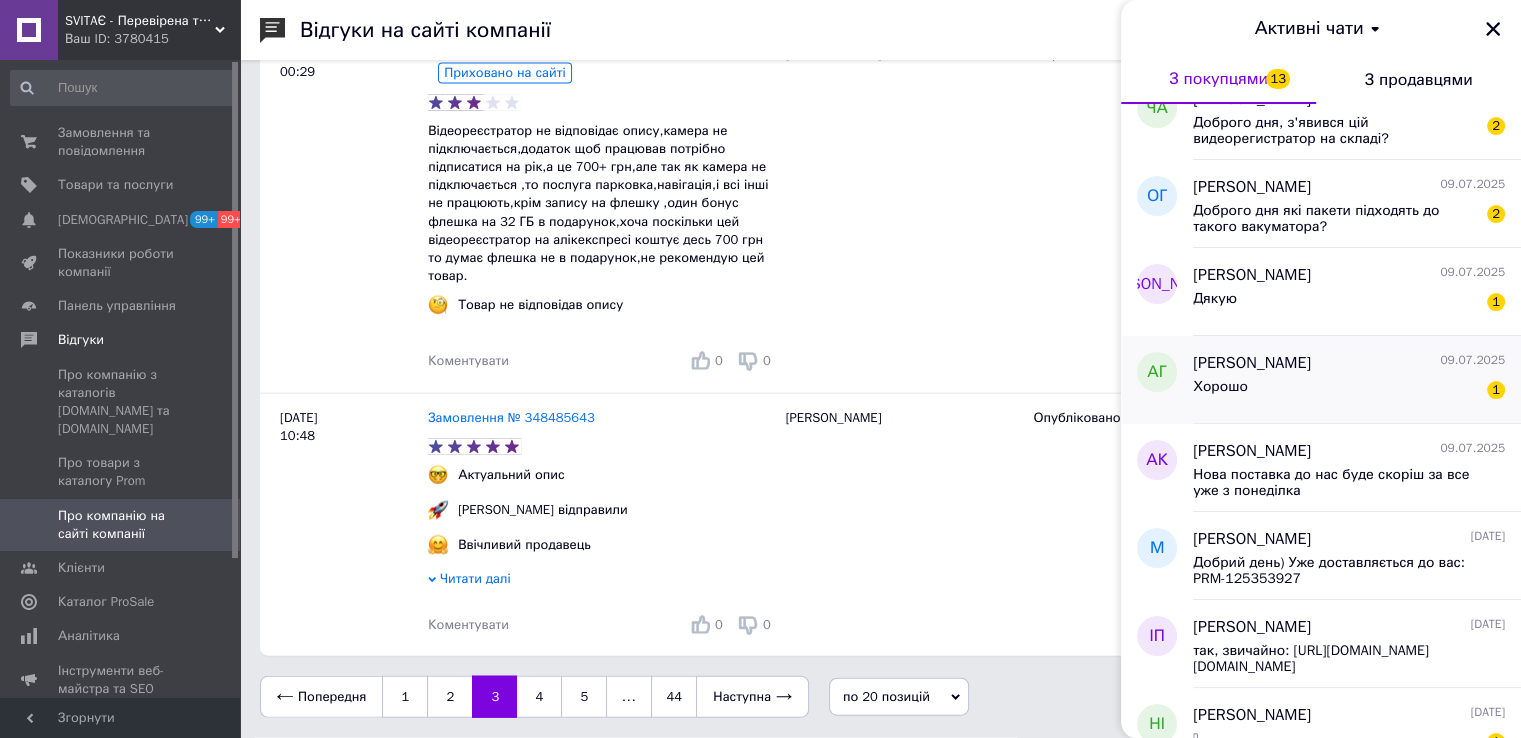 click on "Хорошо" at bounding box center [1220, 387] 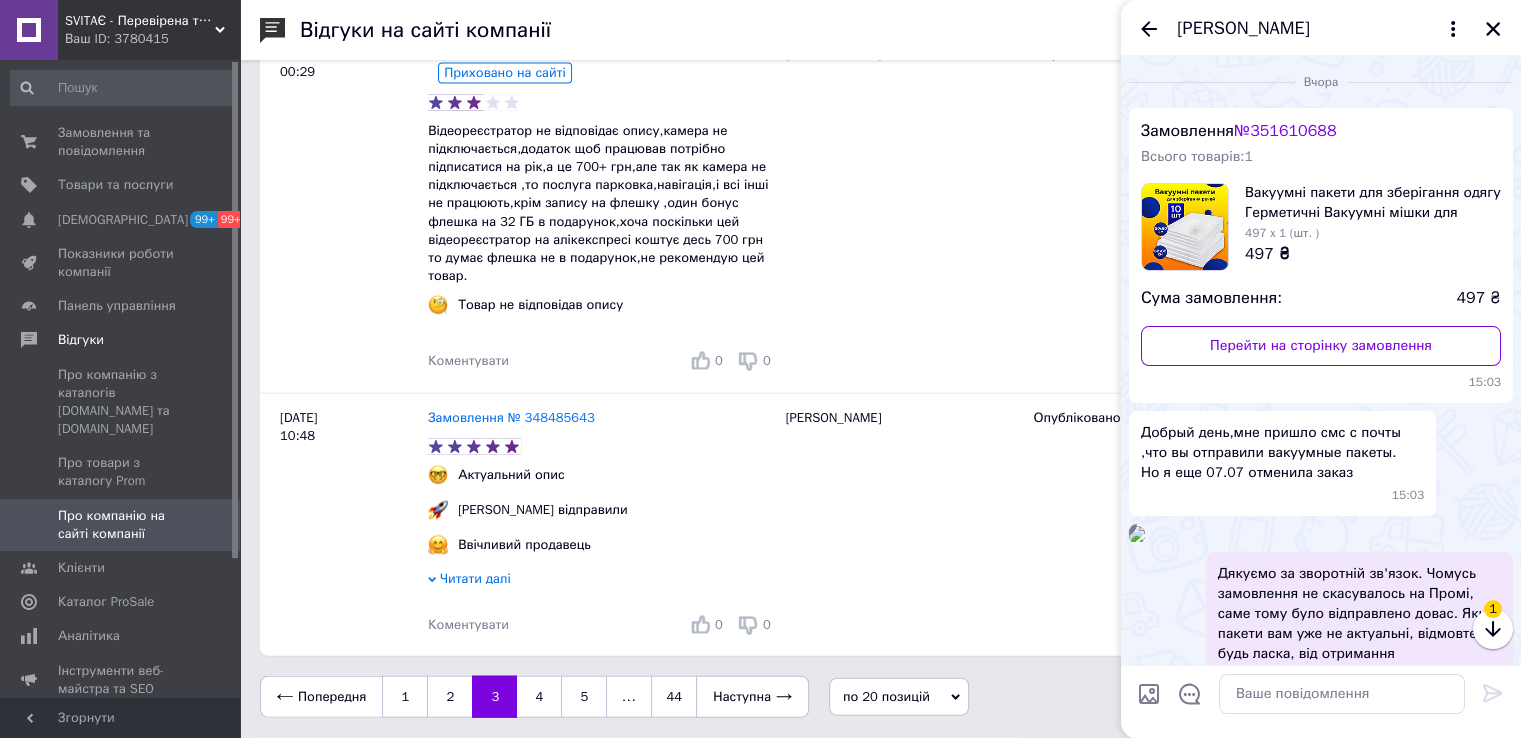 scroll, scrollTop: 285, scrollLeft: 0, axis: vertical 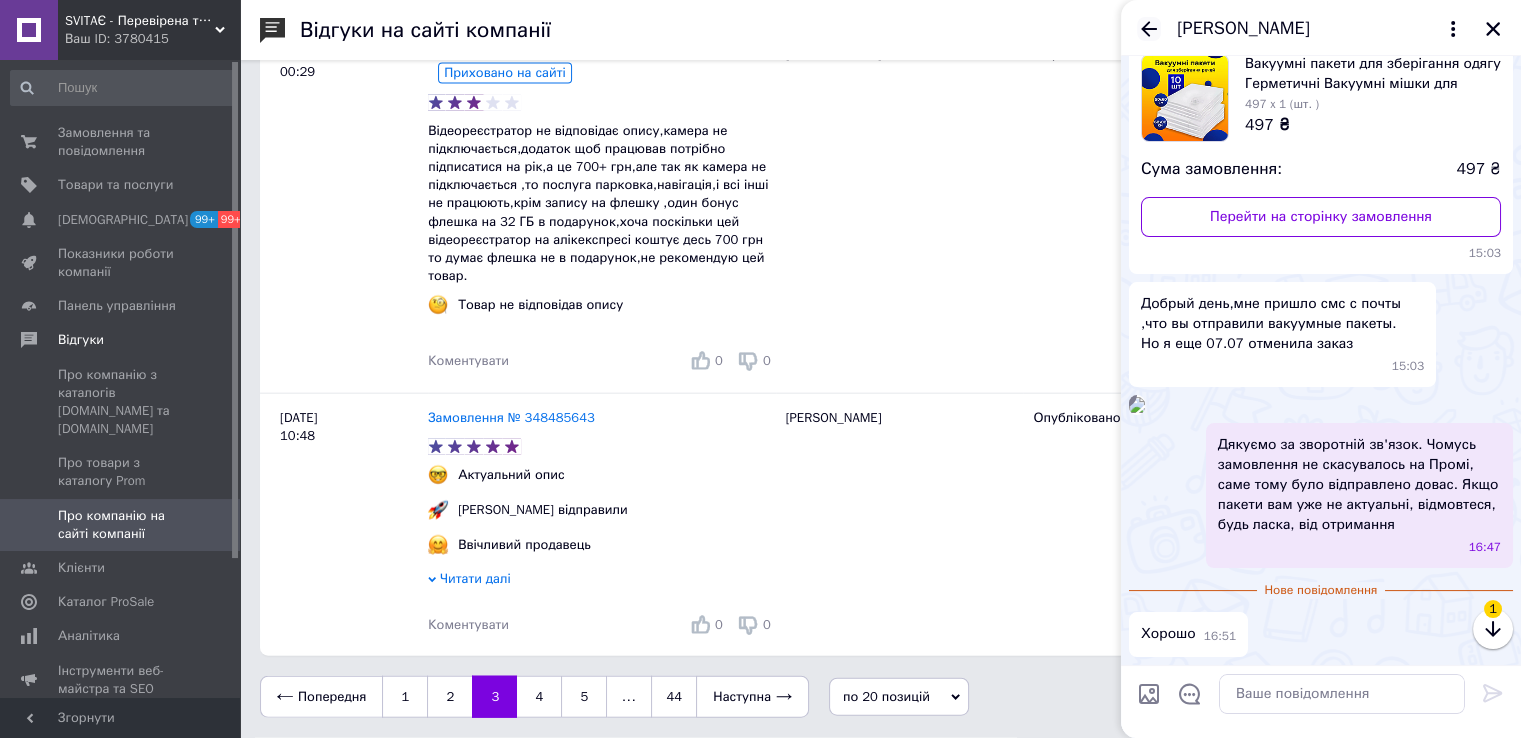 click 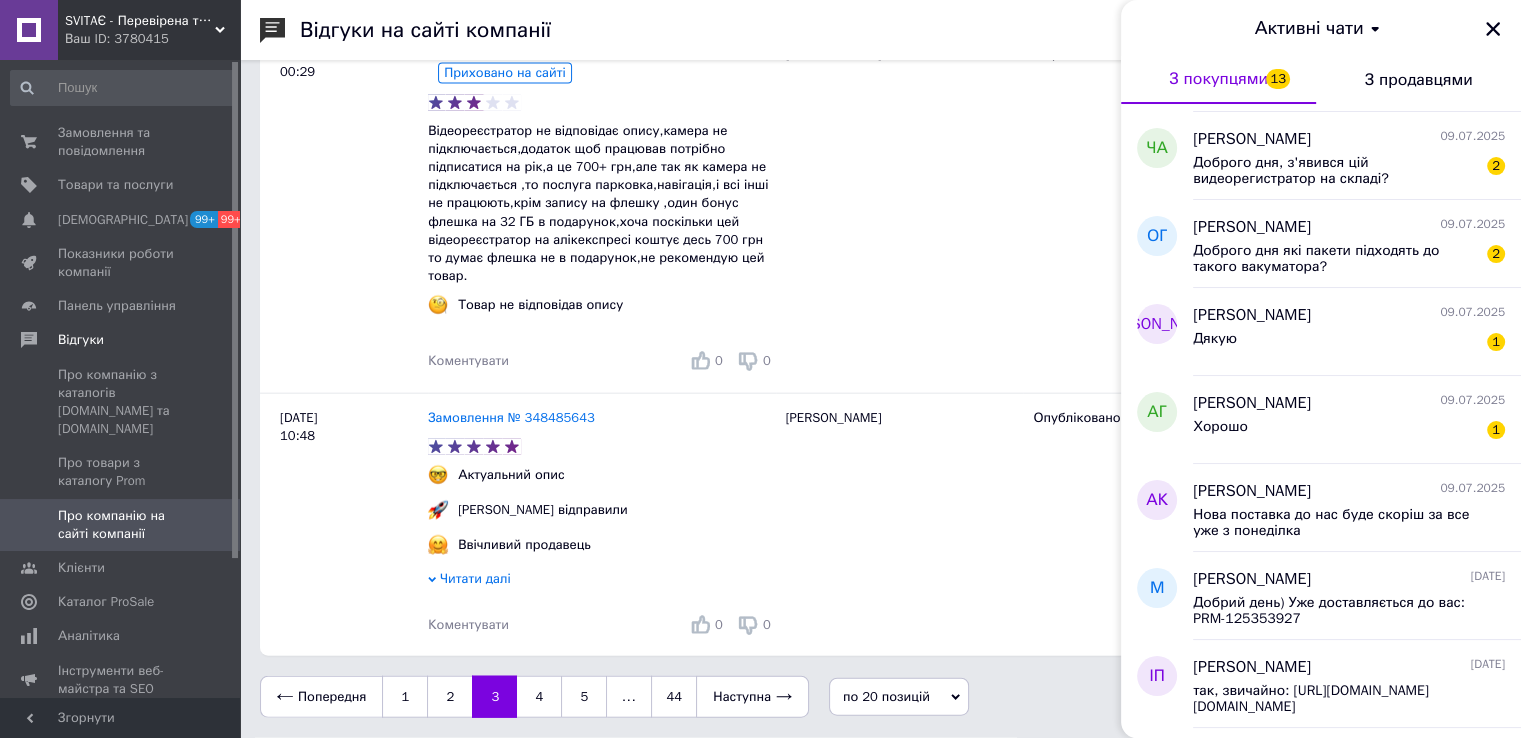 scroll, scrollTop: 1000, scrollLeft: 0, axis: vertical 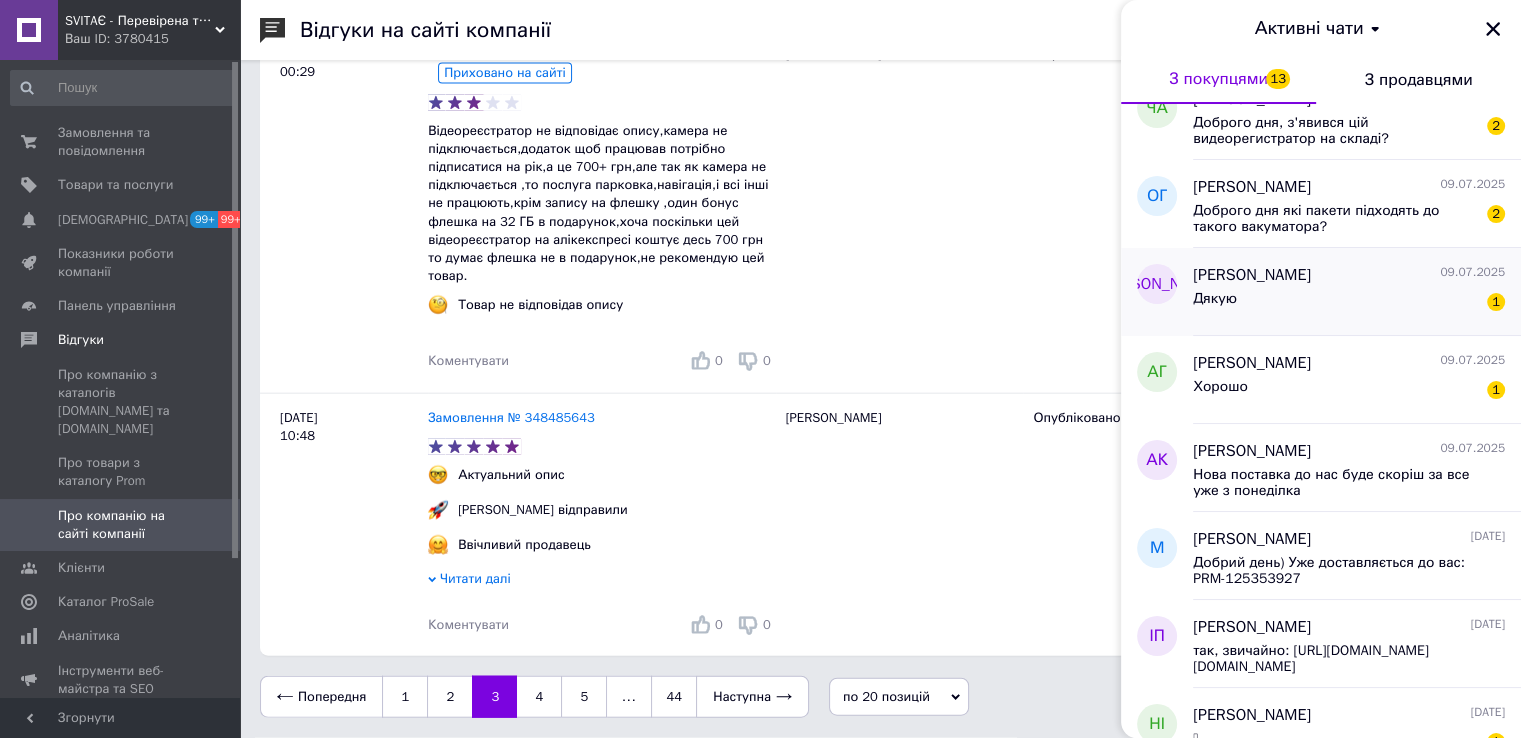 click on "Дякую 1" at bounding box center [1349, 303] 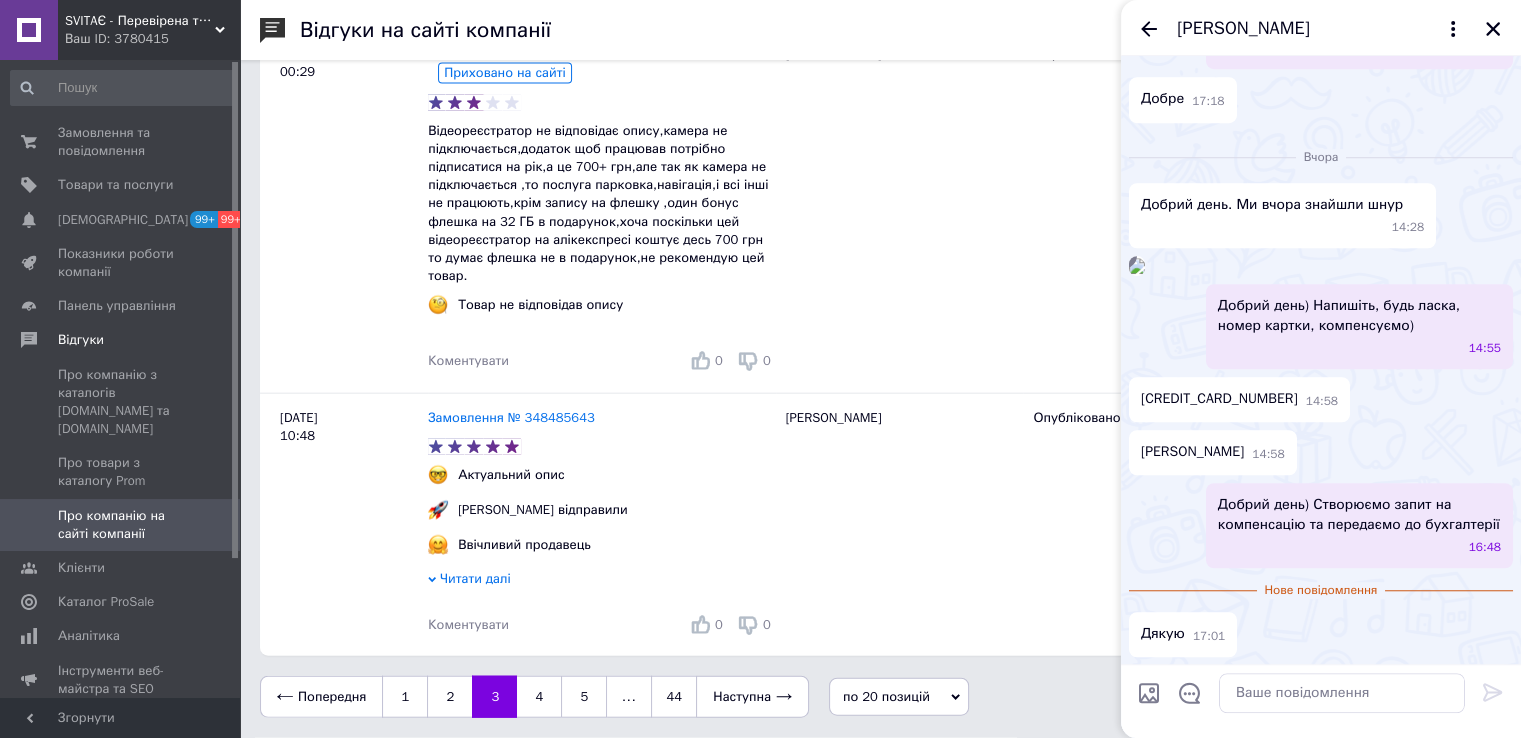 scroll, scrollTop: 2100, scrollLeft: 0, axis: vertical 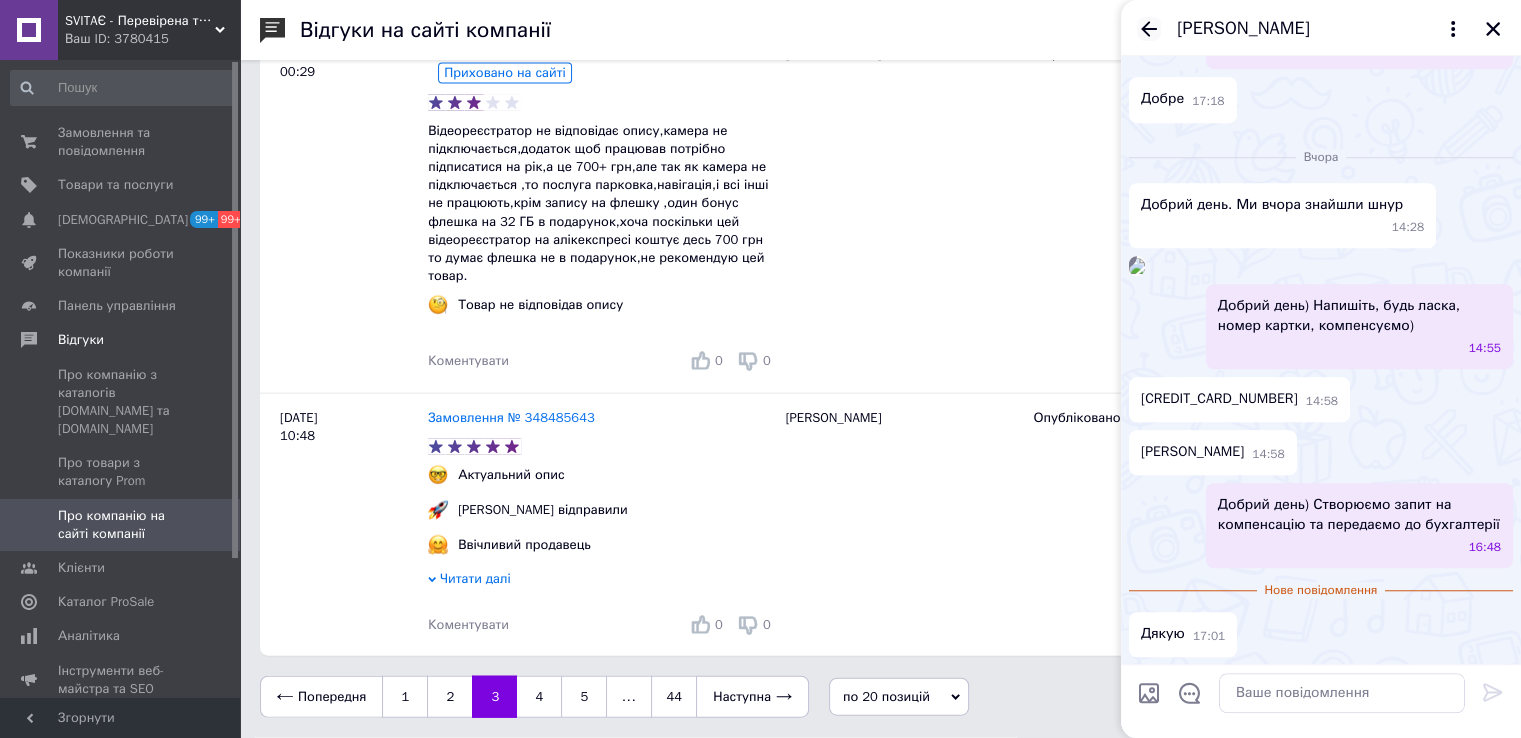 click 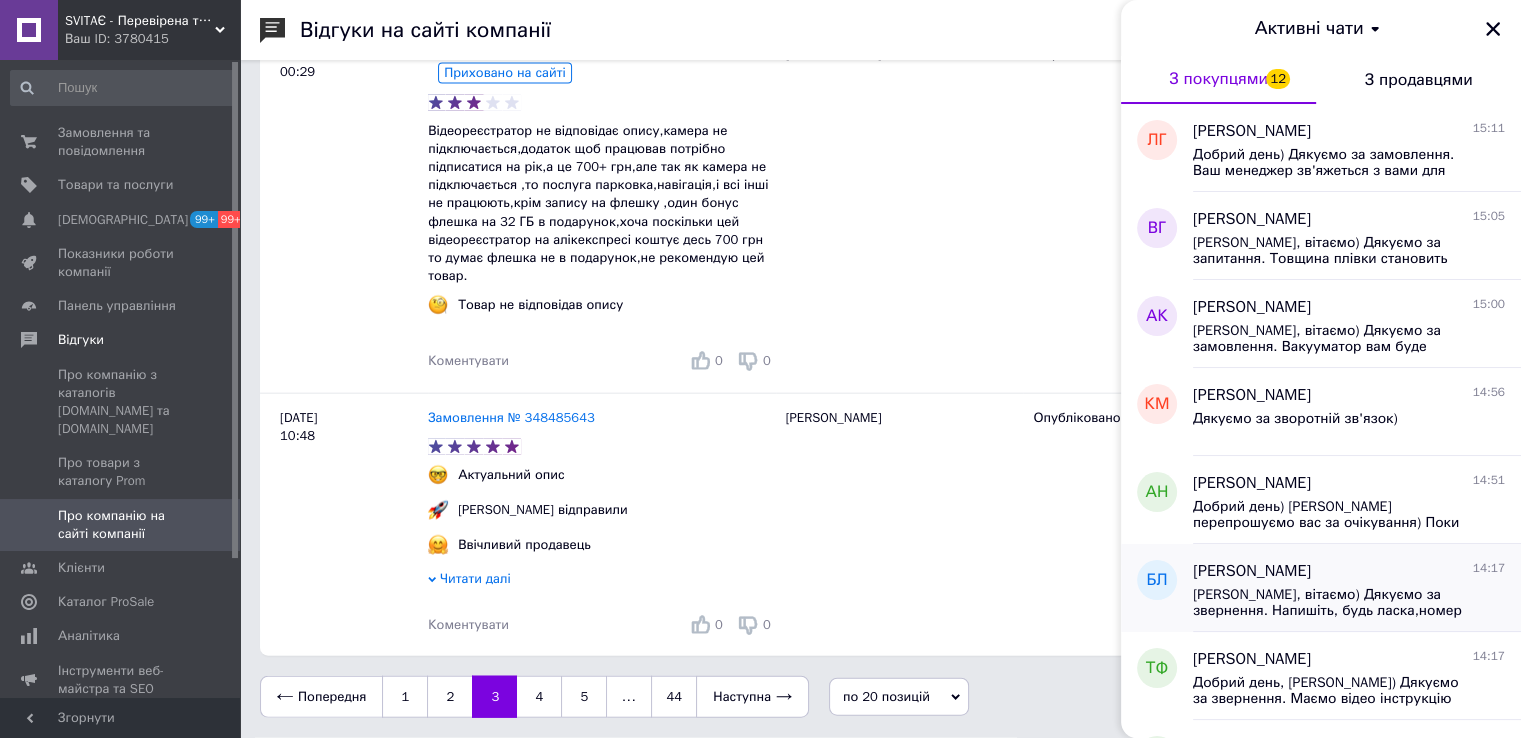 scroll, scrollTop: 400, scrollLeft: 0, axis: vertical 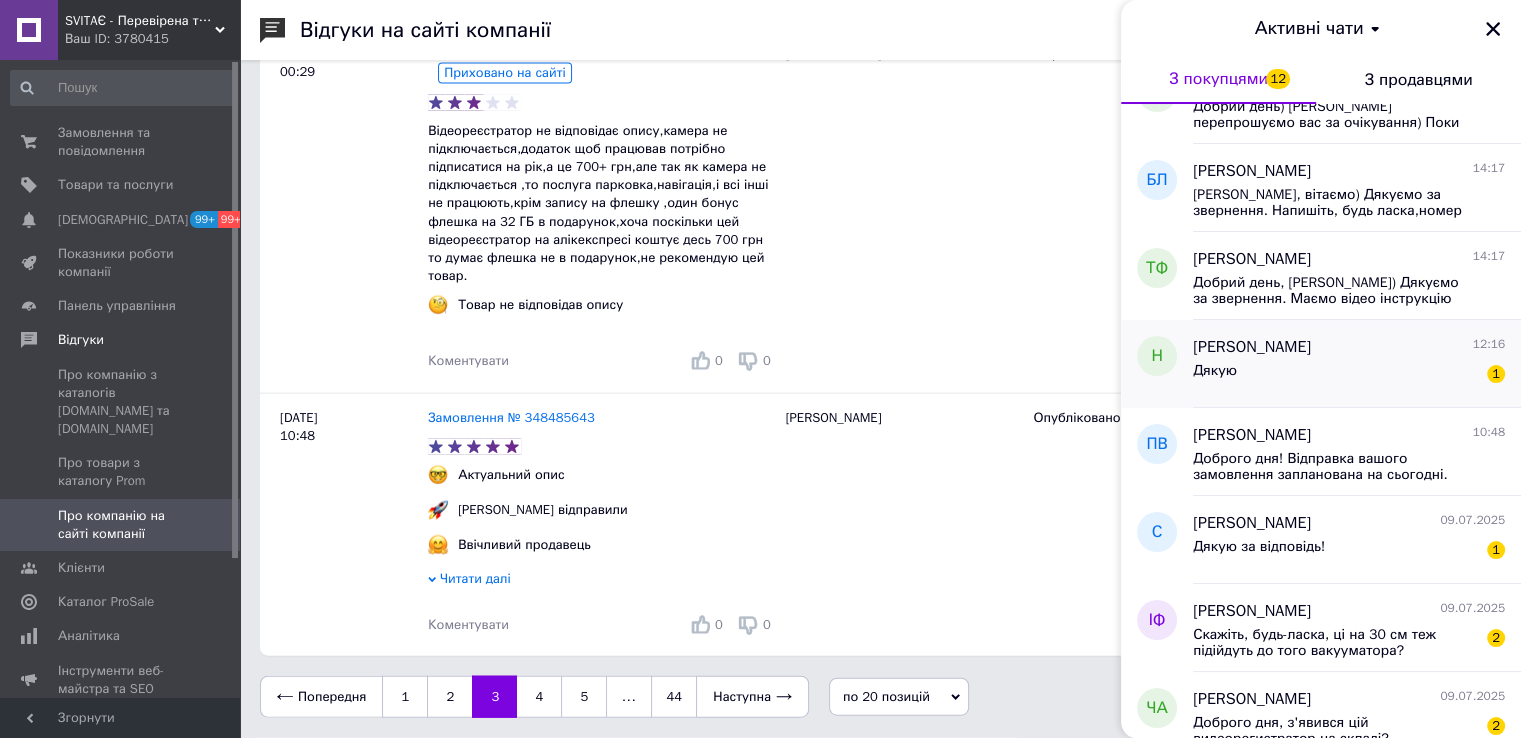 click on "Дякую 1" at bounding box center (1349, 375) 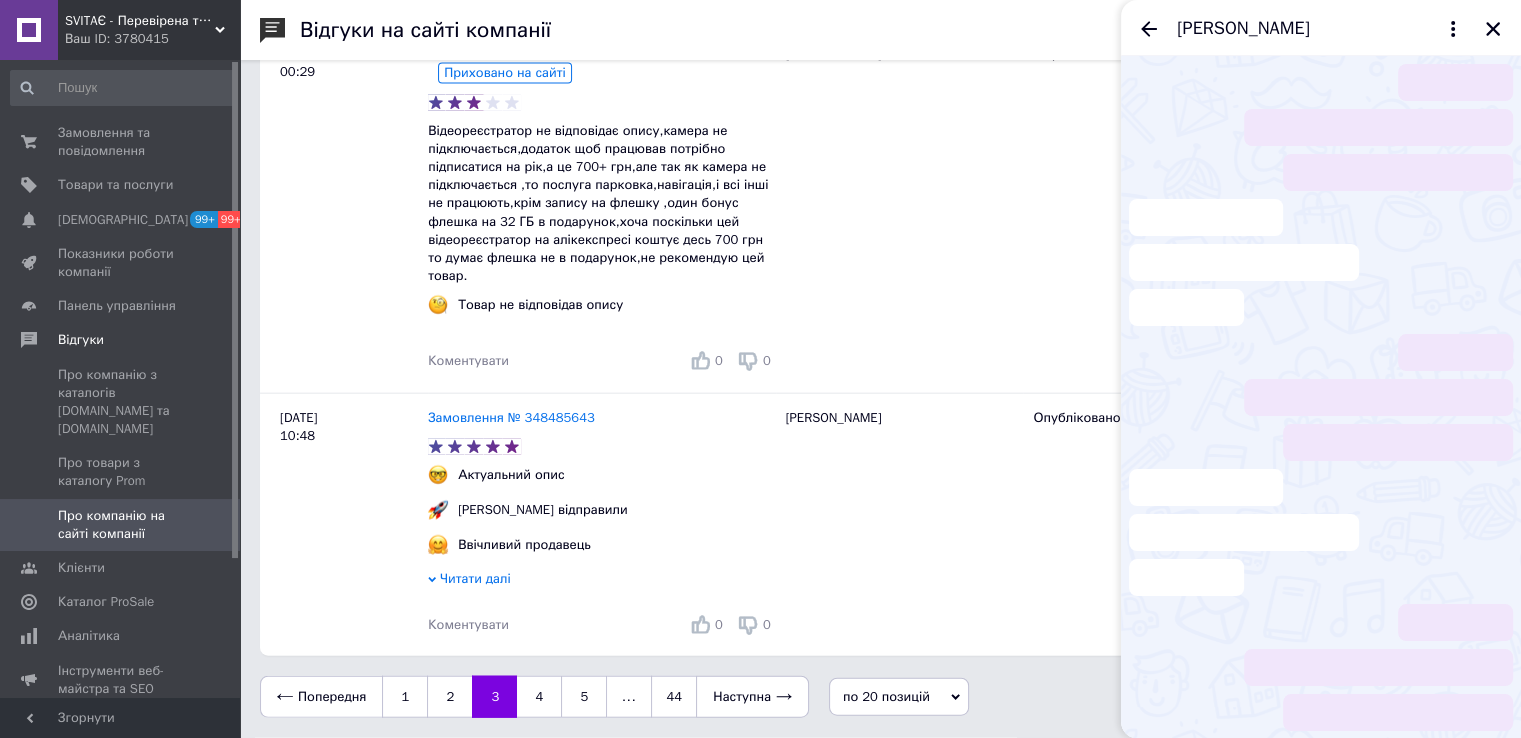 scroll, scrollTop: 160, scrollLeft: 0, axis: vertical 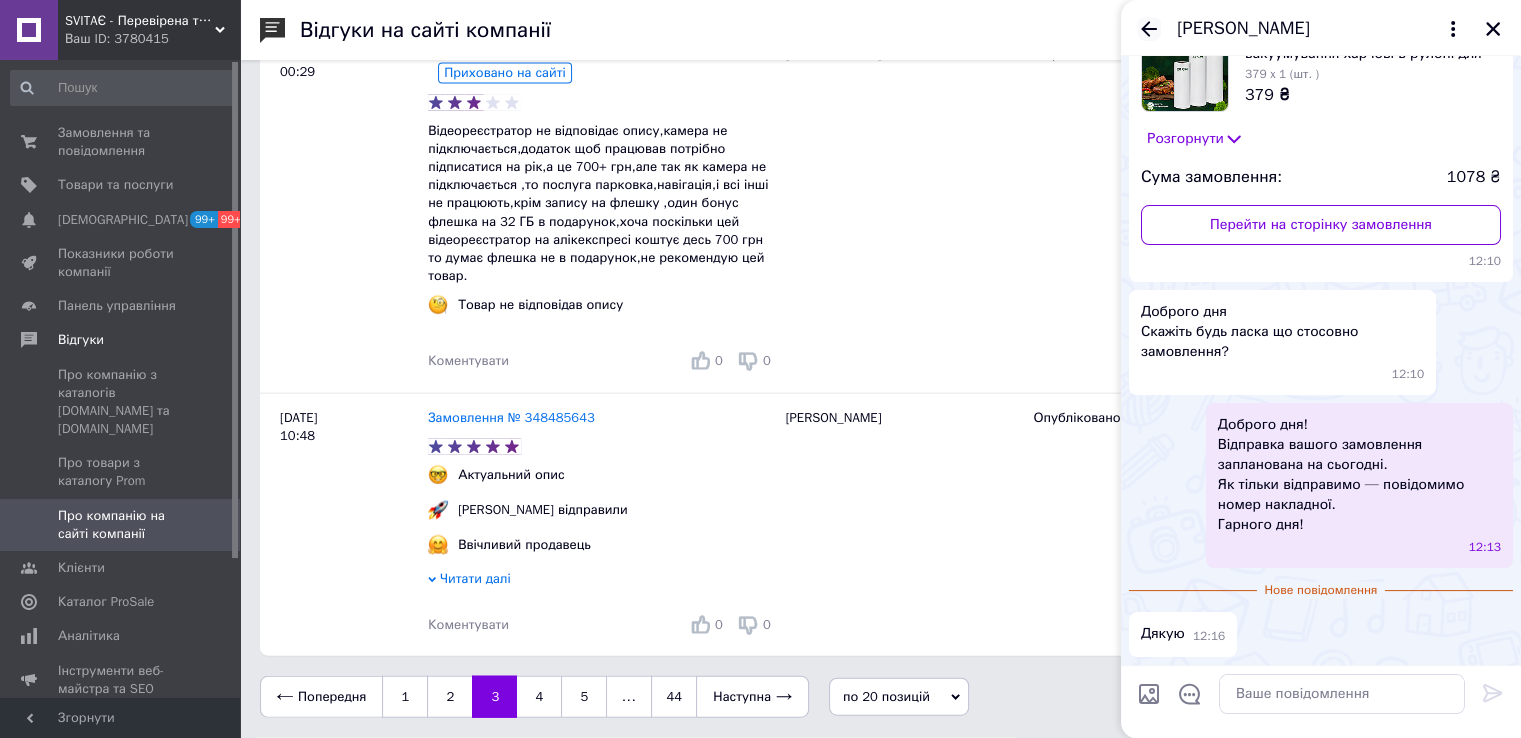click 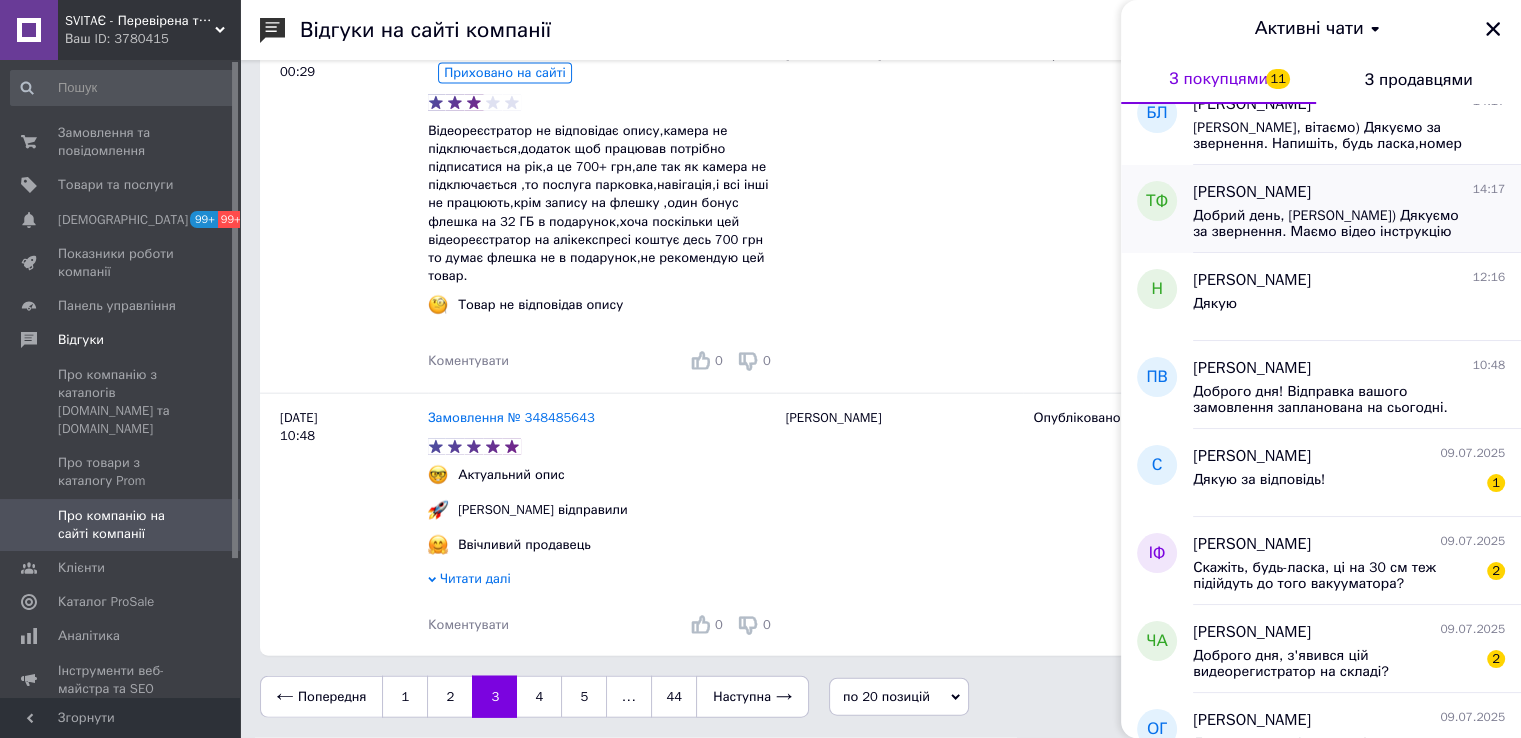 scroll, scrollTop: 600, scrollLeft: 0, axis: vertical 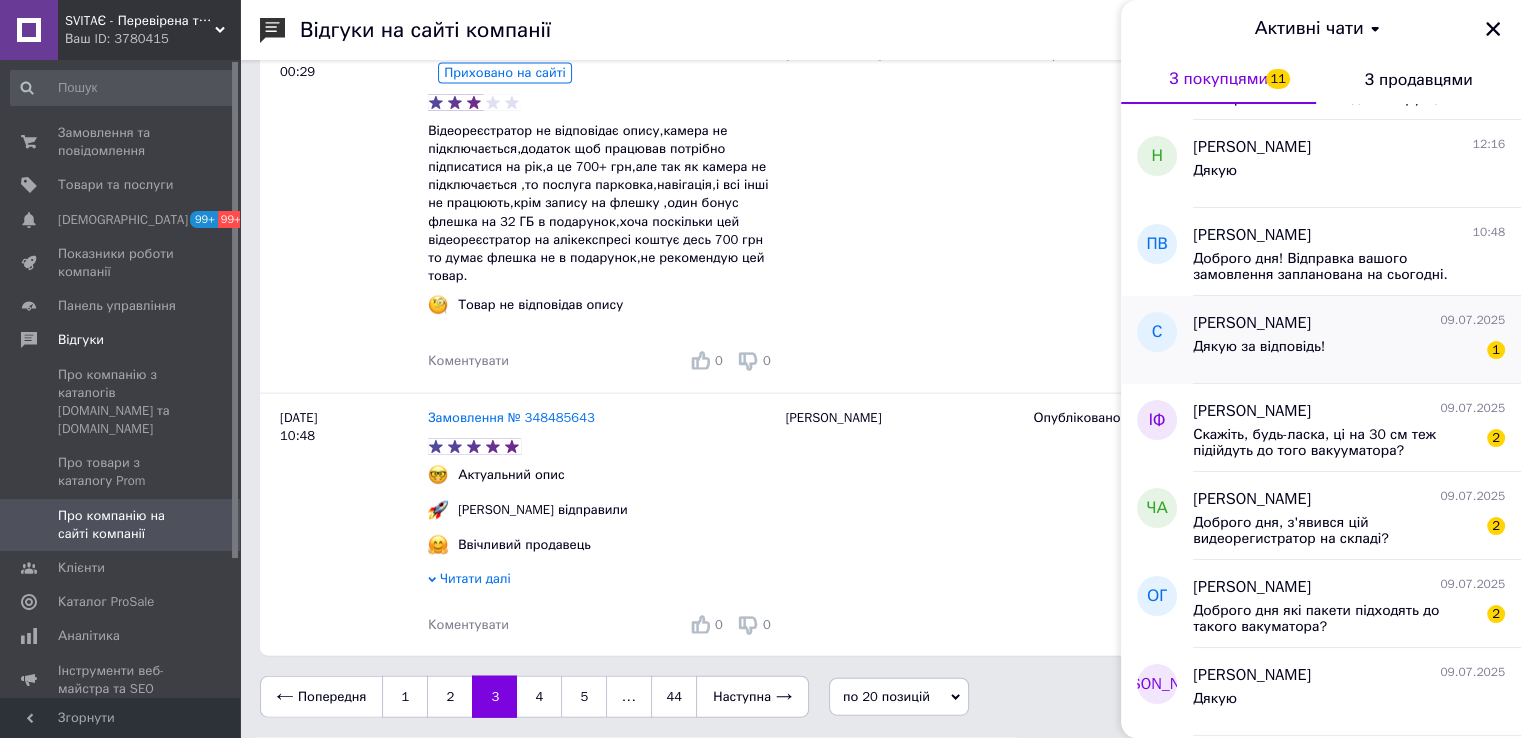 click on "Дякую за відповідь! 1" at bounding box center [1349, 351] 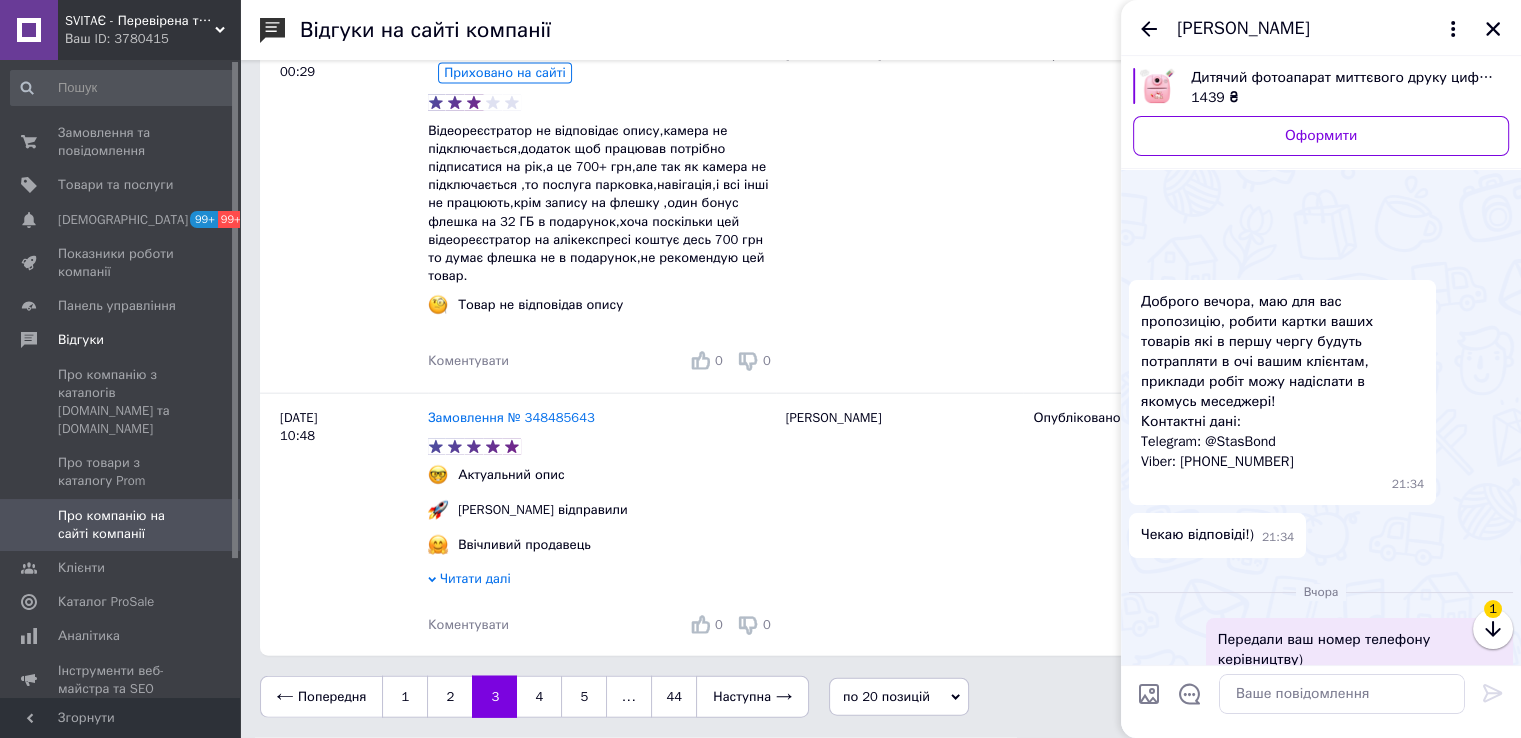 scroll, scrollTop: 116, scrollLeft: 0, axis: vertical 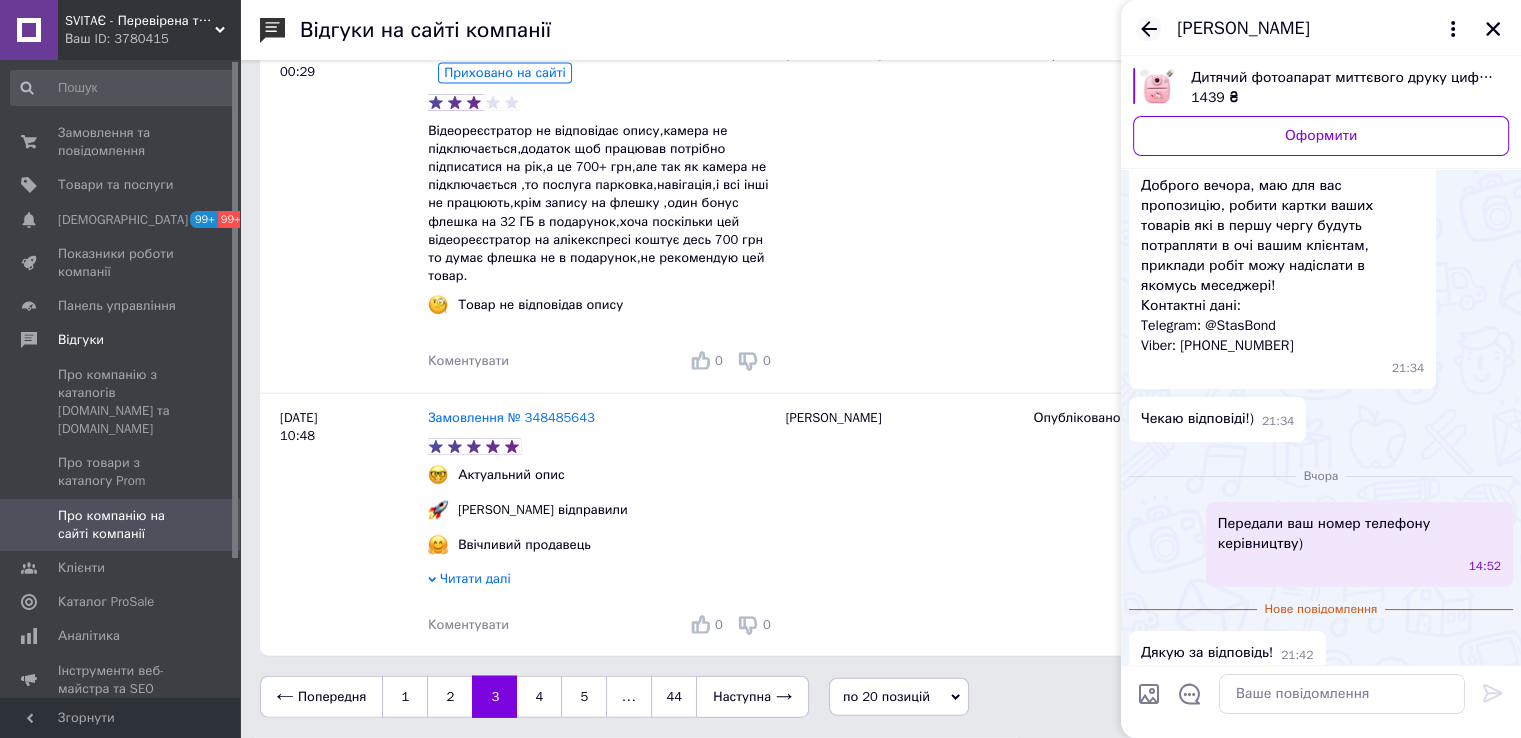click 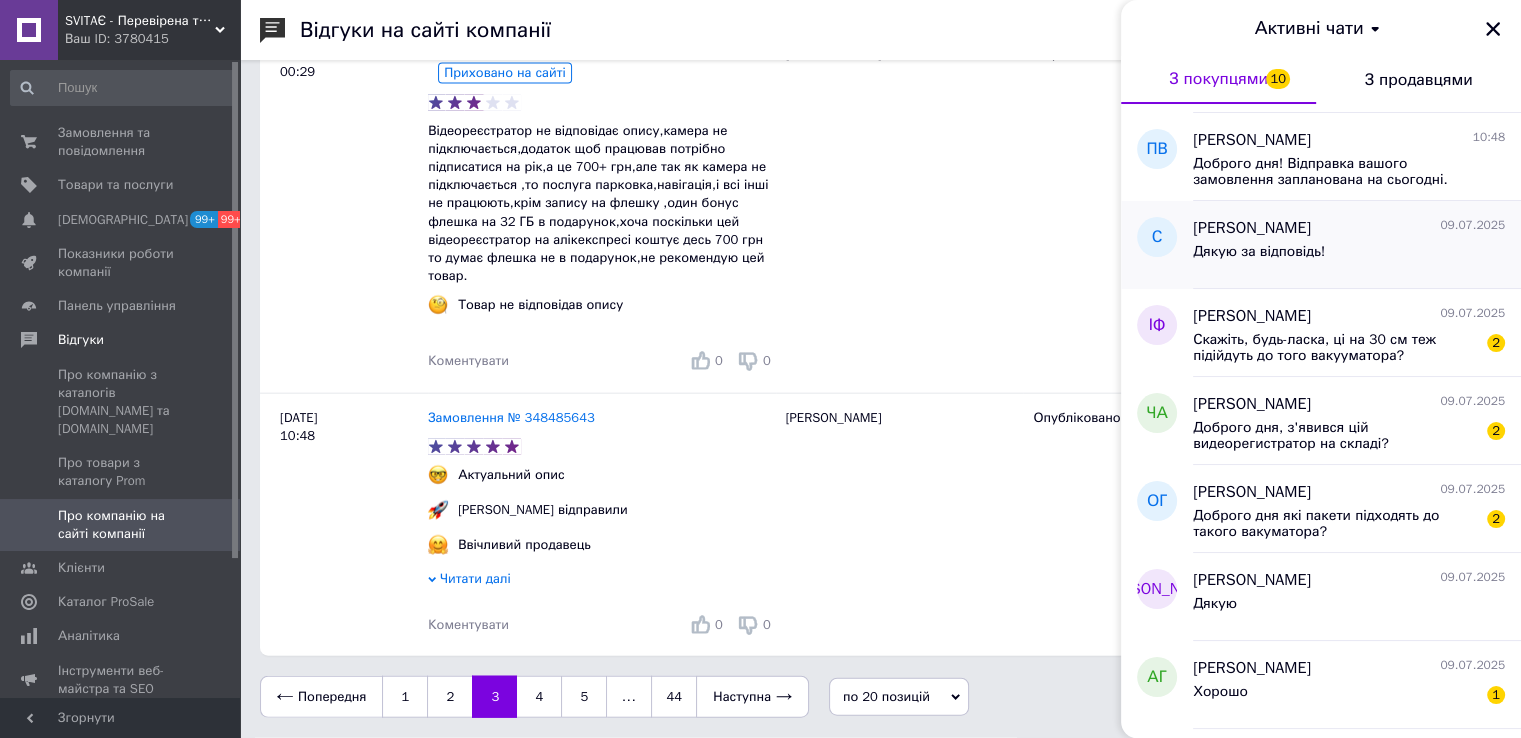 scroll, scrollTop: 700, scrollLeft: 0, axis: vertical 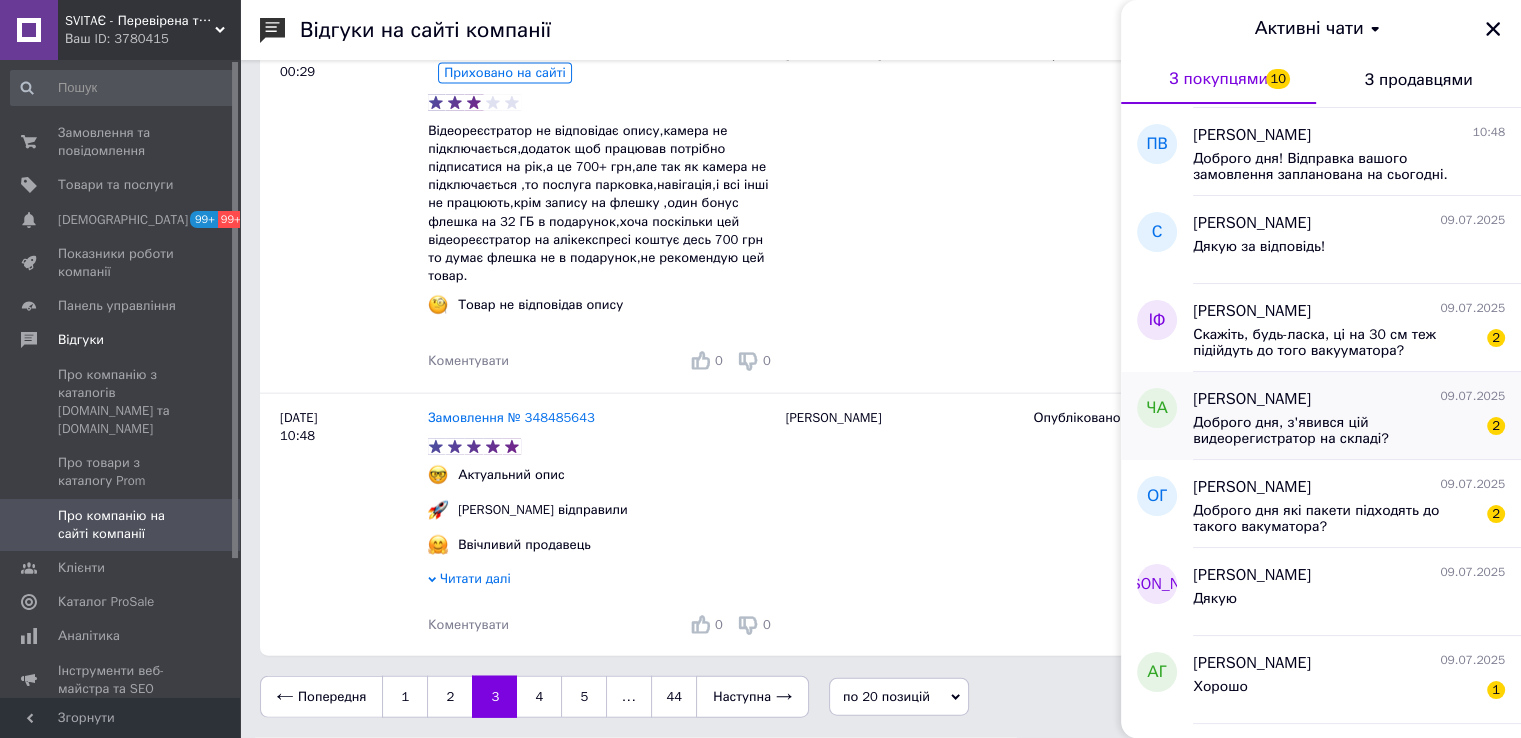 click on "Доброго дня, з'явився цій видеорегистратор на складі?" at bounding box center (1335, 431) 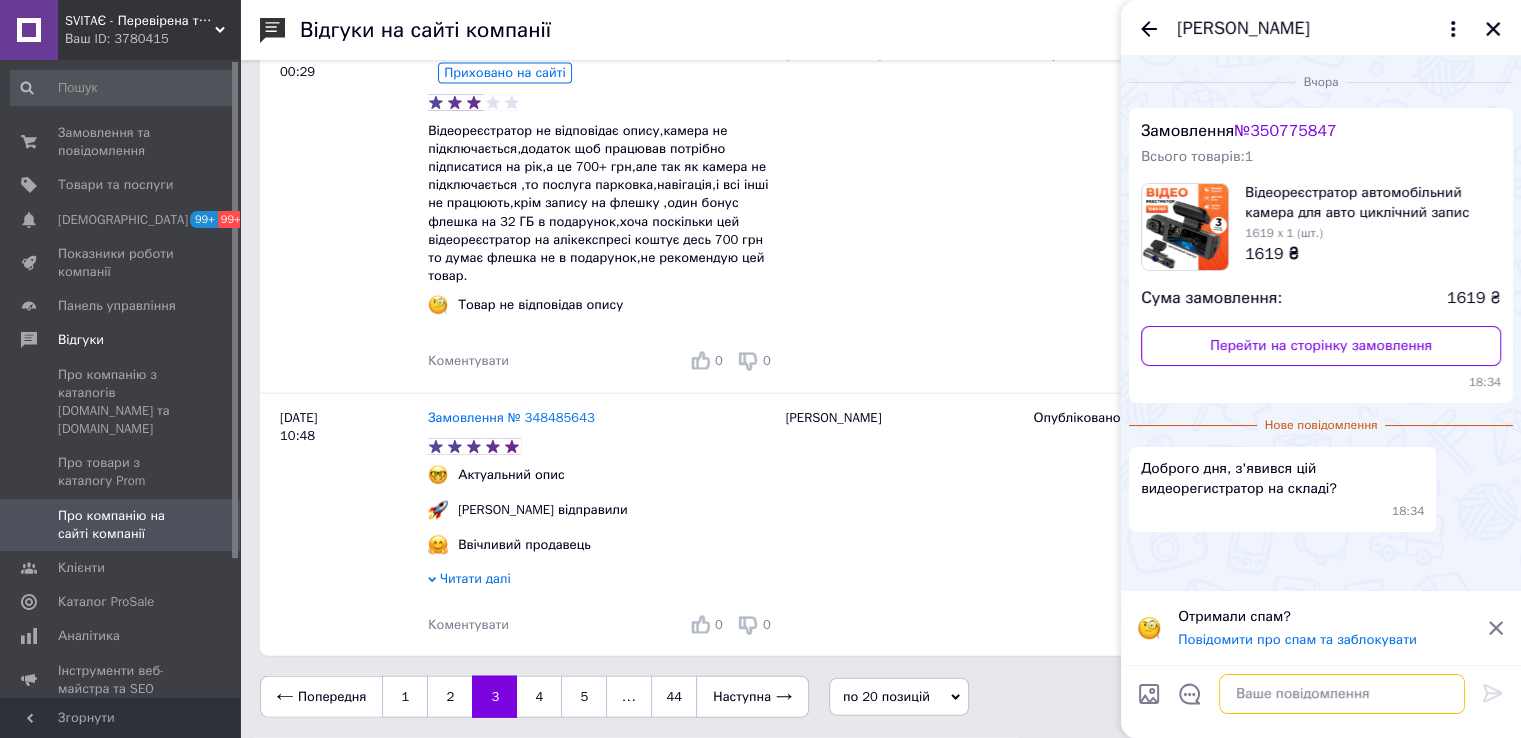 click at bounding box center (1342, 694) 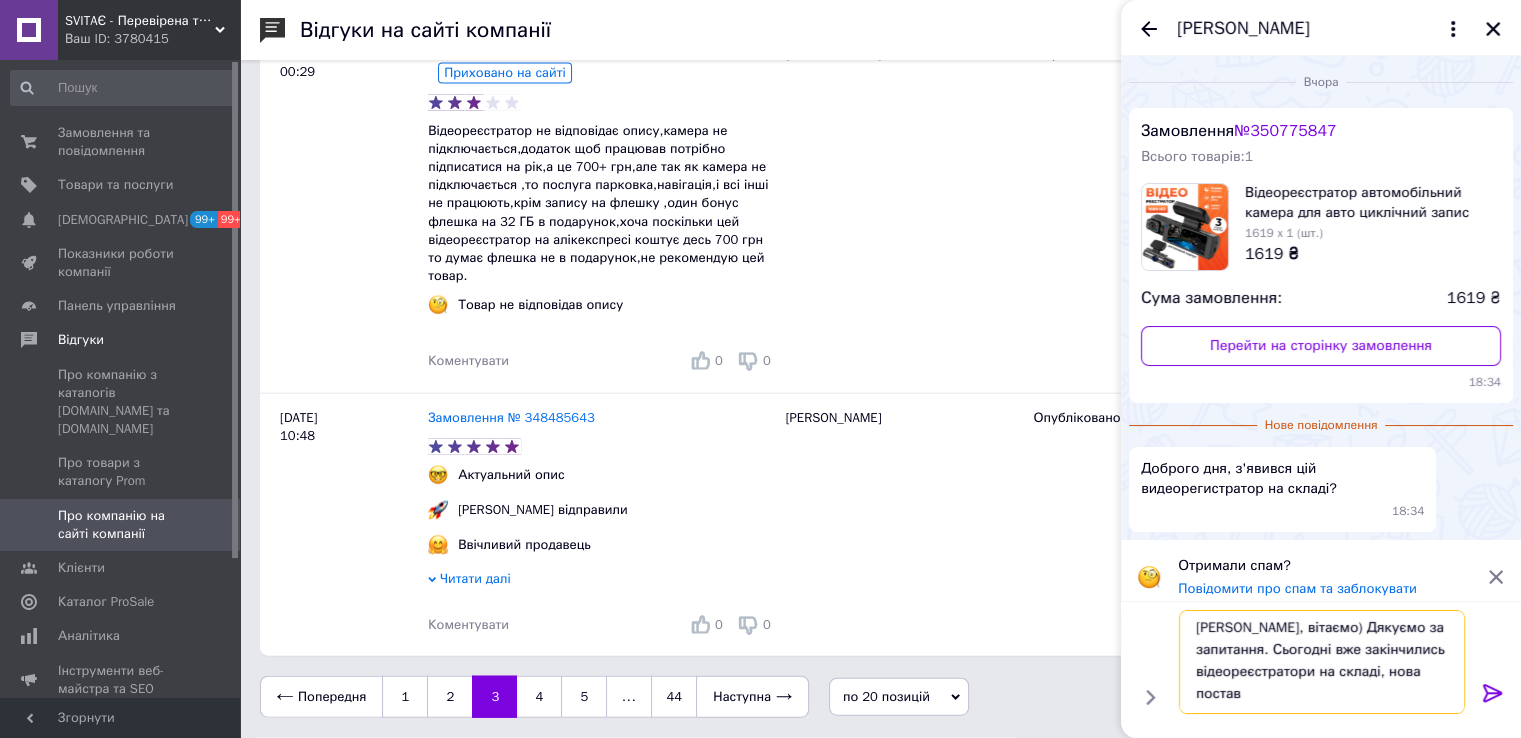 scroll, scrollTop: 1, scrollLeft: 0, axis: vertical 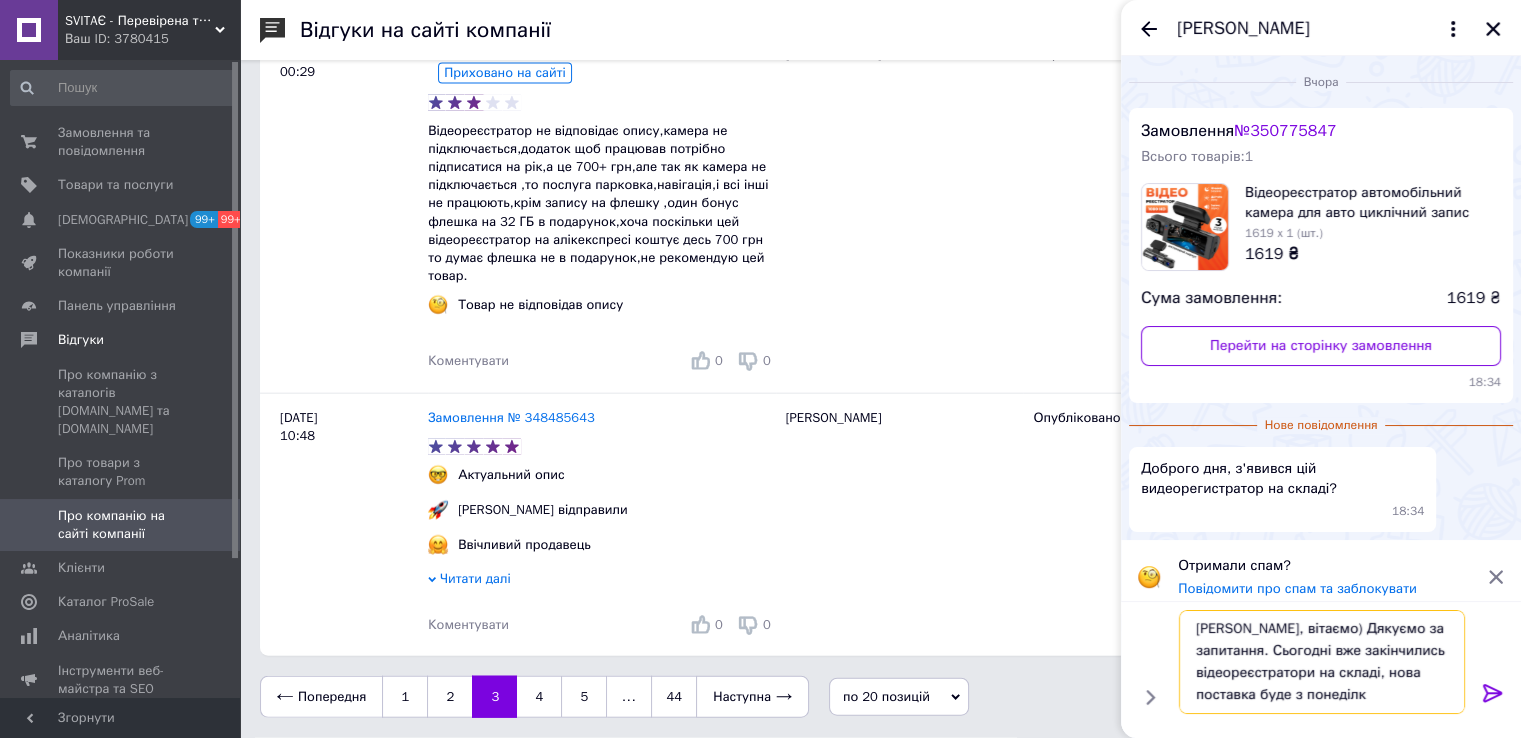 type on "[PERSON_NAME], вітаємо) Дякуємо за запитання. Сьогодні вже закінчились відеореєстратори на складі, нова поставка буде з понеділка" 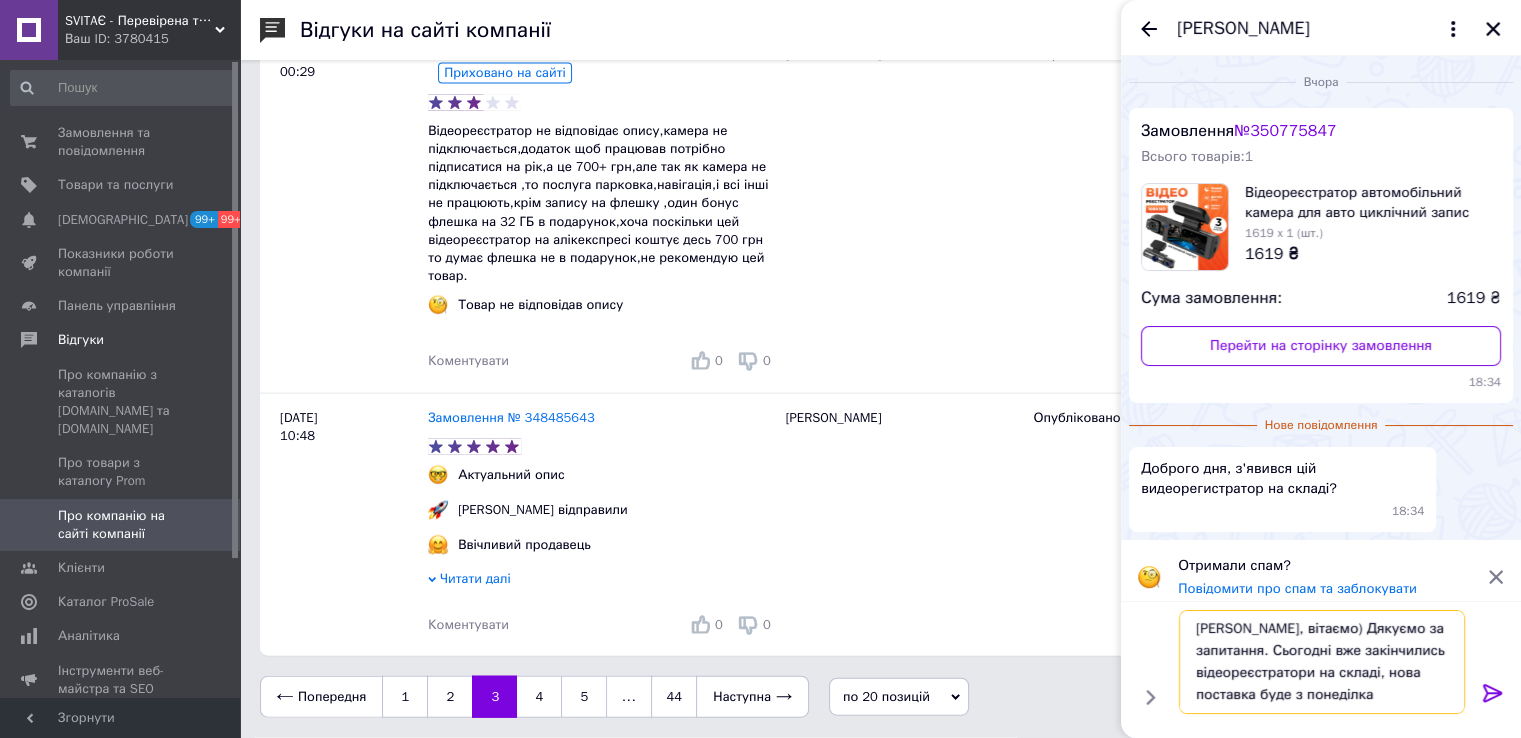 type 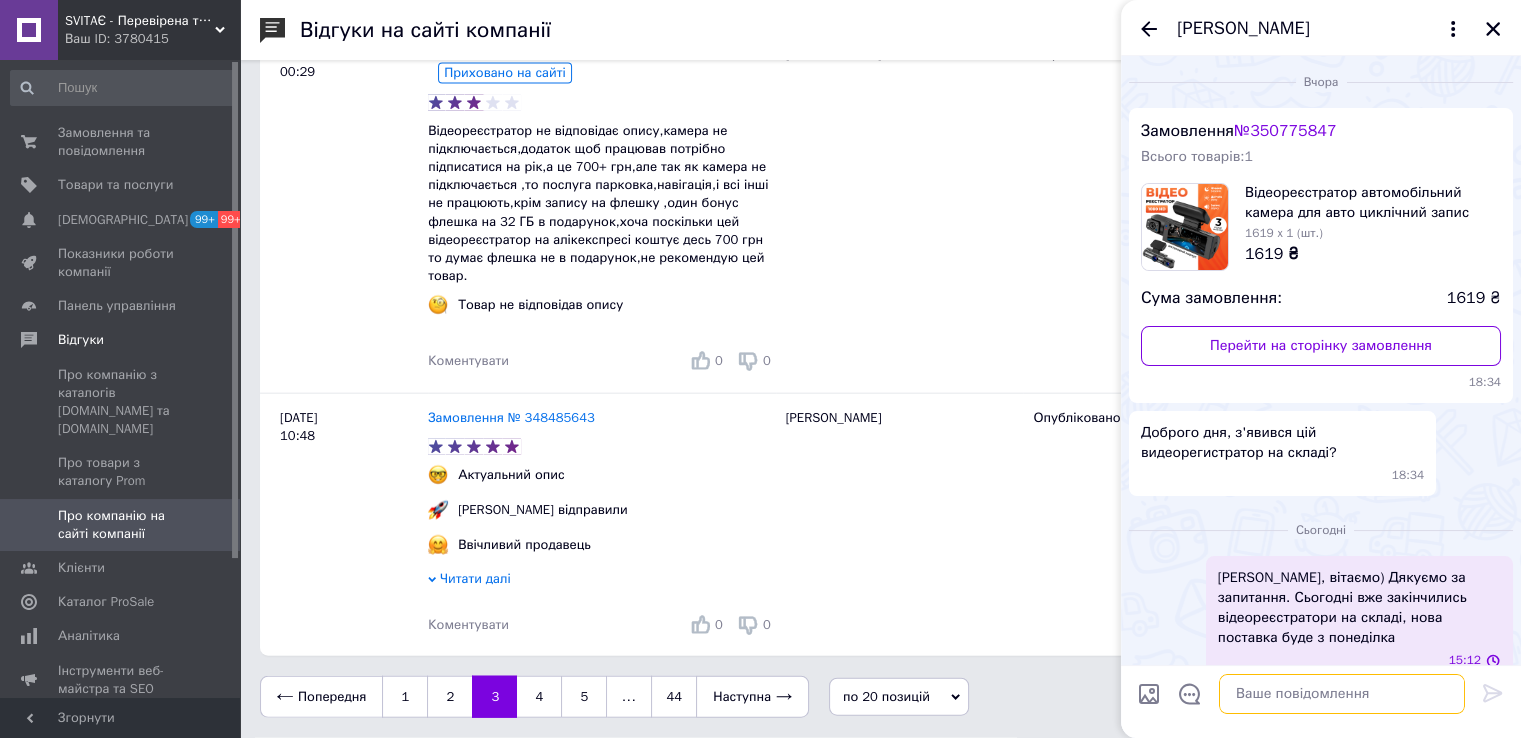 scroll, scrollTop: 0, scrollLeft: 0, axis: both 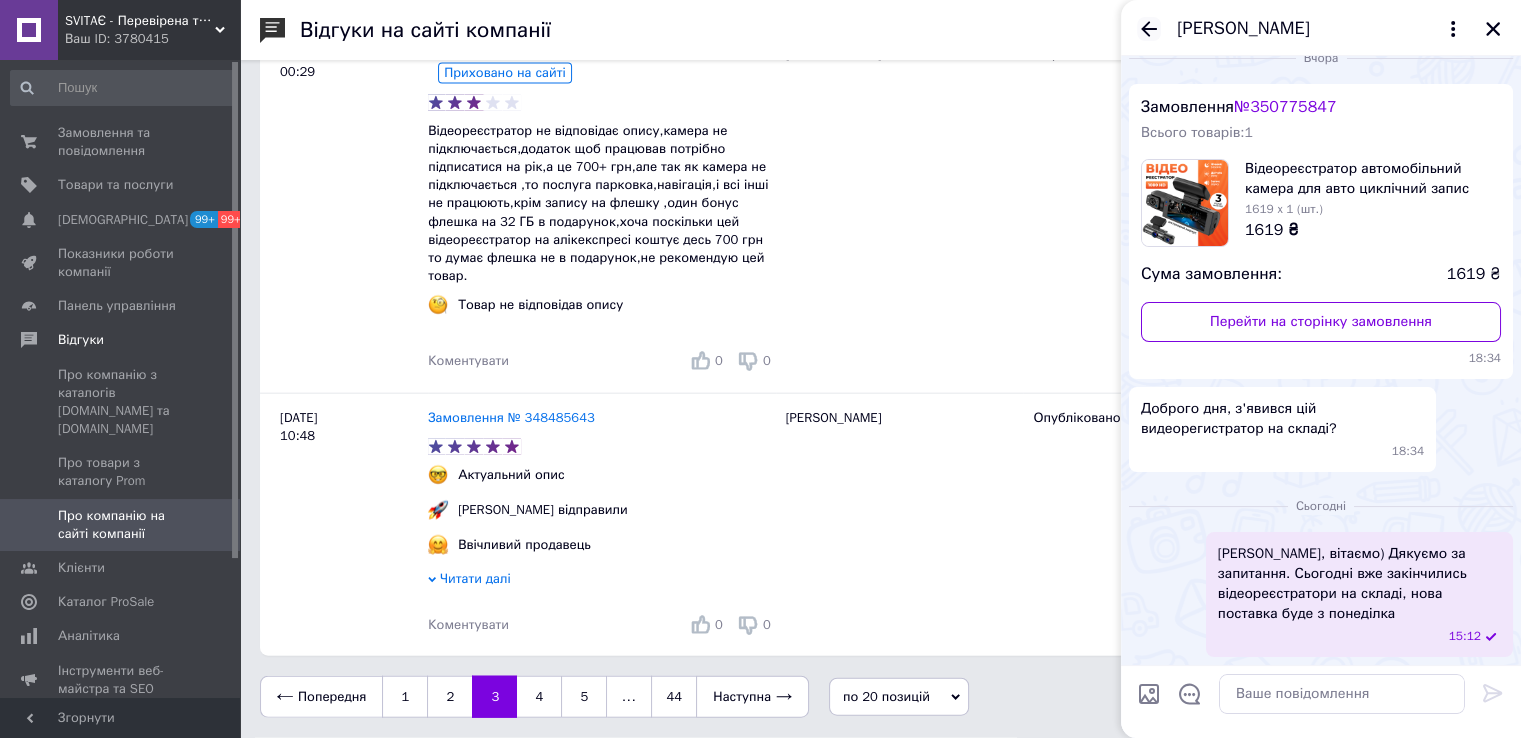 click 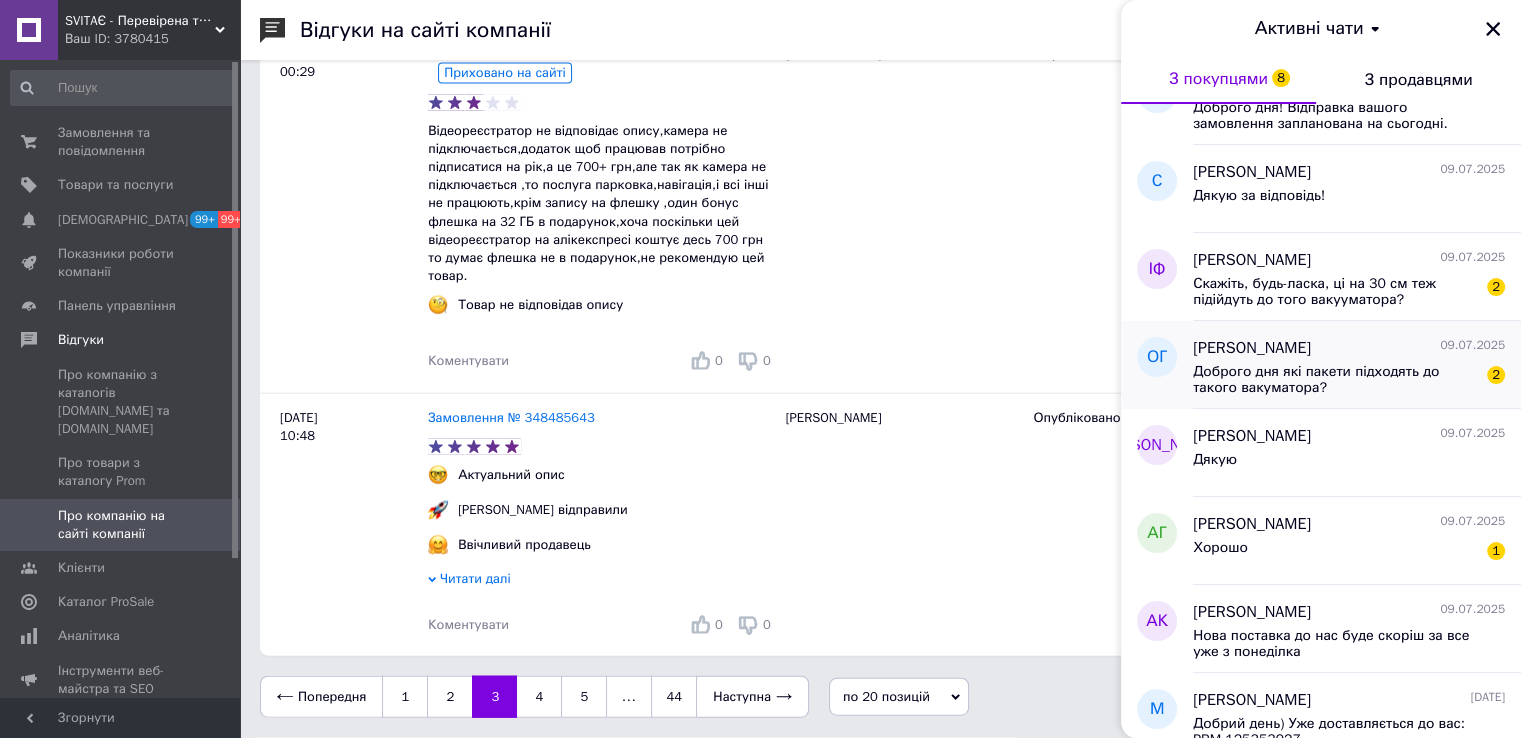 scroll, scrollTop: 900, scrollLeft: 0, axis: vertical 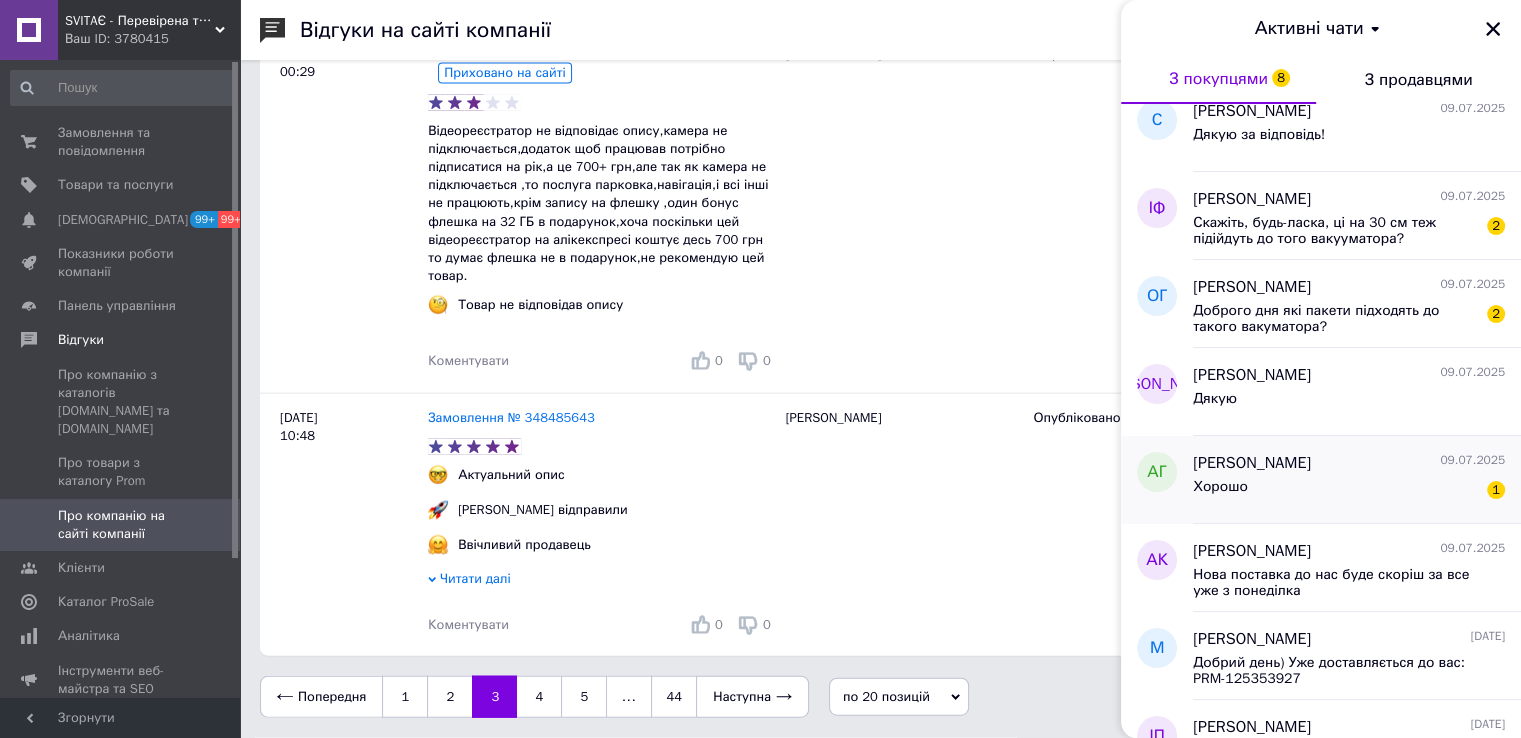 click on "[PERSON_NAME]" at bounding box center [1252, 463] 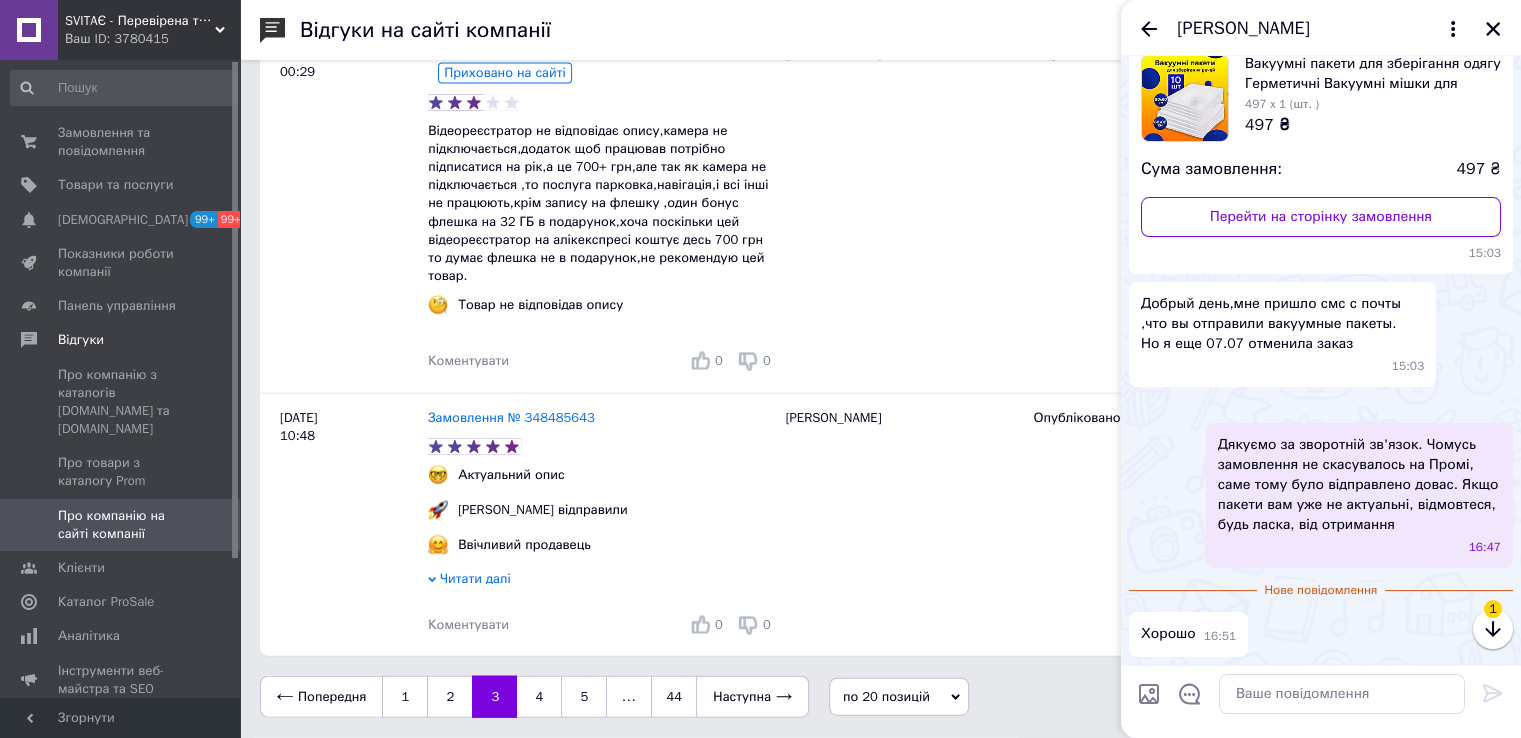 scroll, scrollTop: 409, scrollLeft: 0, axis: vertical 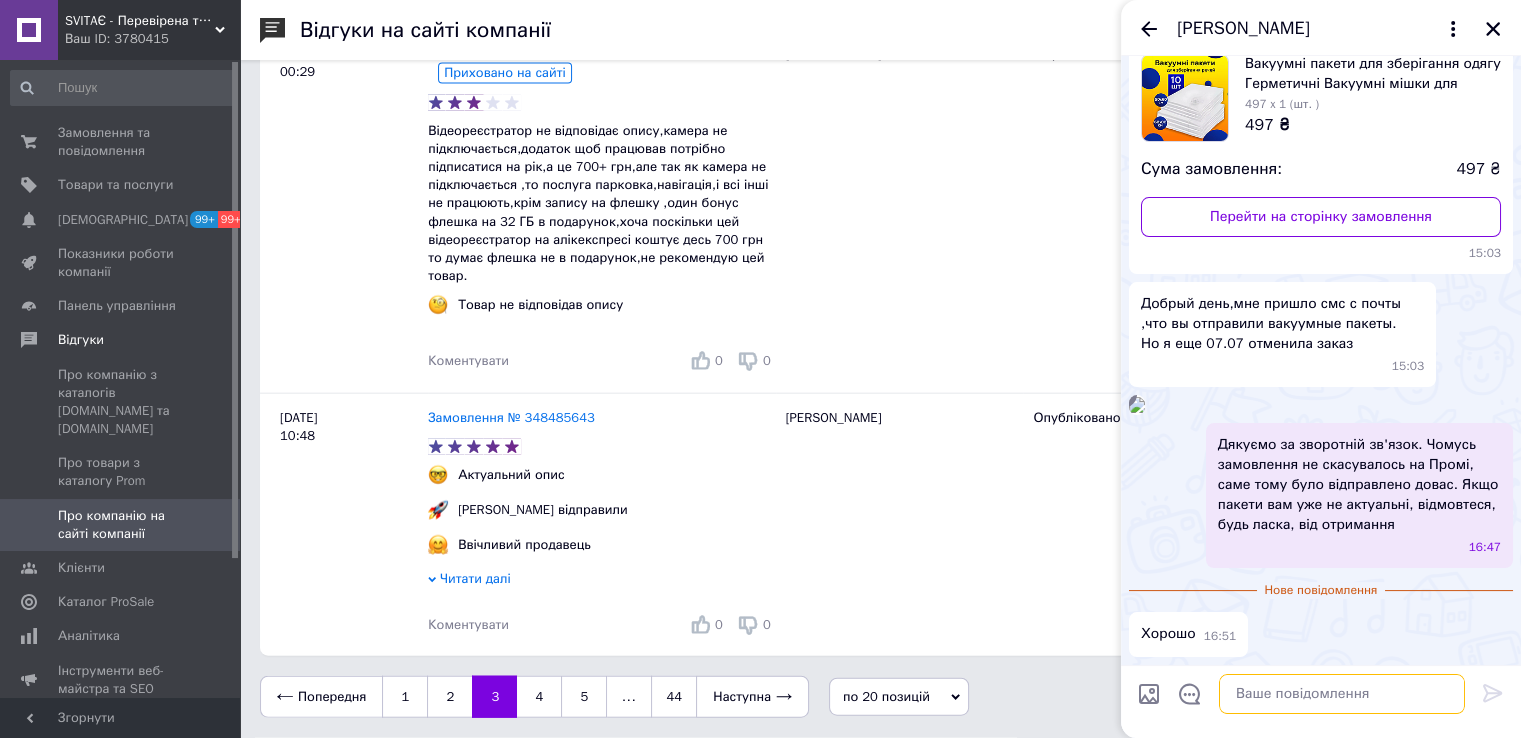 drag, startPoint x: 1276, startPoint y: 690, endPoint x: 1284, endPoint y: 664, distance: 27.202942 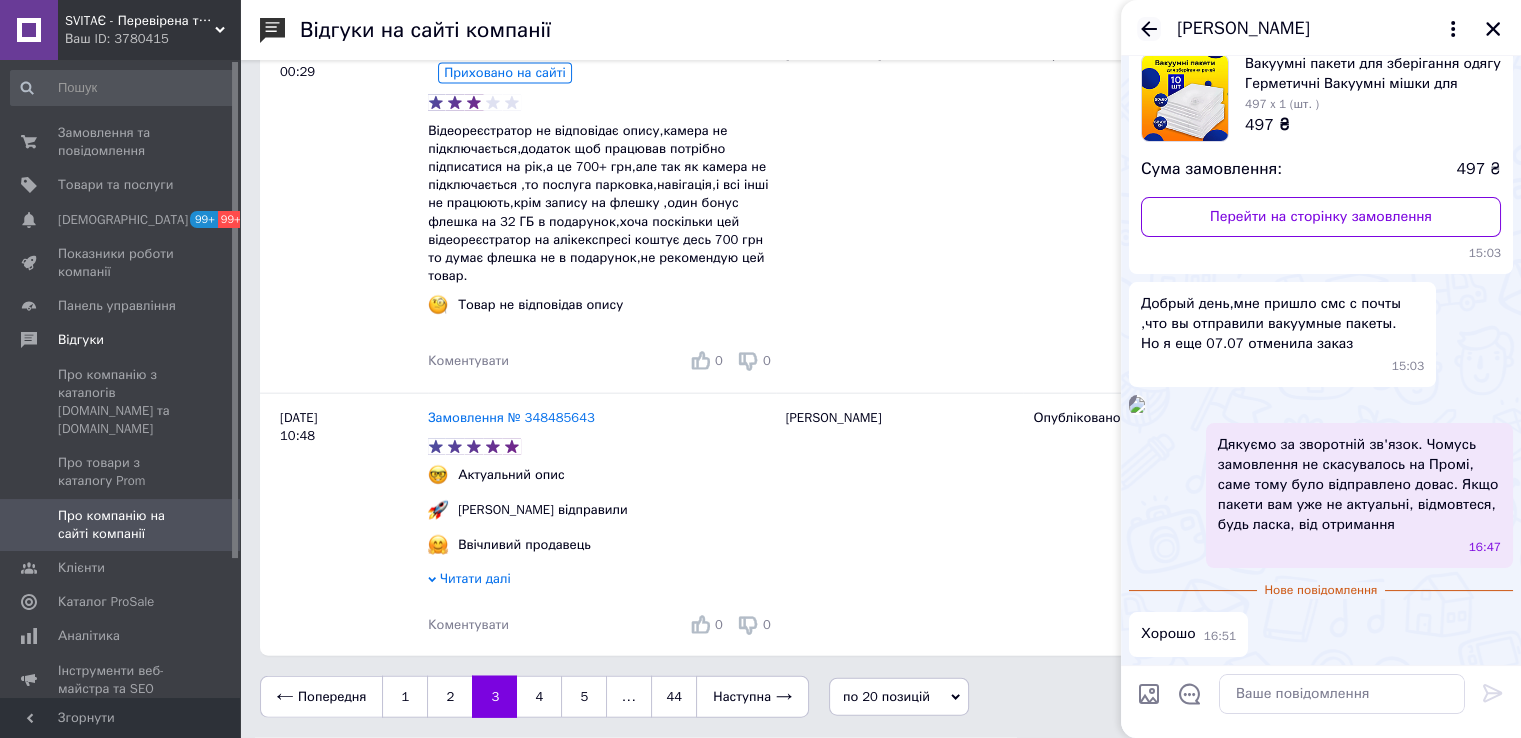 click 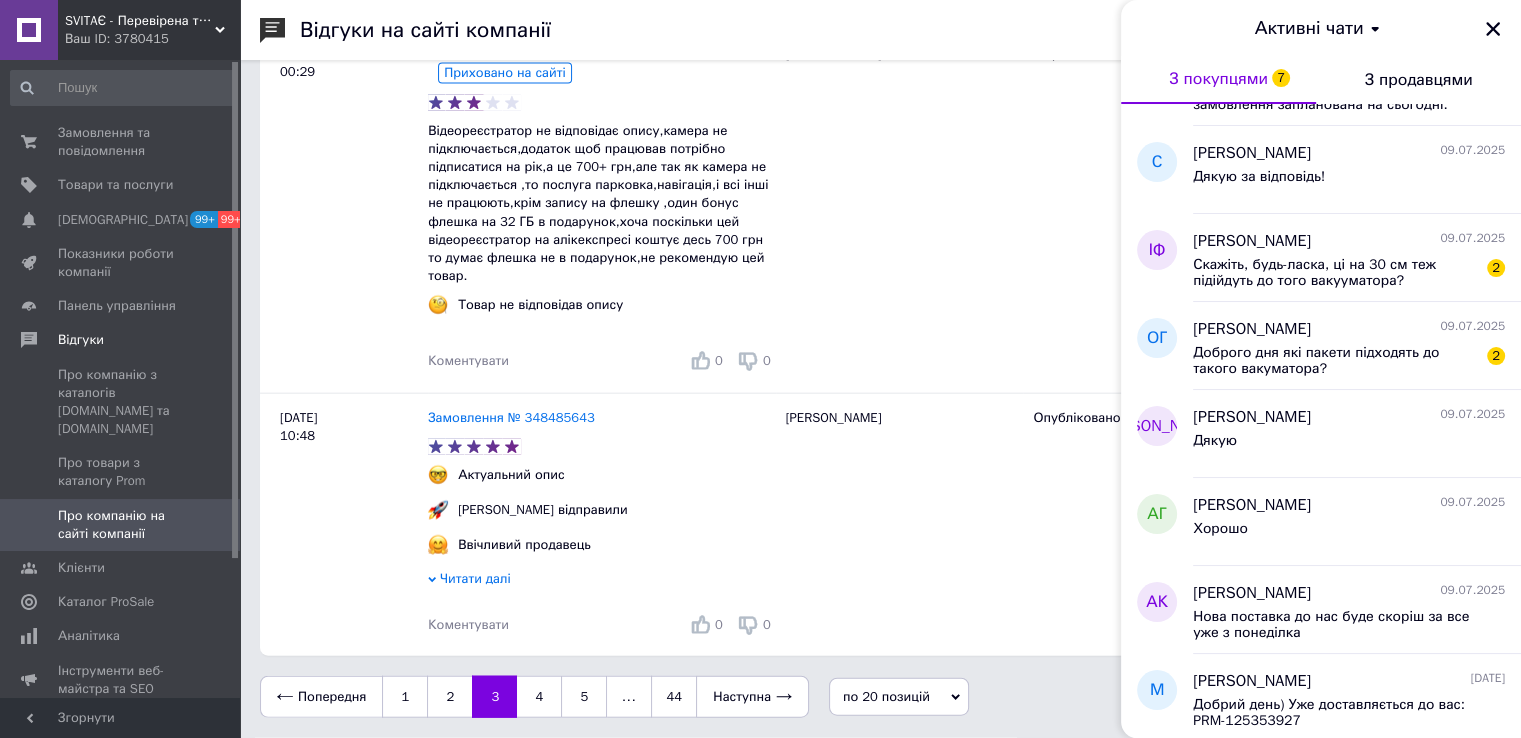 scroll, scrollTop: 900, scrollLeft: 0, axis: vertical 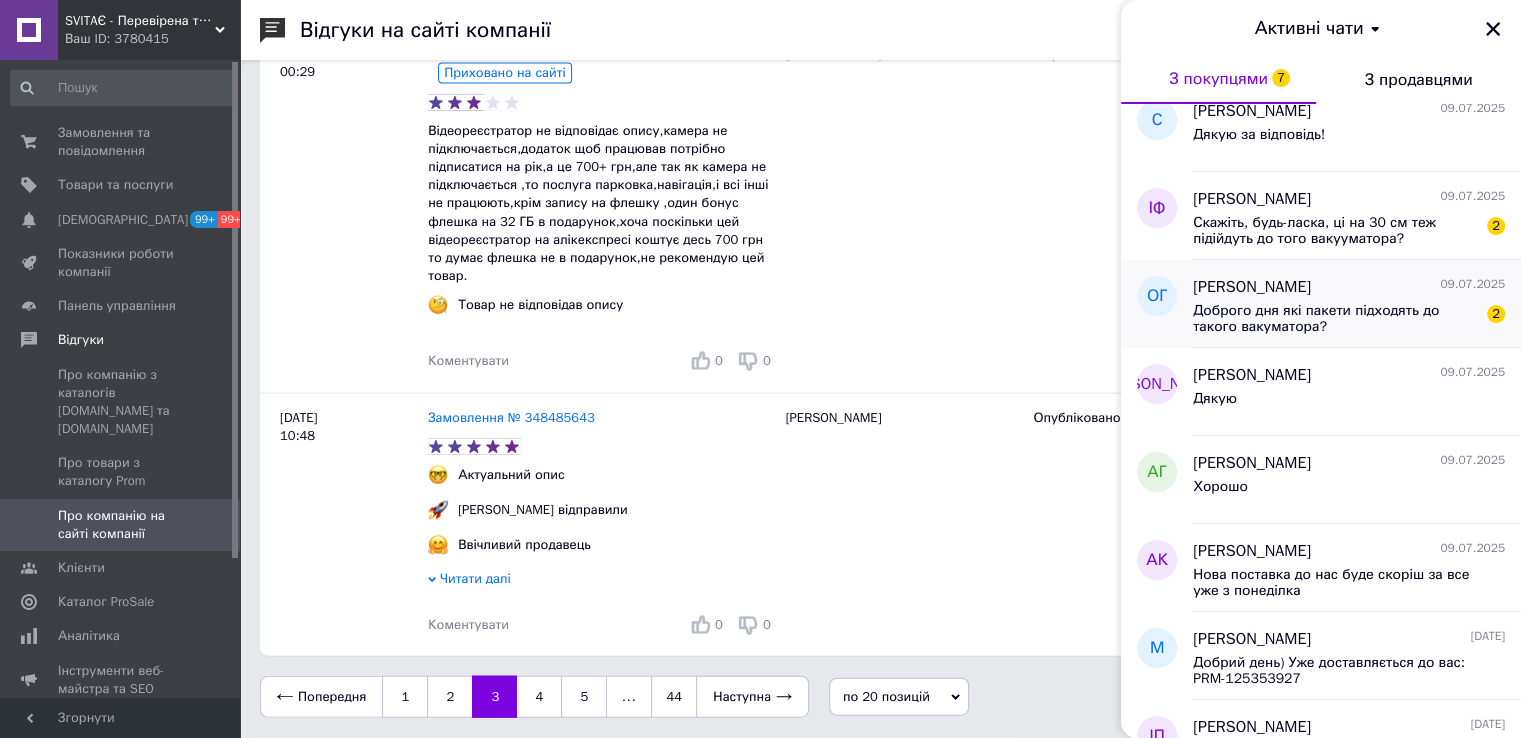 click on "Доброго дня
які пакети підходять до такого вакуматора?" at bounding box center (1335, 319) 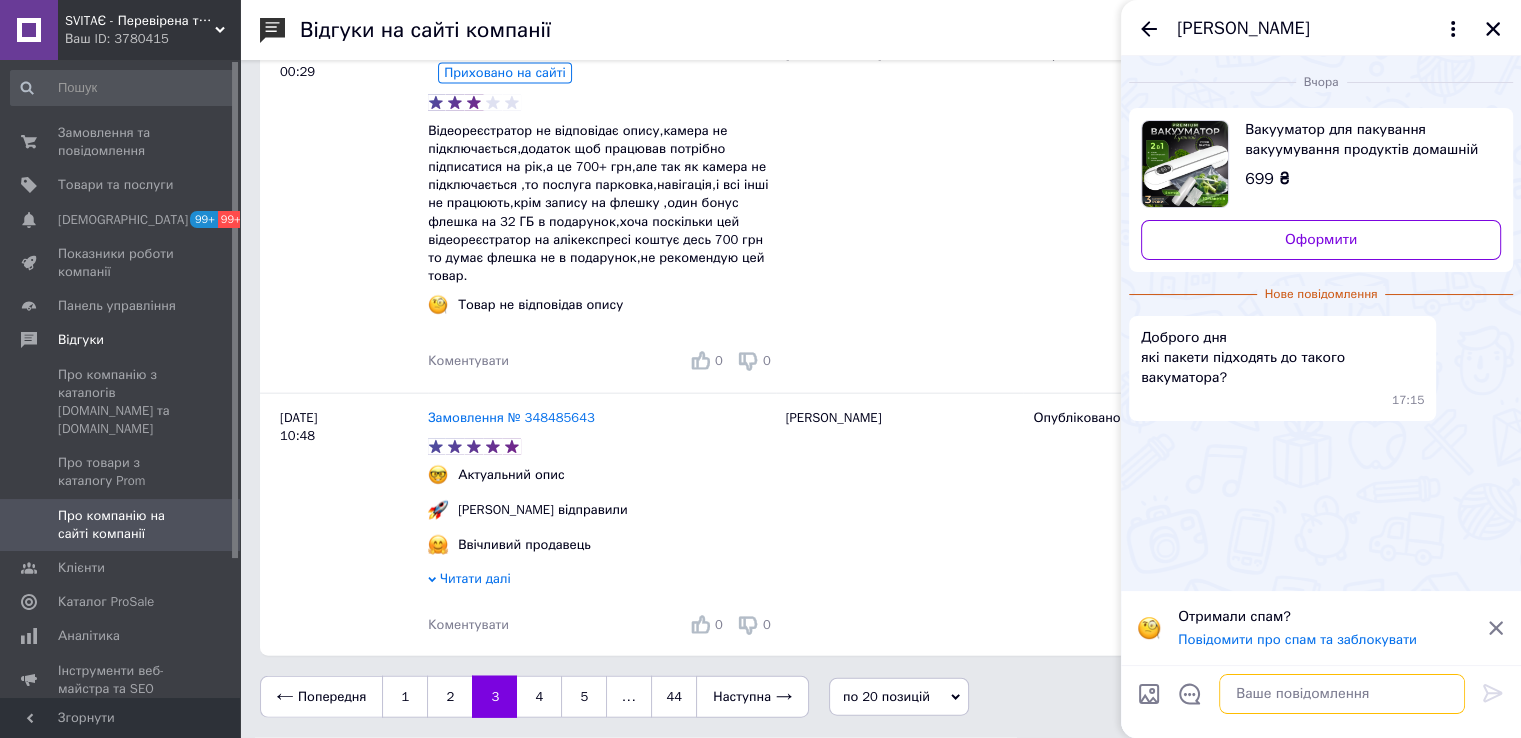 drag, startPoint x: 1265, startPoint y: 693, endPoint x: 1279, endPoint y: 686, distance: 15.652476 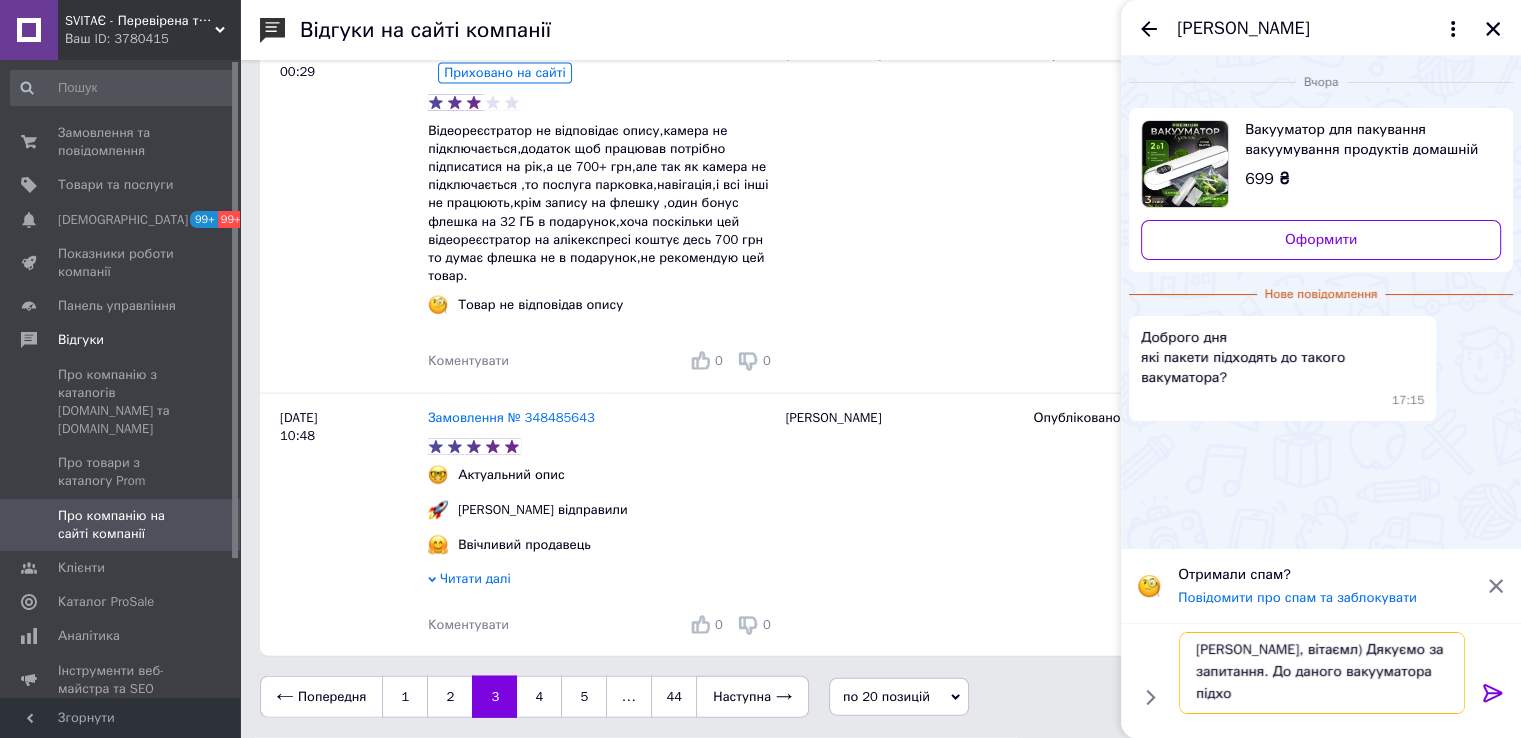 scroll, scrollTop: 1, scrollLeft: 0, axis: vertical 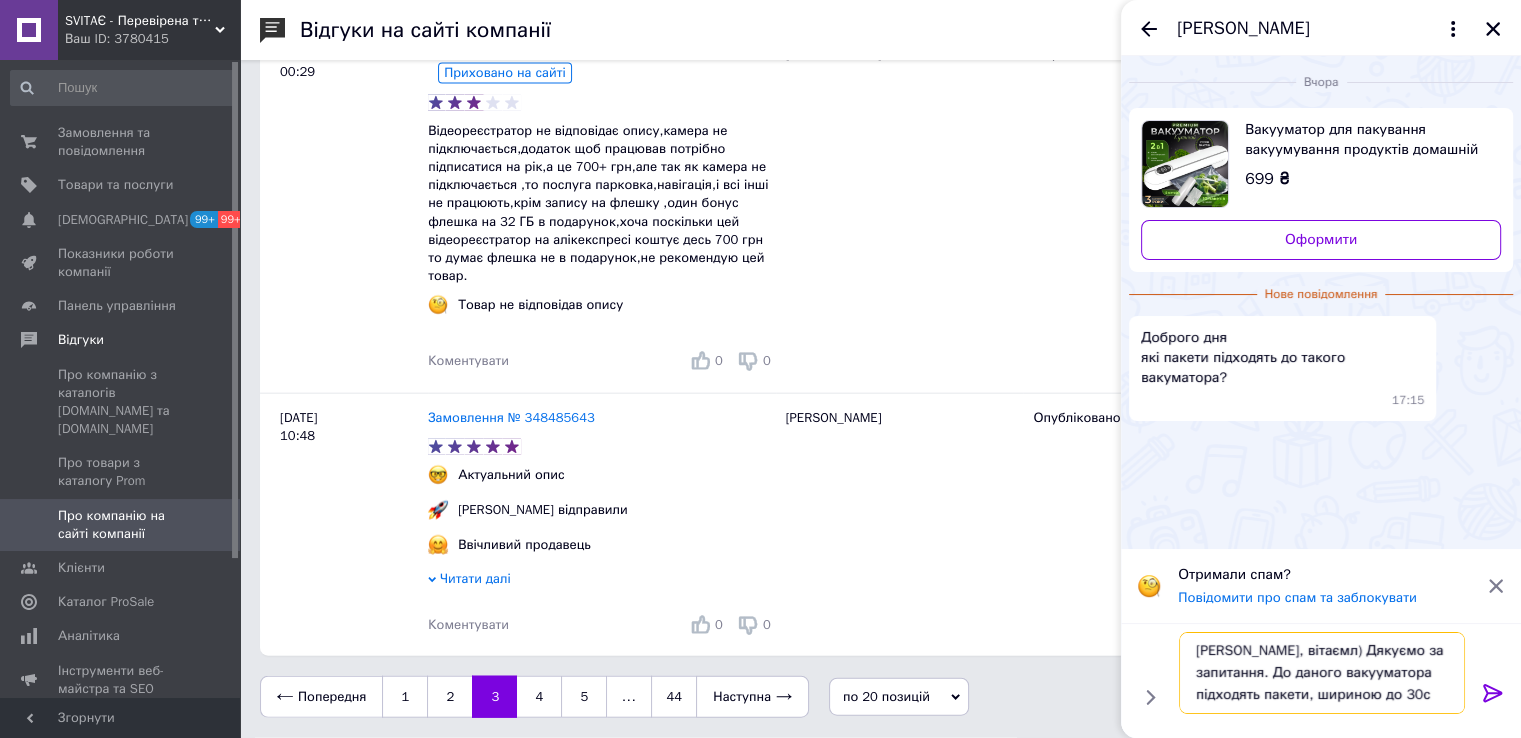 type on "[PERSON_NAME], вітаємл) Дякуємо за запитання. До даного вакууматора підходять пакети, шириною до 30см" 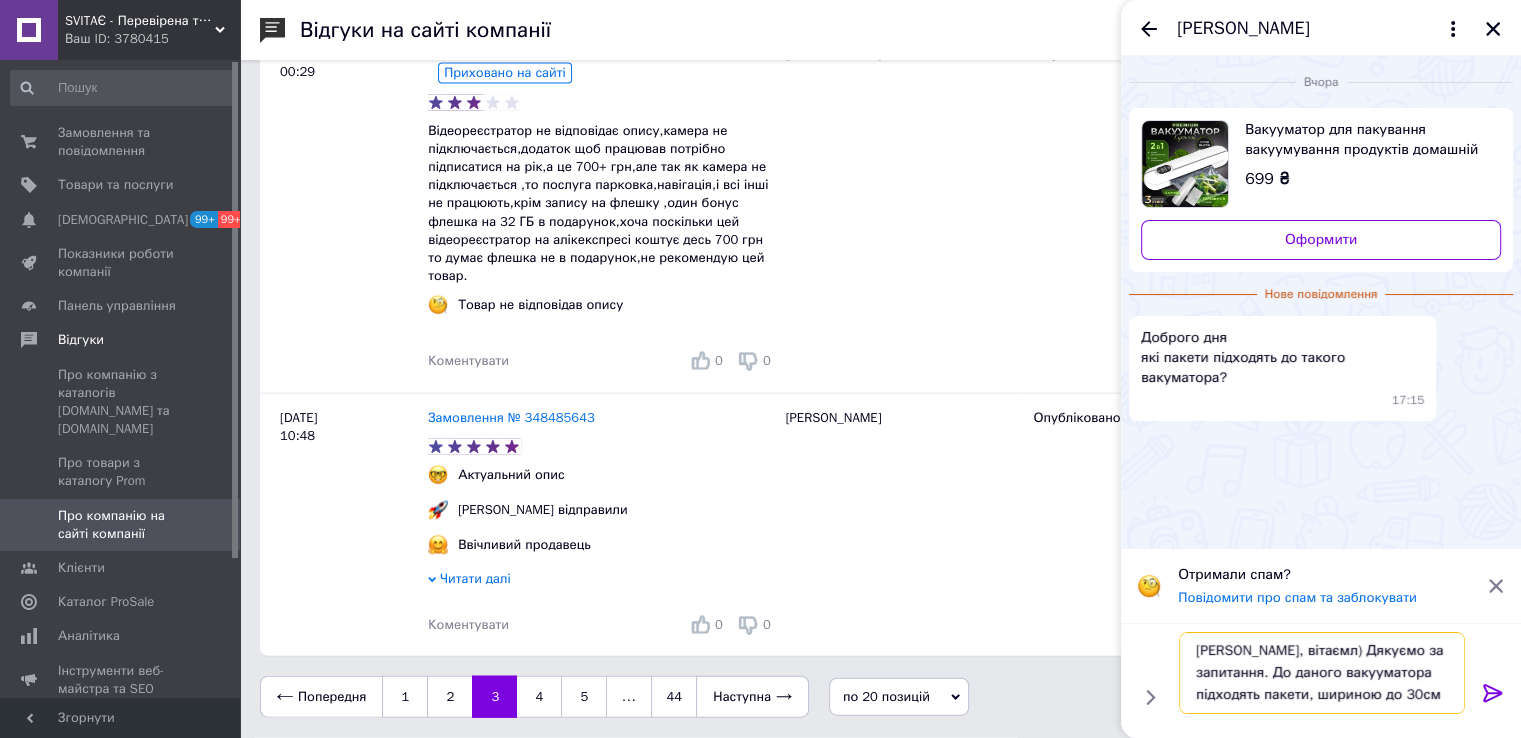 type 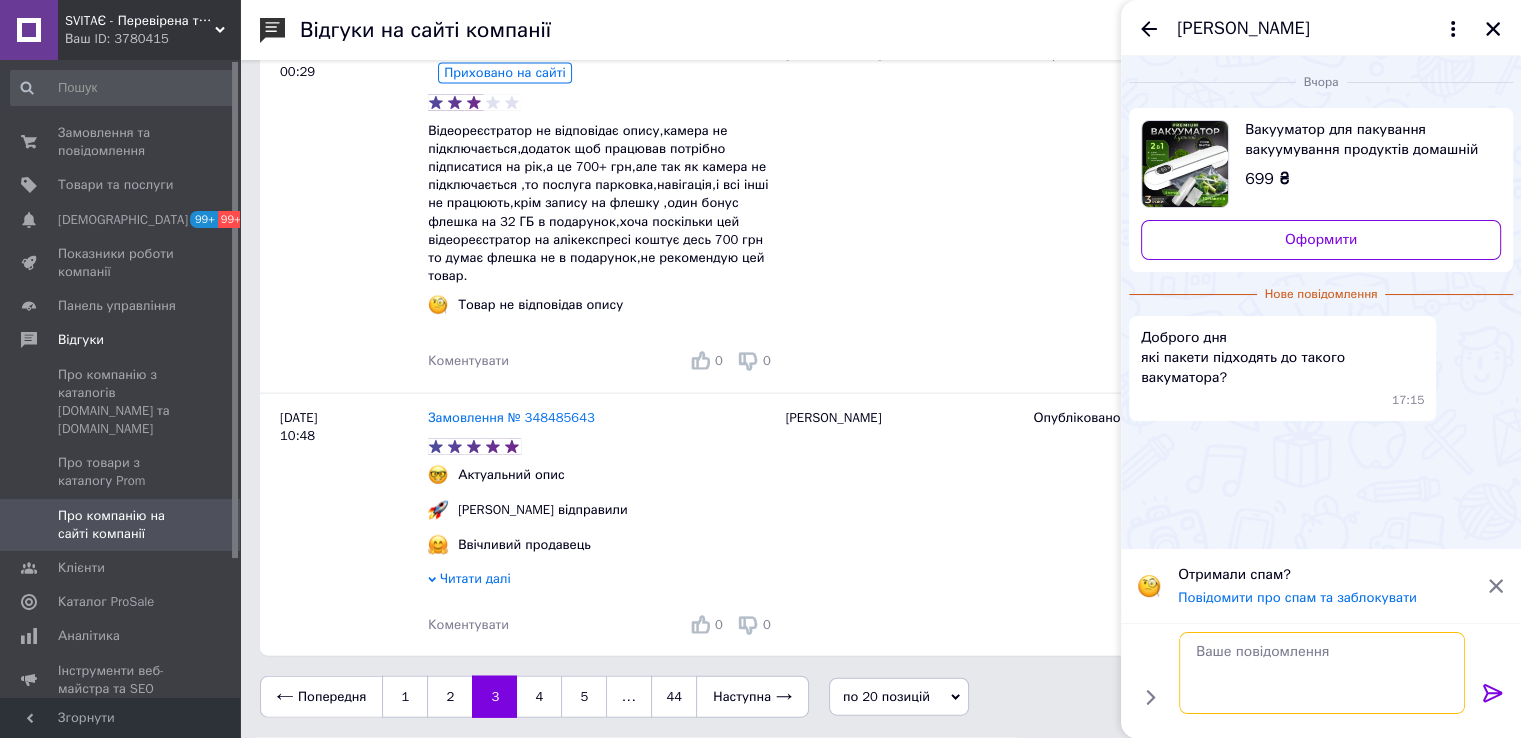 scroll, scrollTop: 0, scrollLeft: 0, axis: both 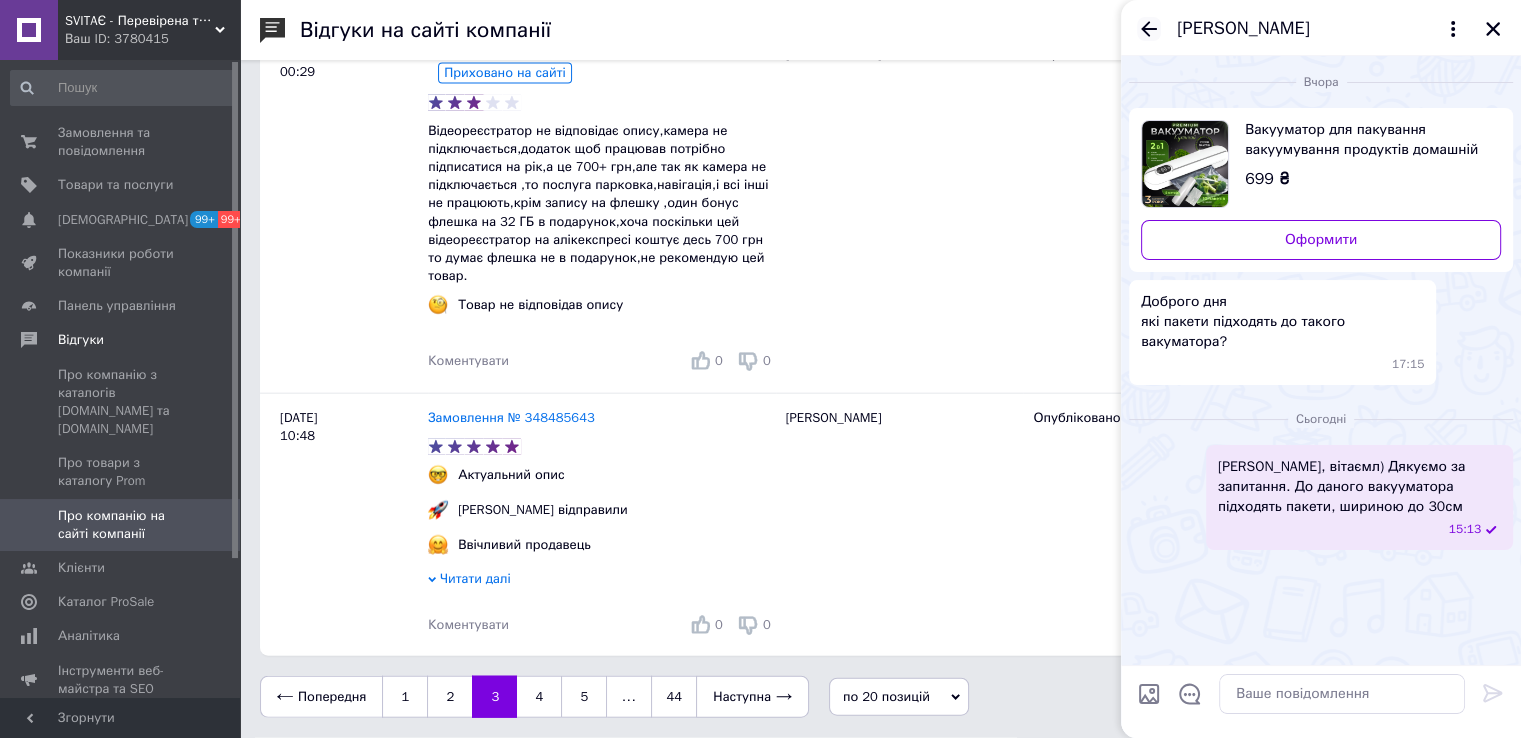 click 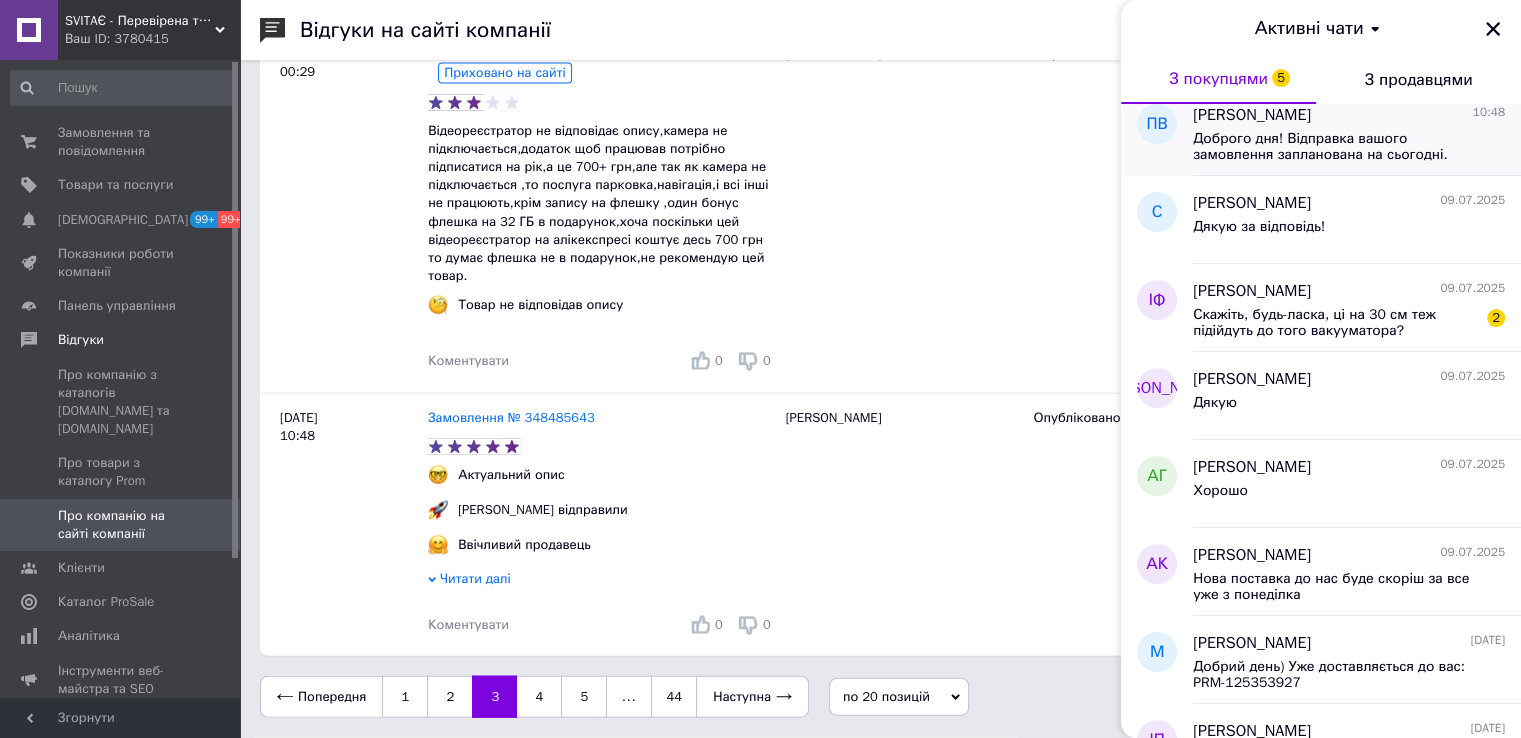 scroll, scrollTop: 1000, scrollLeft: 0, axis: vertical 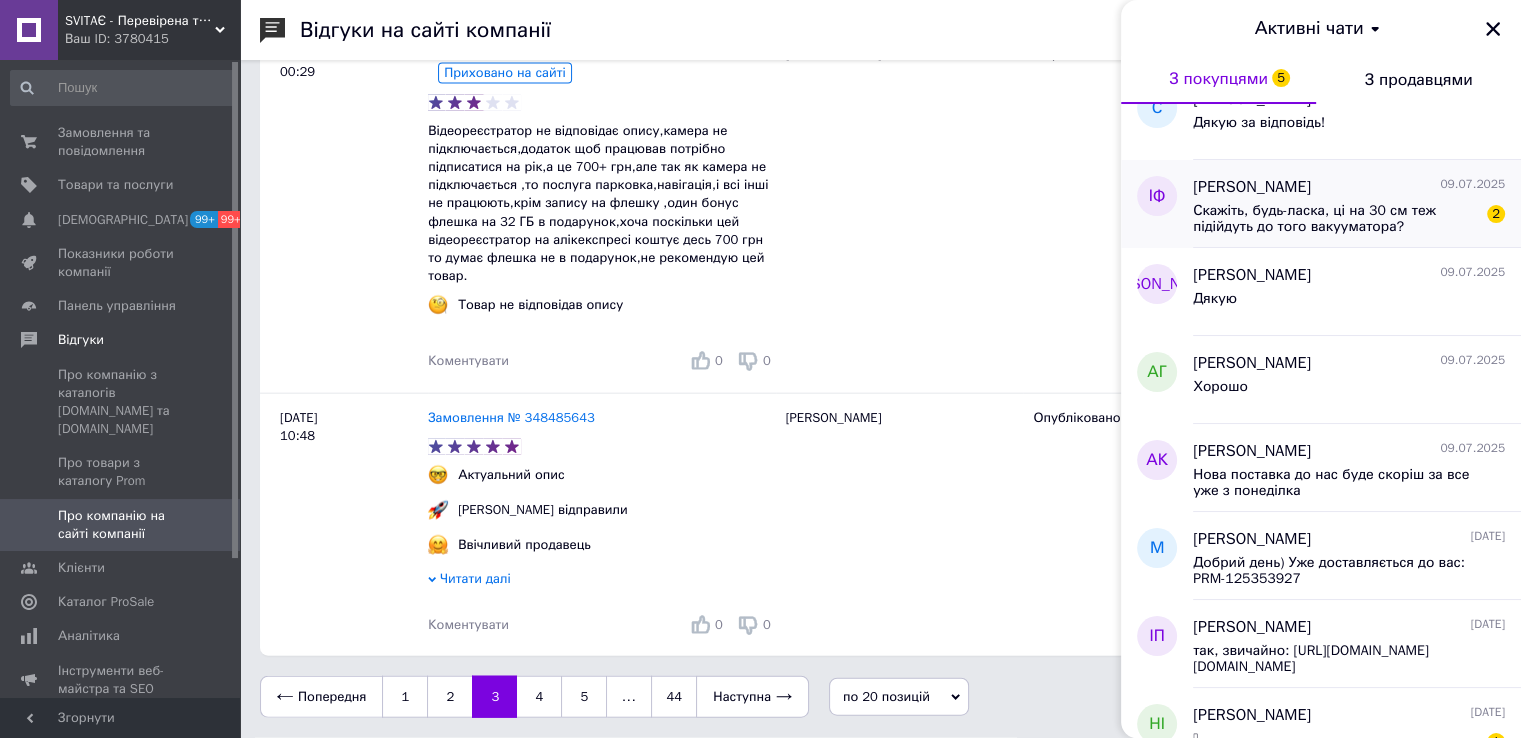 click on "Скажіть, будь-ласка, ці на 30 см теж підійдуть до того вакууматора?" at bounding box center [1335, 219] 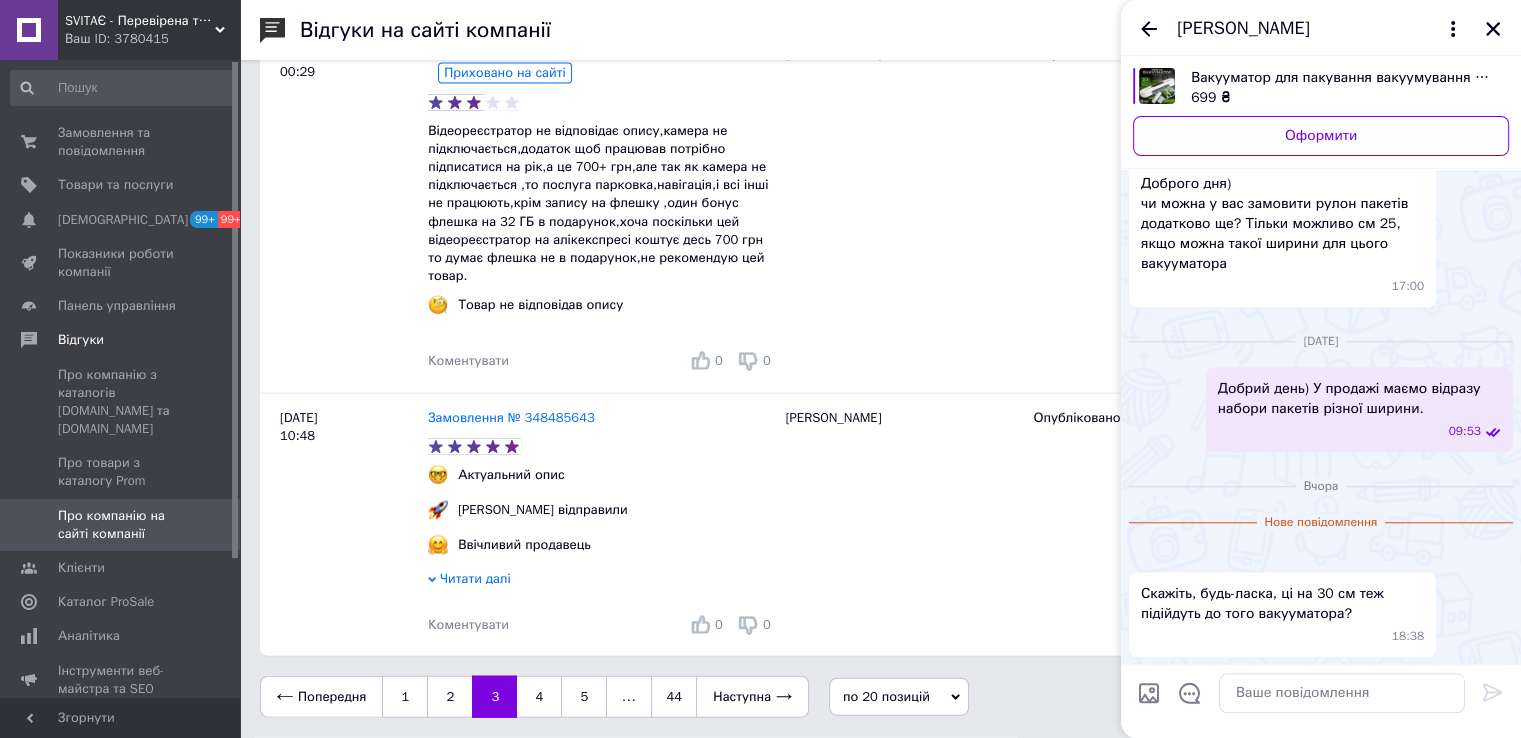 scroll, scrollTop: 1905, scrollLeft: 0, axis: vertical 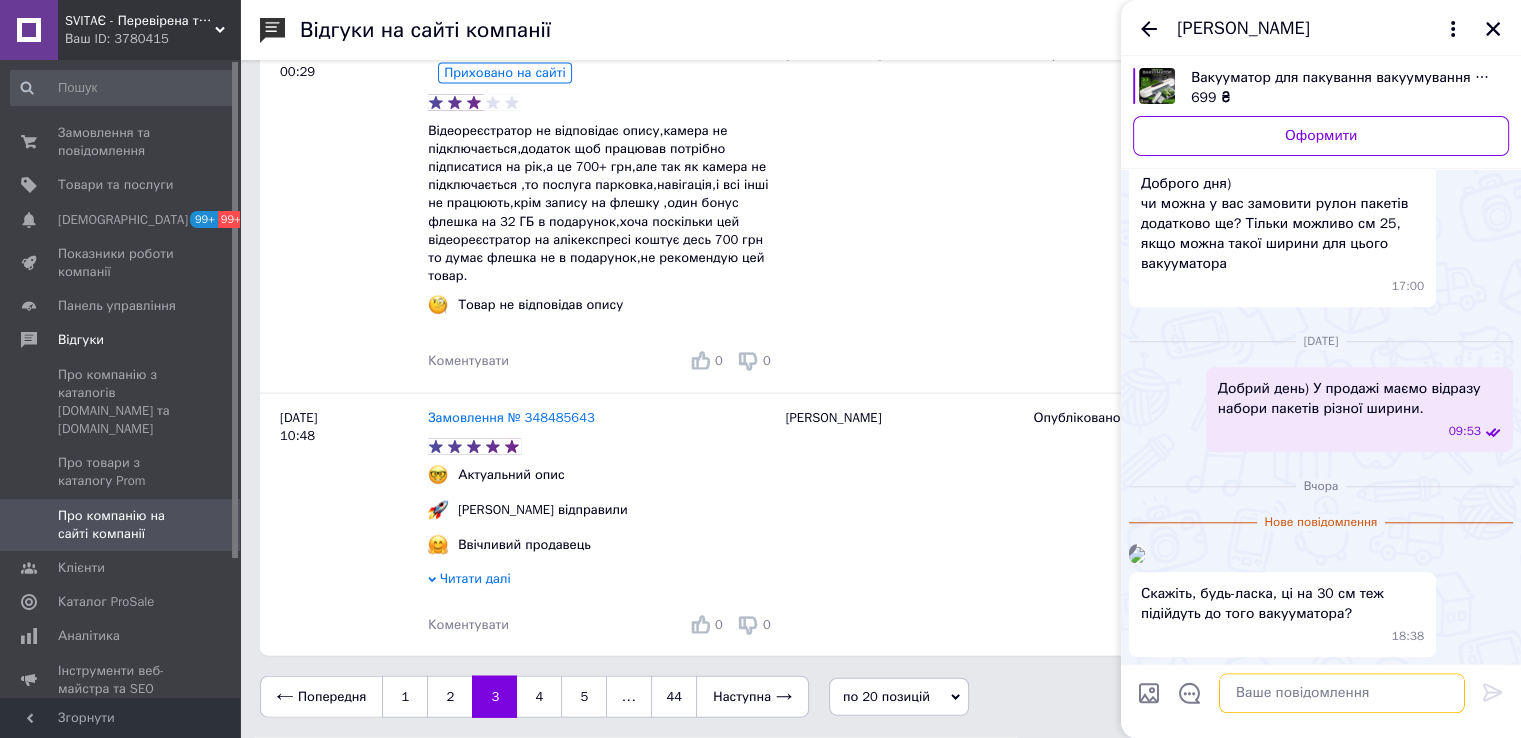 click at bounding box center (1342, 694) 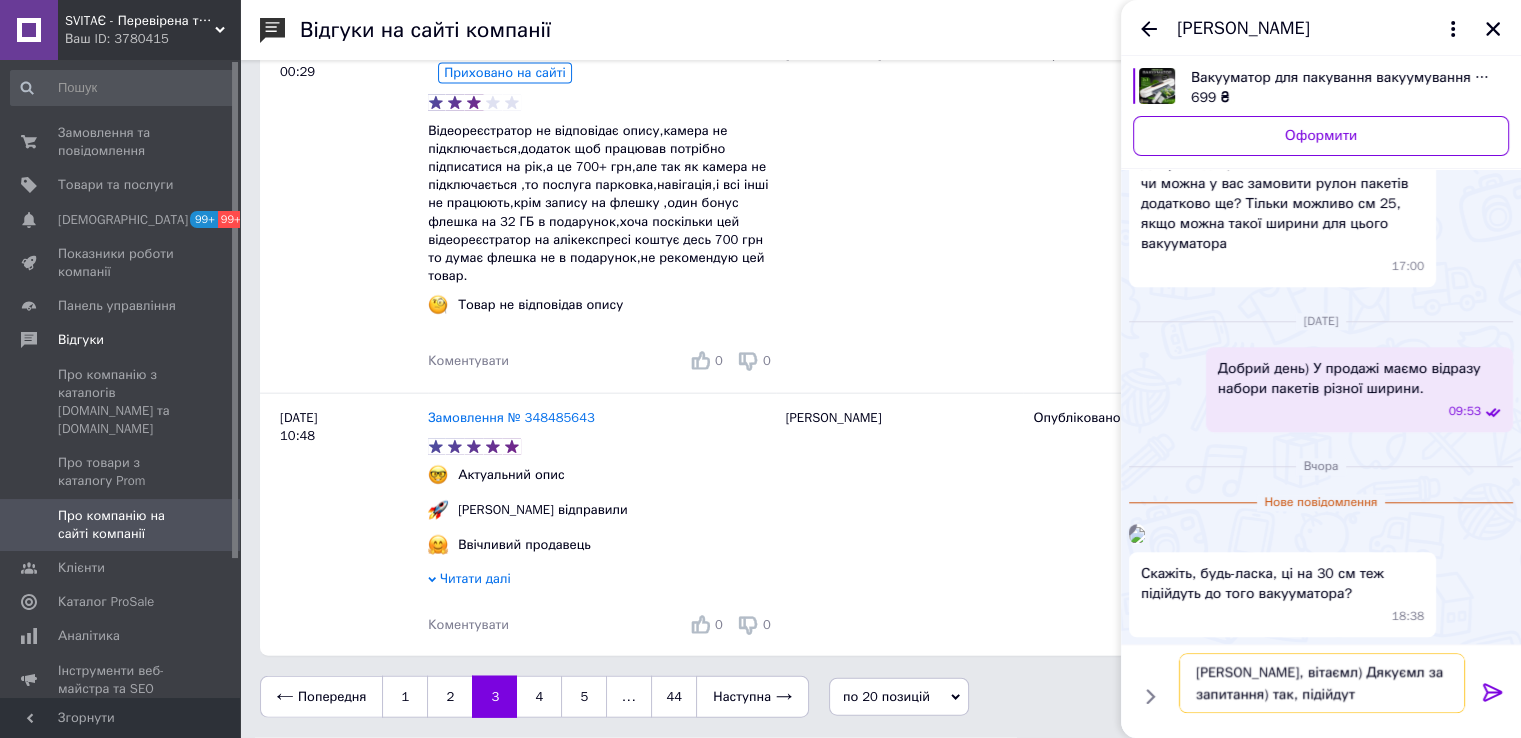 type on "[PERSON_NAME], вітаємл) Дякуємл за запитання) так, підійдуть" 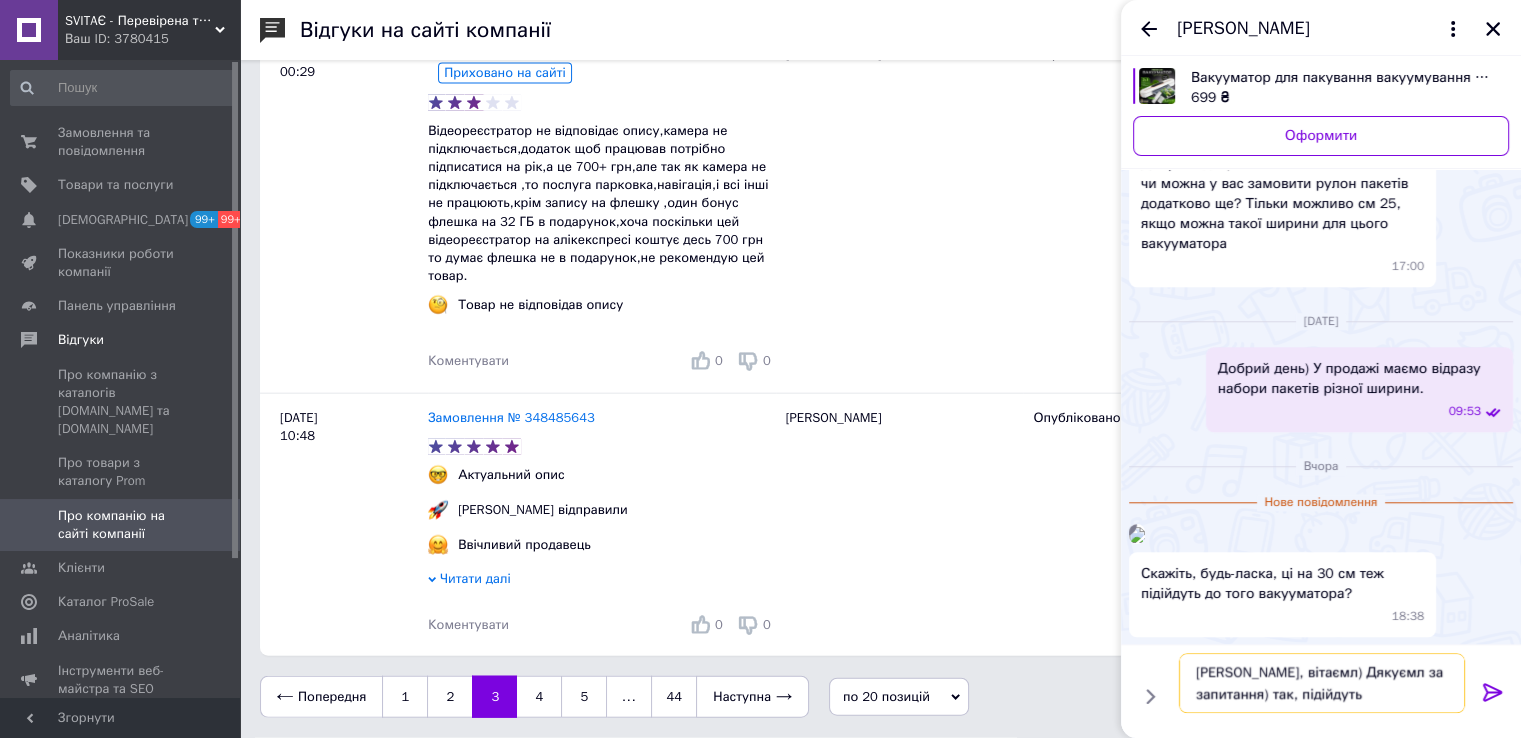 type 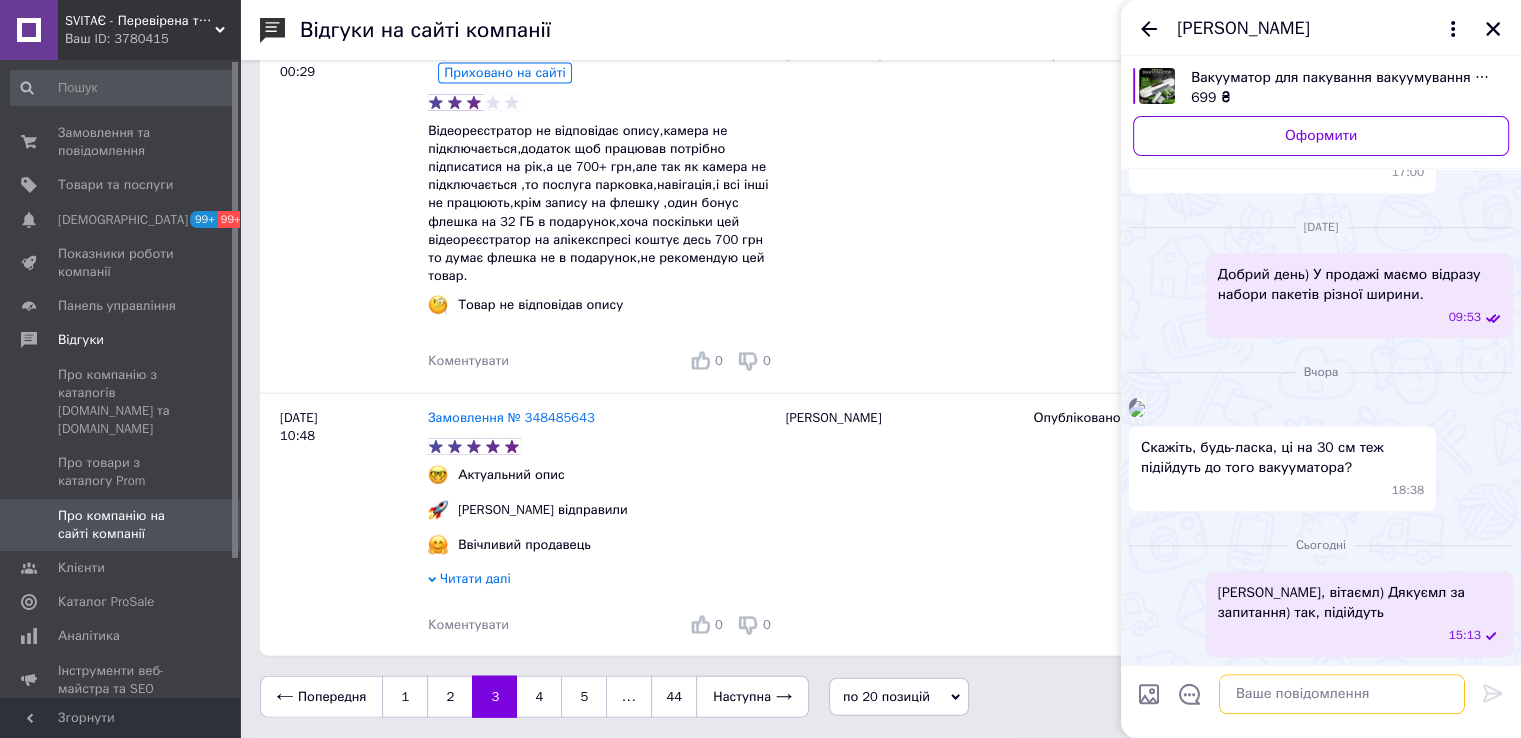 scroll, scrollTop: 2019, scrollLeft: 0, axis: vertical 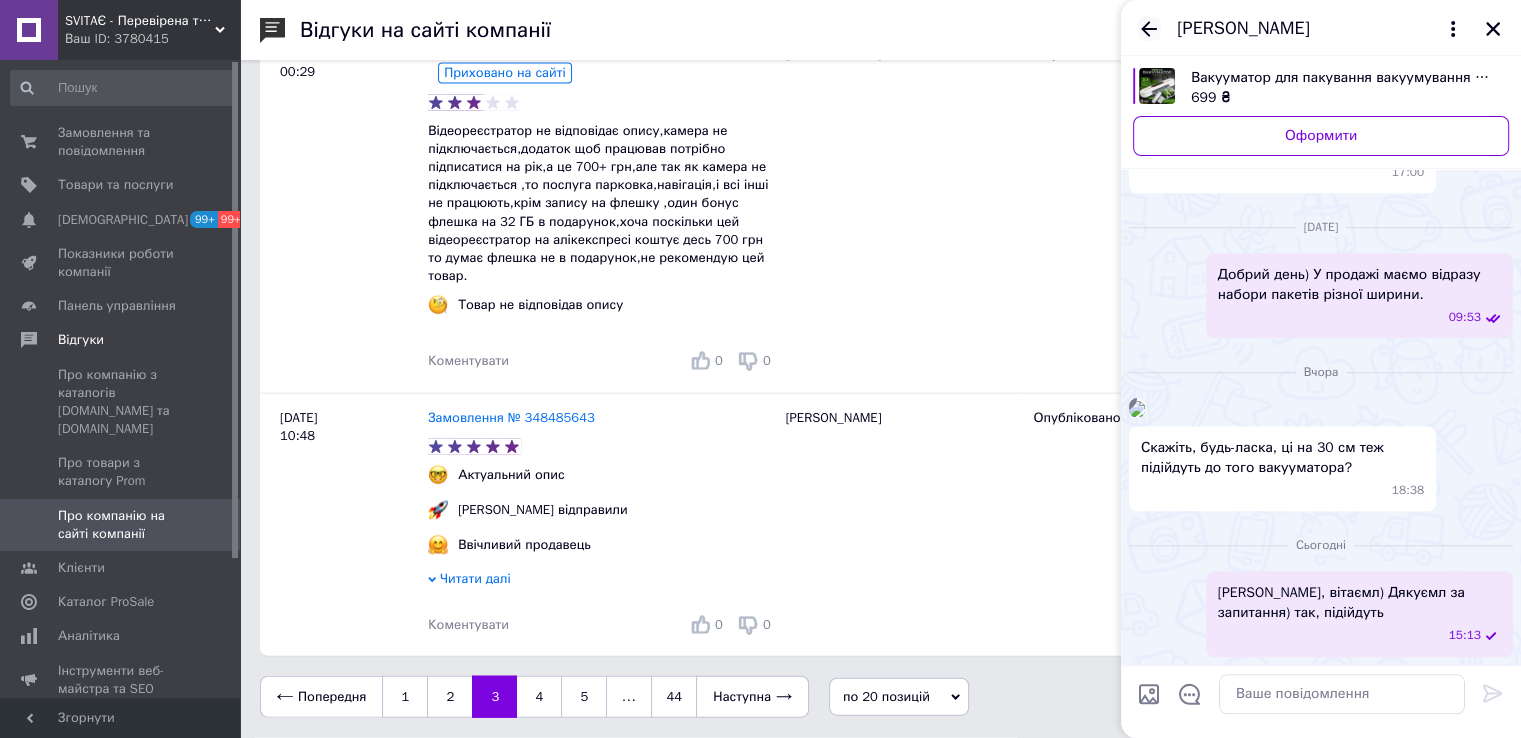 click 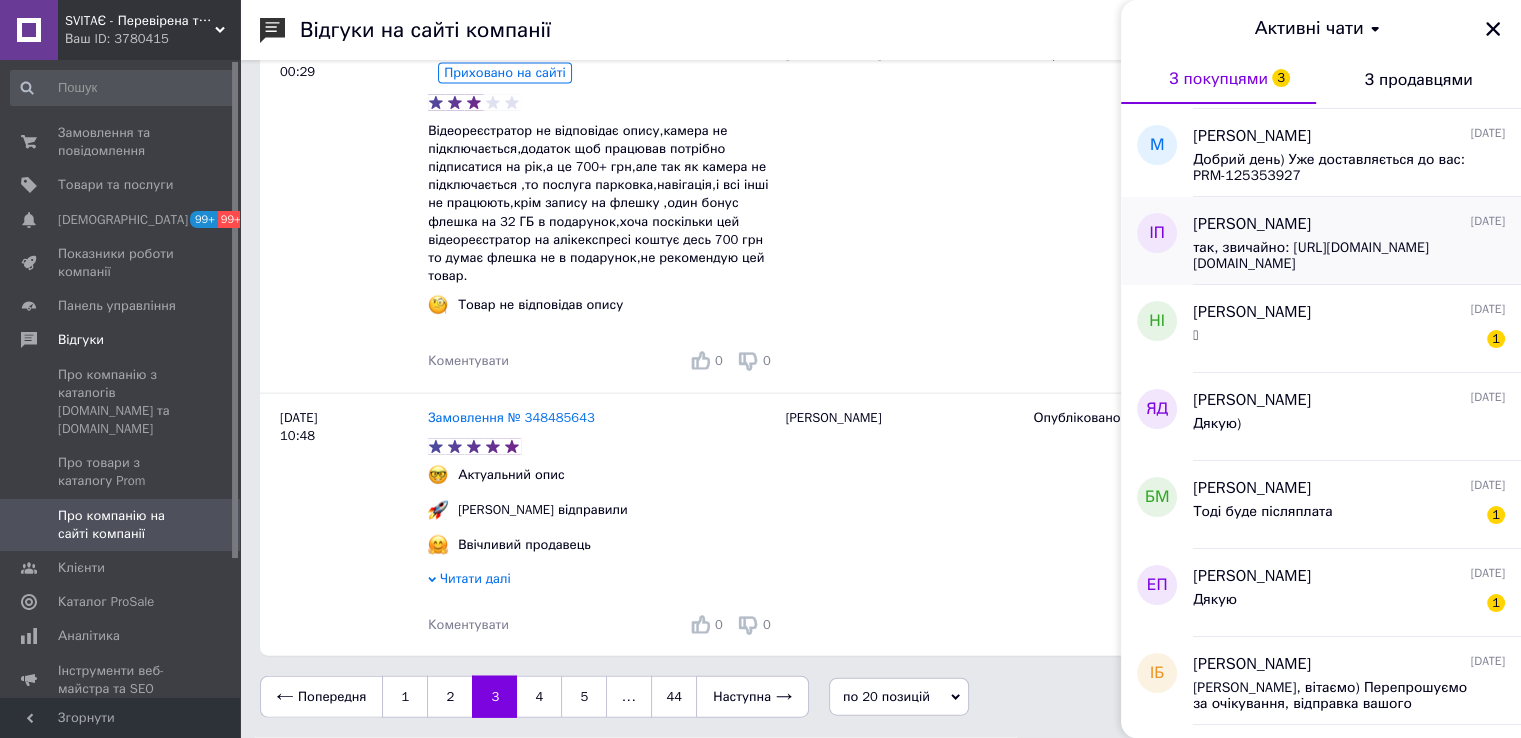 scroll, scrollTop: 1500, scrollLeft: 0, axis: vertical 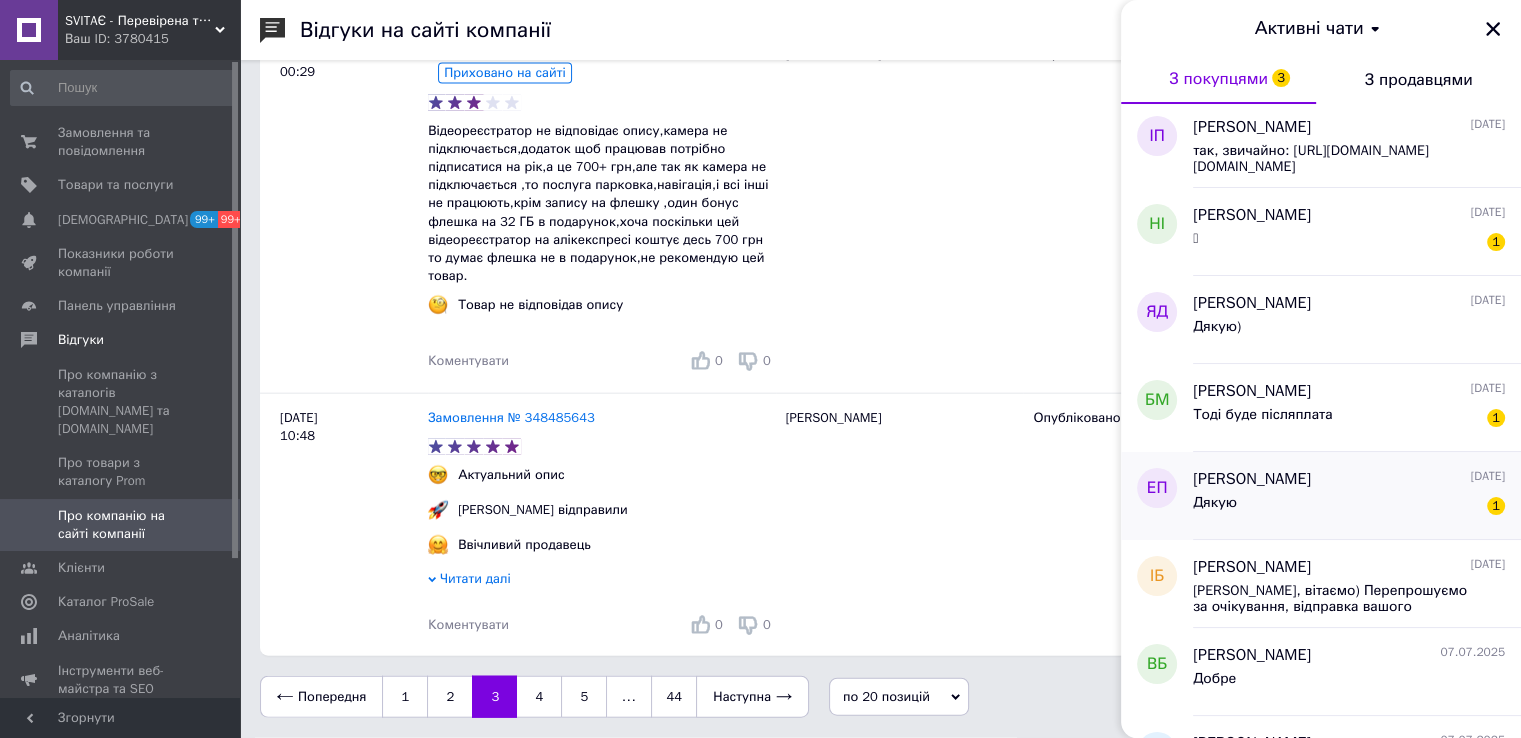 click on "Дякую 1" at bounding box center [1349, 507] 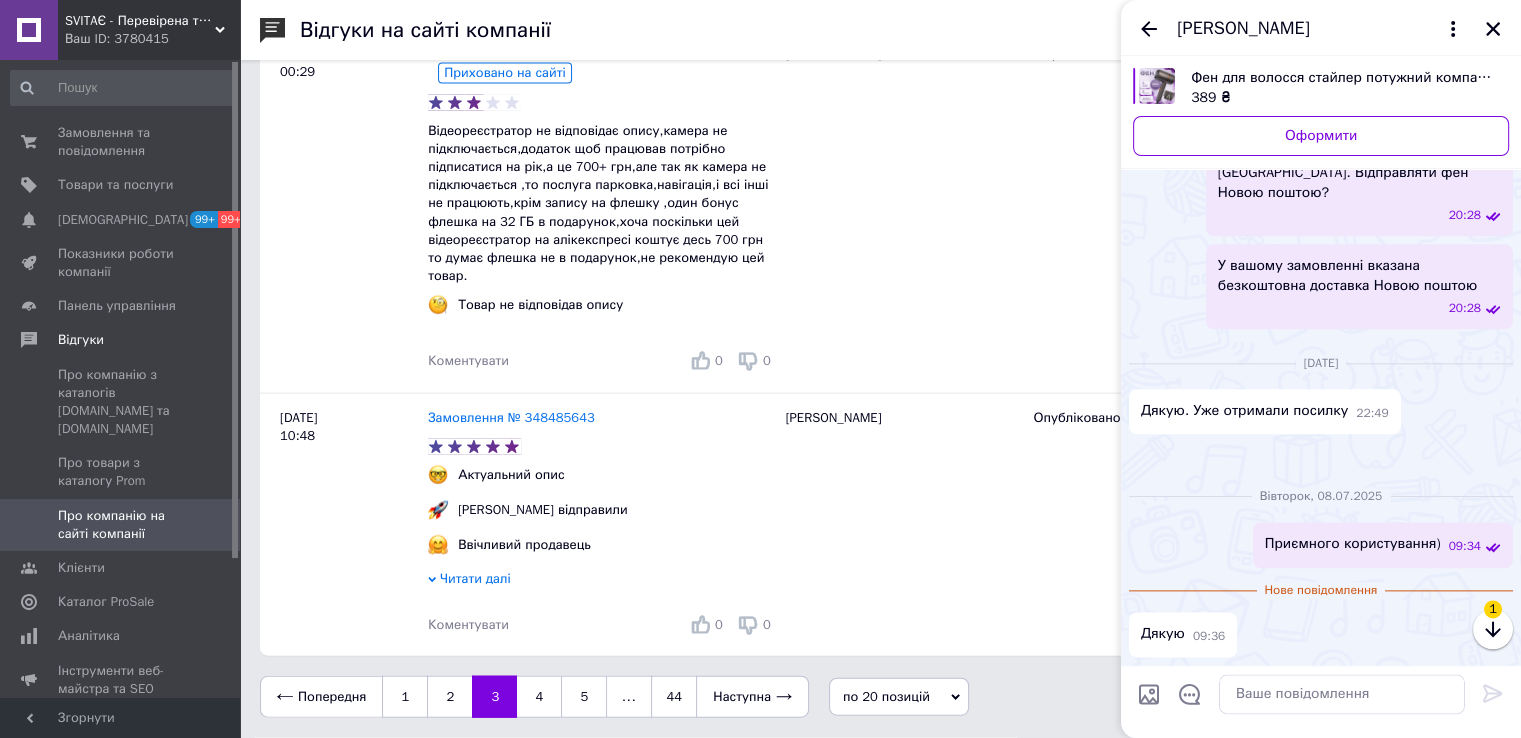 scroll, scrollTop: 2637, scrollLeft: 0, axis: vertical 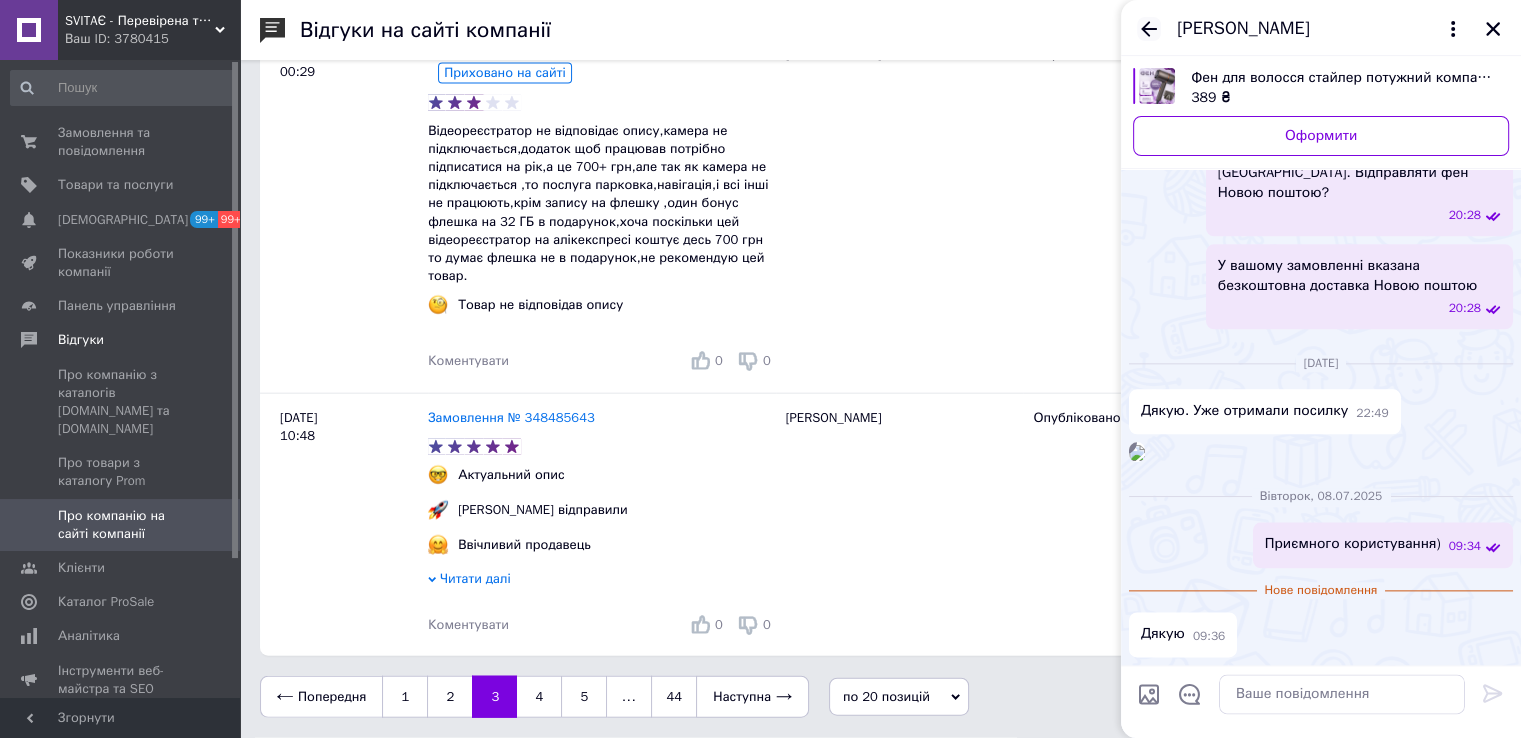 click 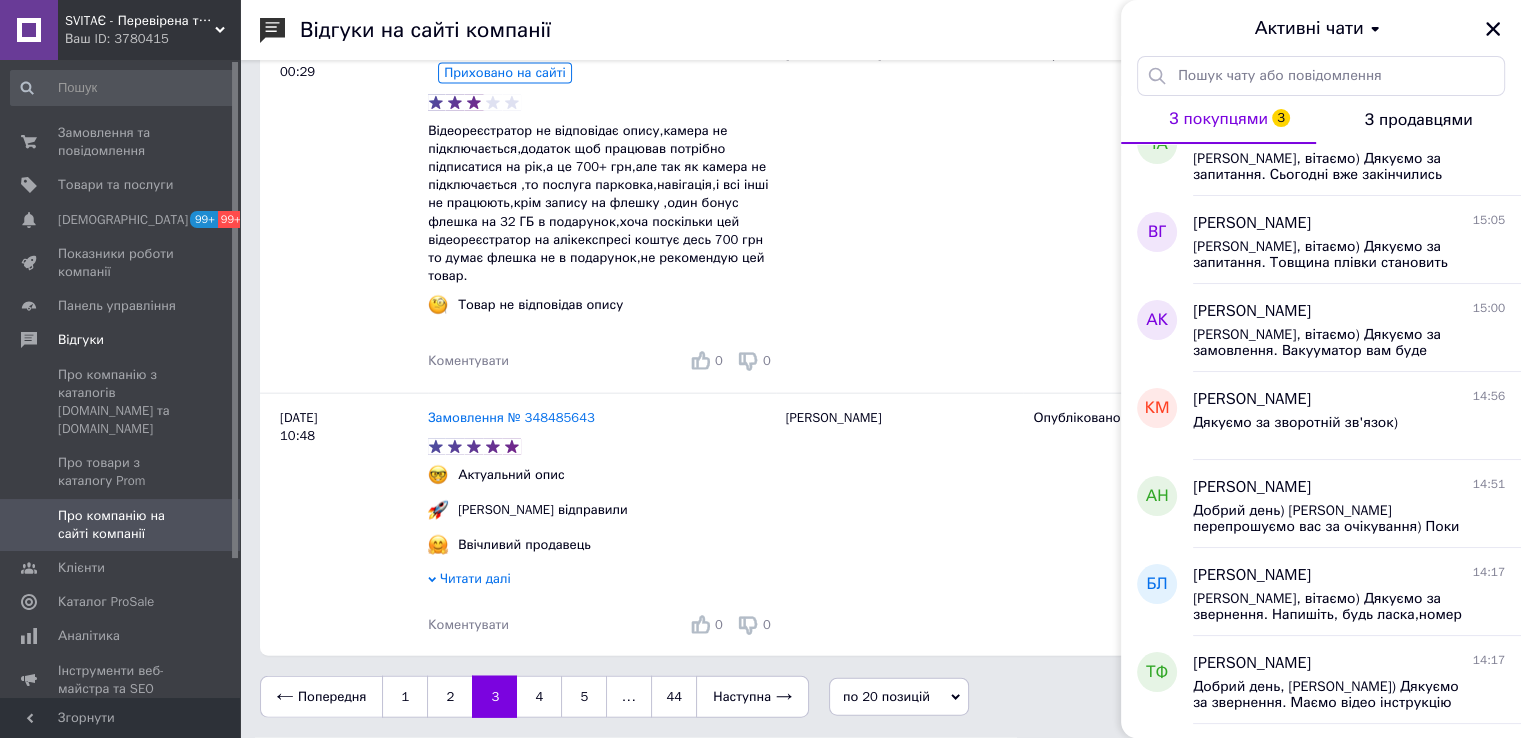 scroll, scrollTop: 36, scrollLeft: 0, axis: vertical 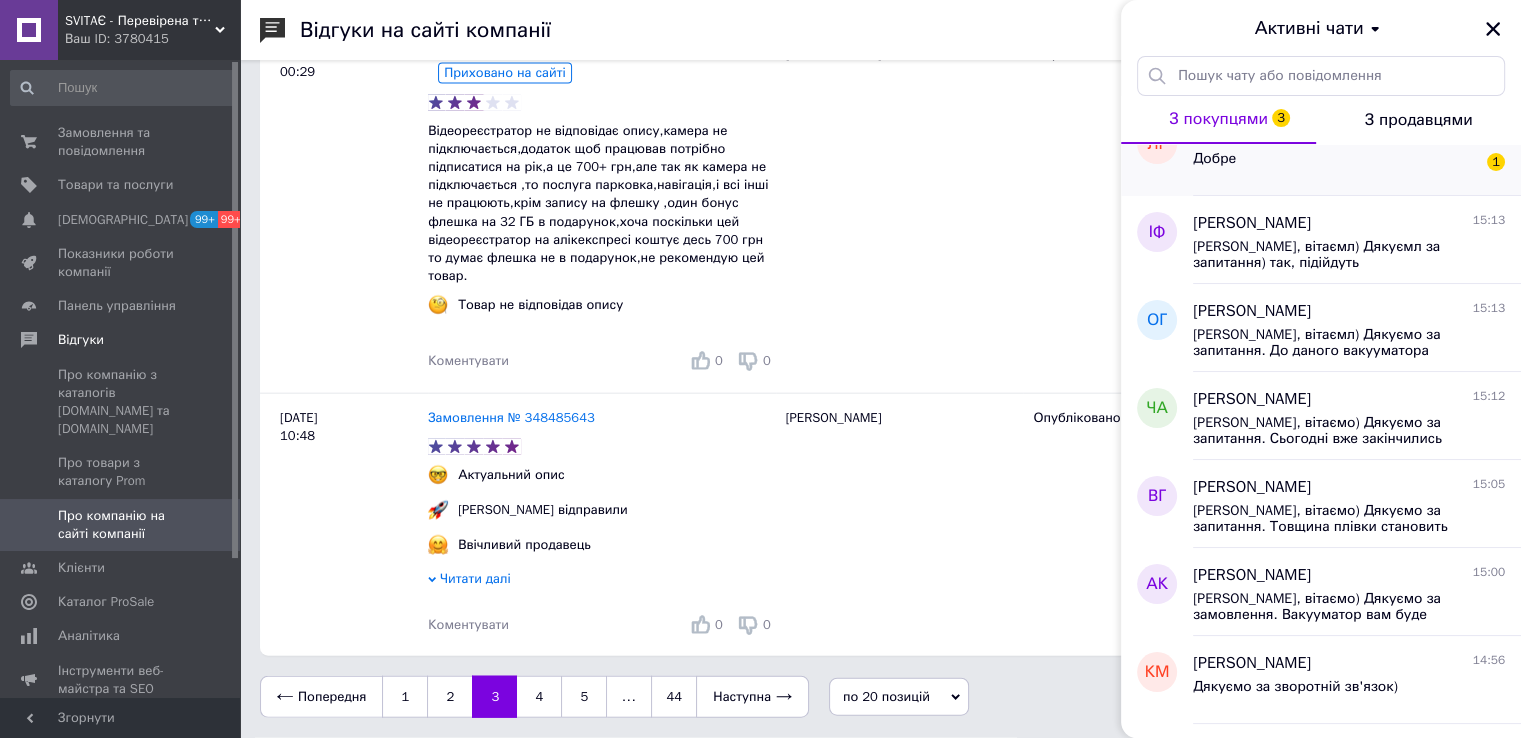 click on "Добре 1" at bounding box center (1349, 163) 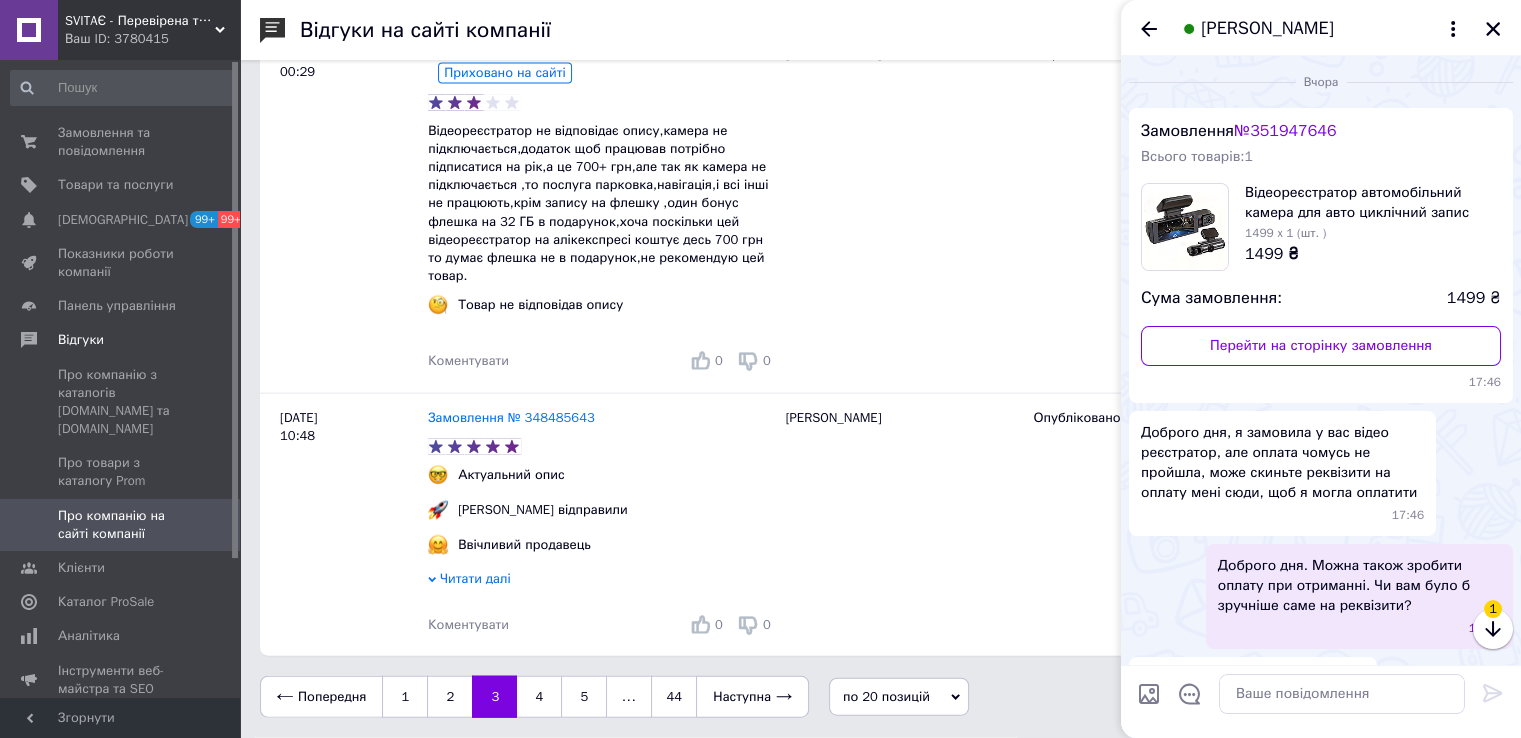 scroll, scrollTop: 406, scrollLeft: 0, axis: vertical 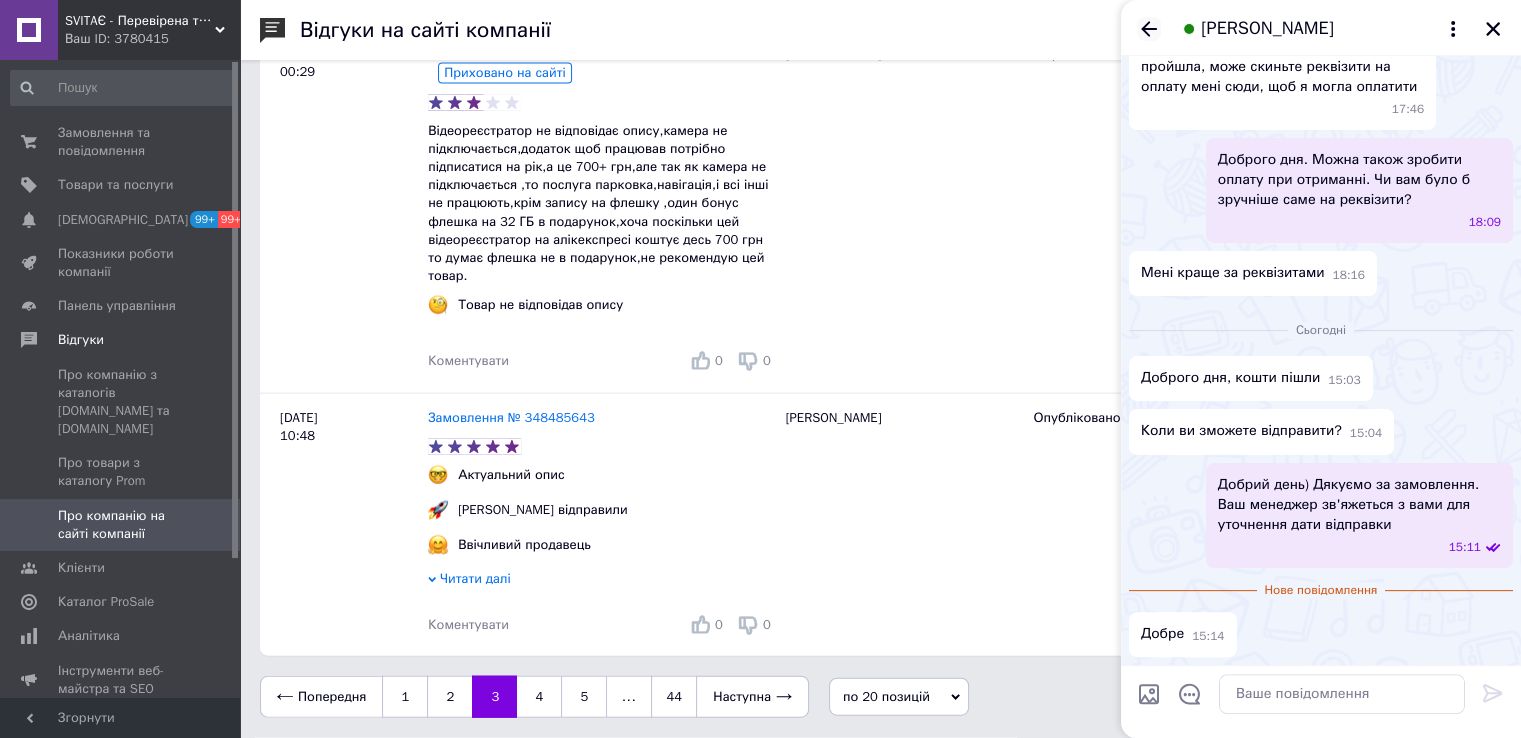 click 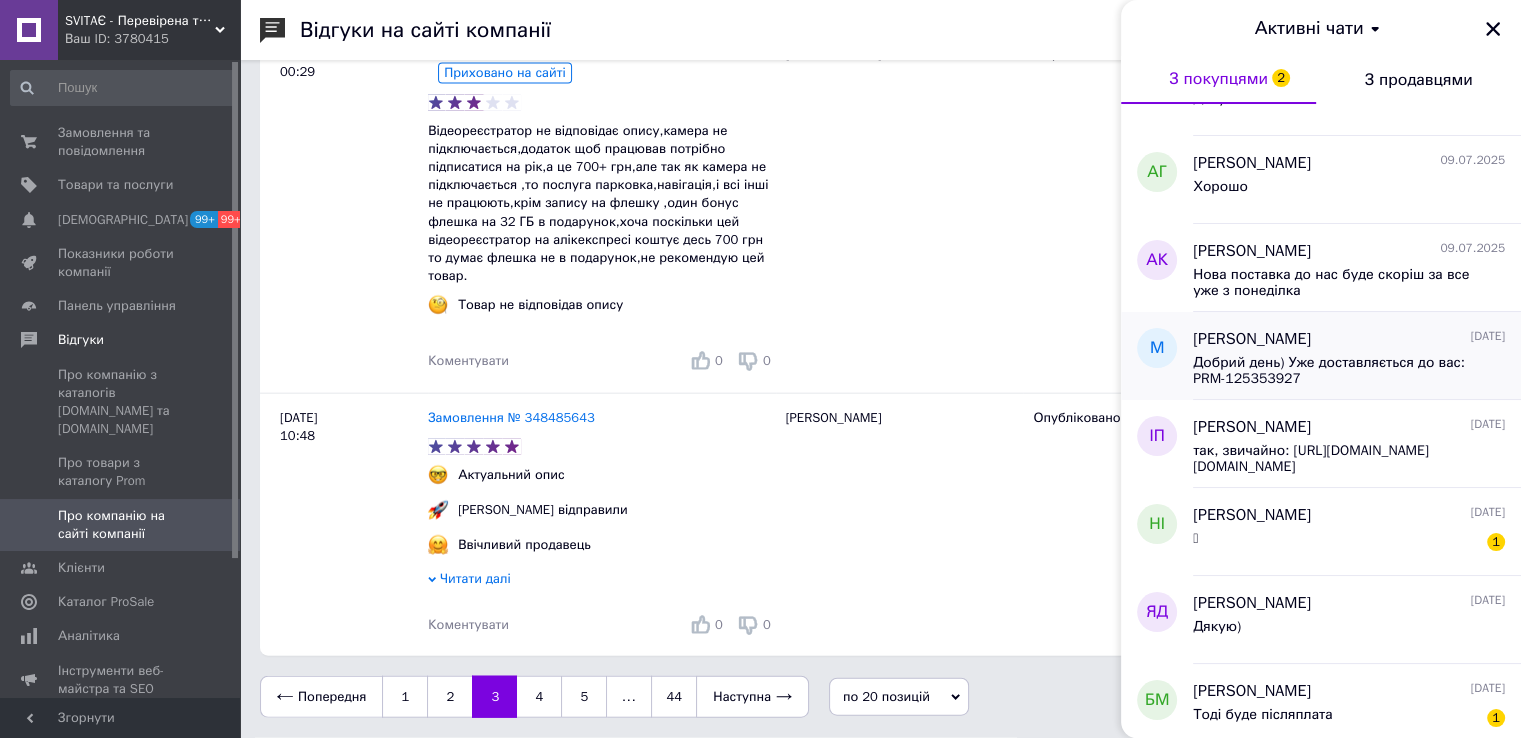 scroll, scrollTop: 1500, scrollLeft: 0, axis: vertical 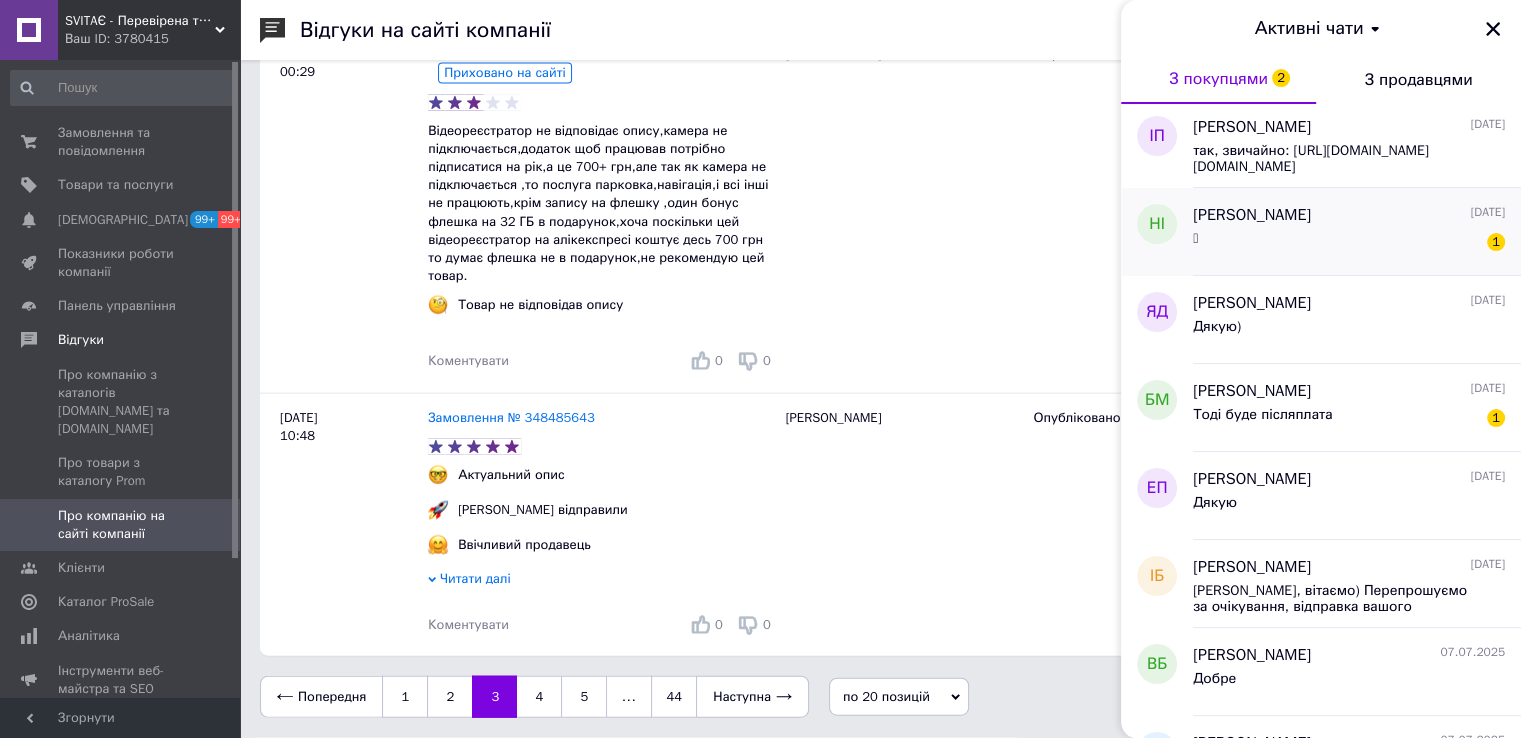 click on "[PERSON_NAME]" at bounding box center (1252, 215) 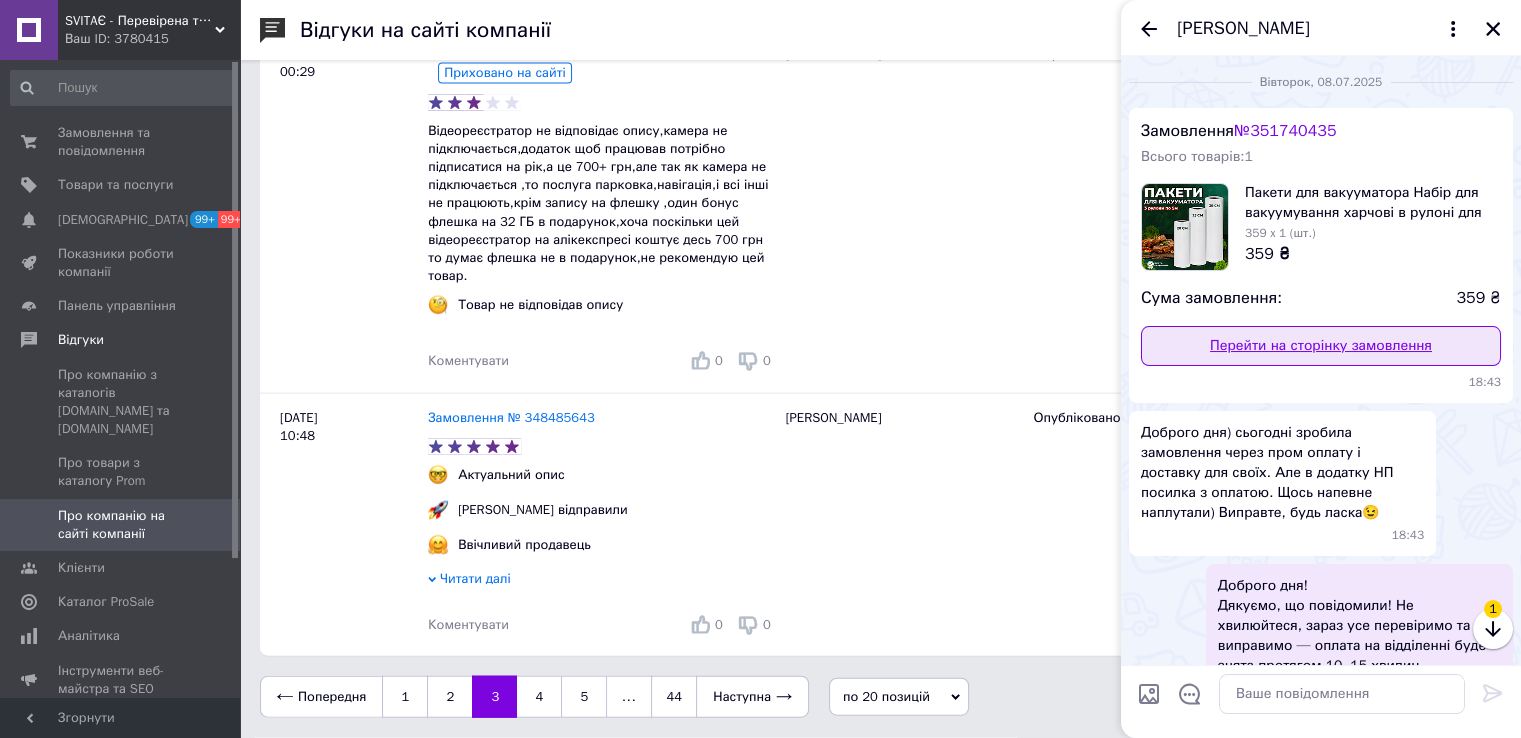 scroll, scrollTop: 141, scrollLeft: 0, axis: vertical 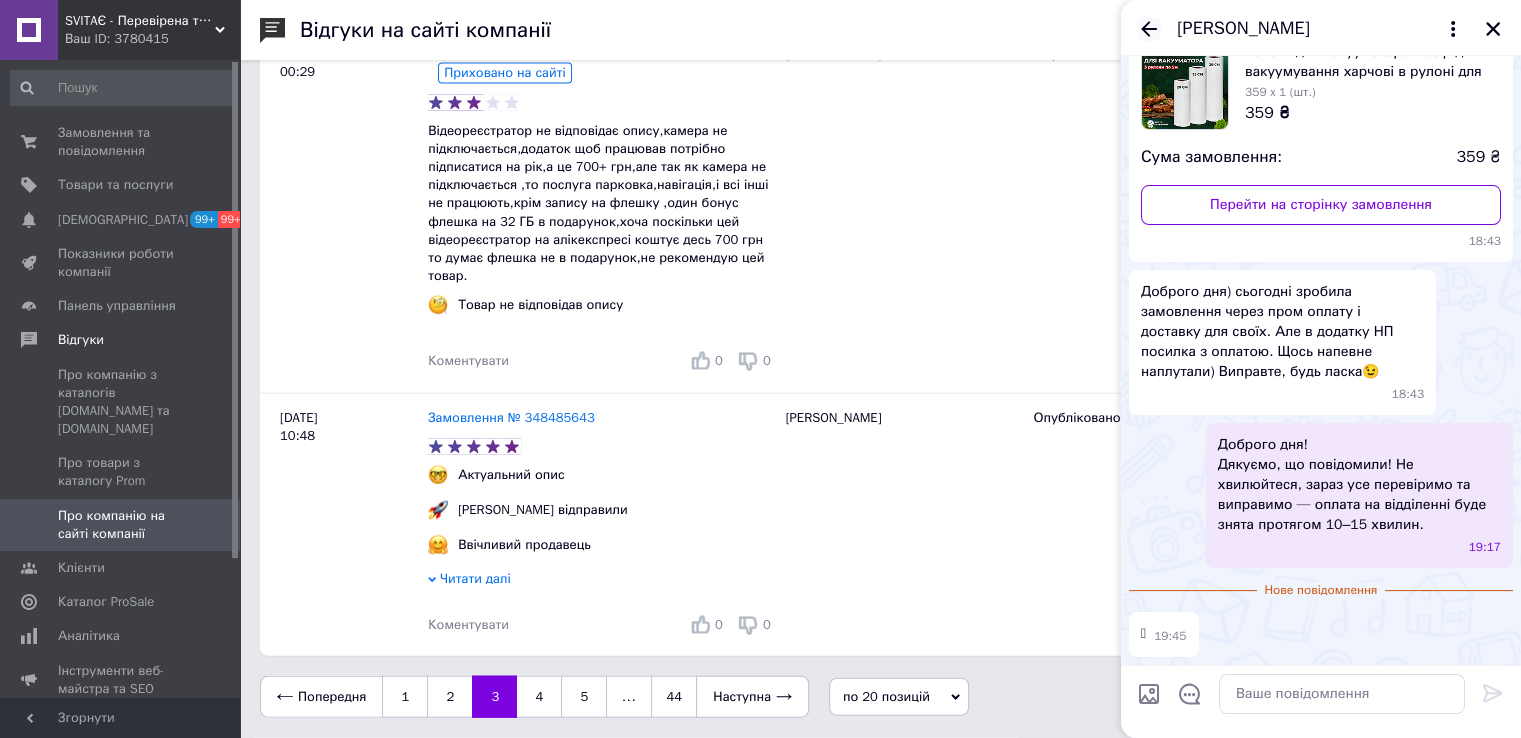 click 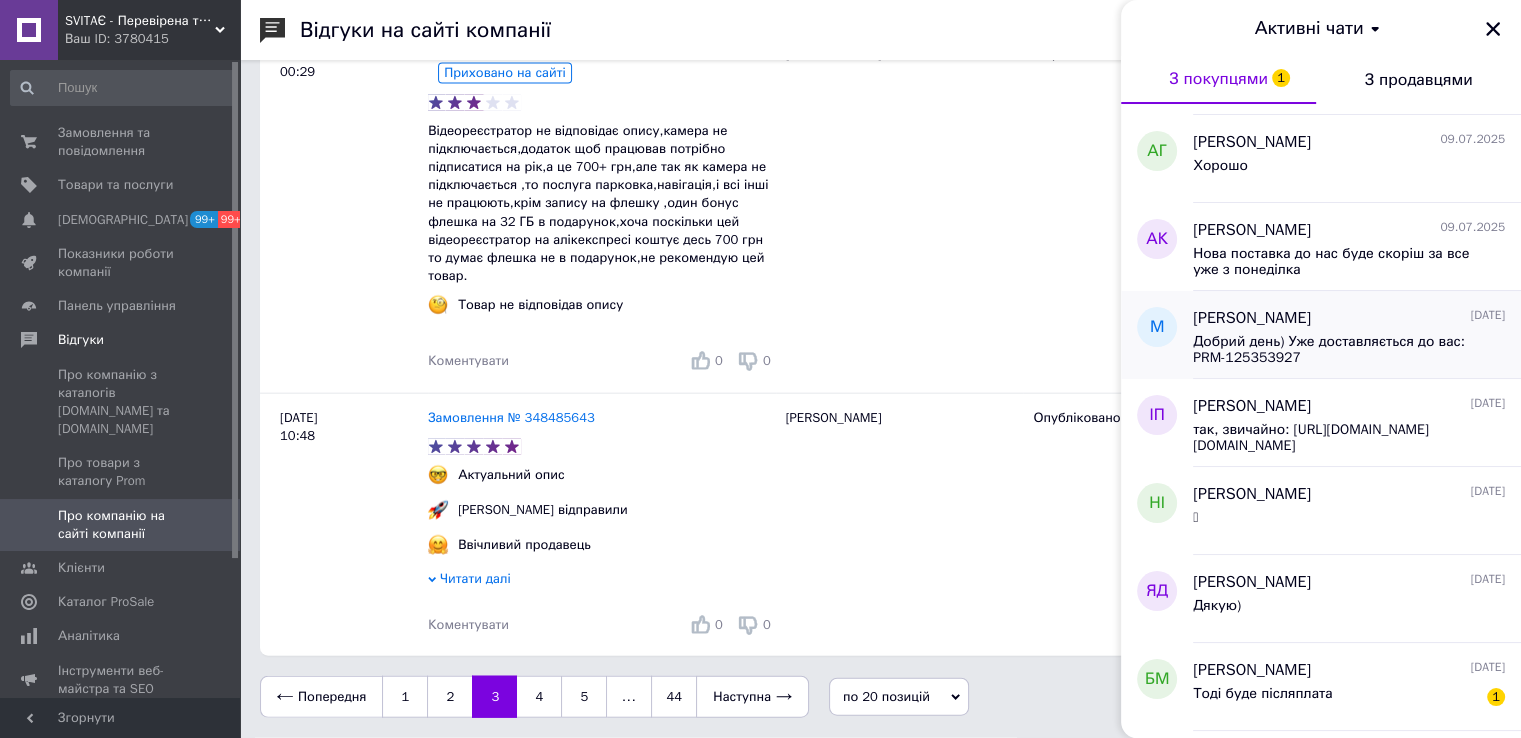 scroll, scrollTop: 1400, scrollLeft: 0, axis: vertical 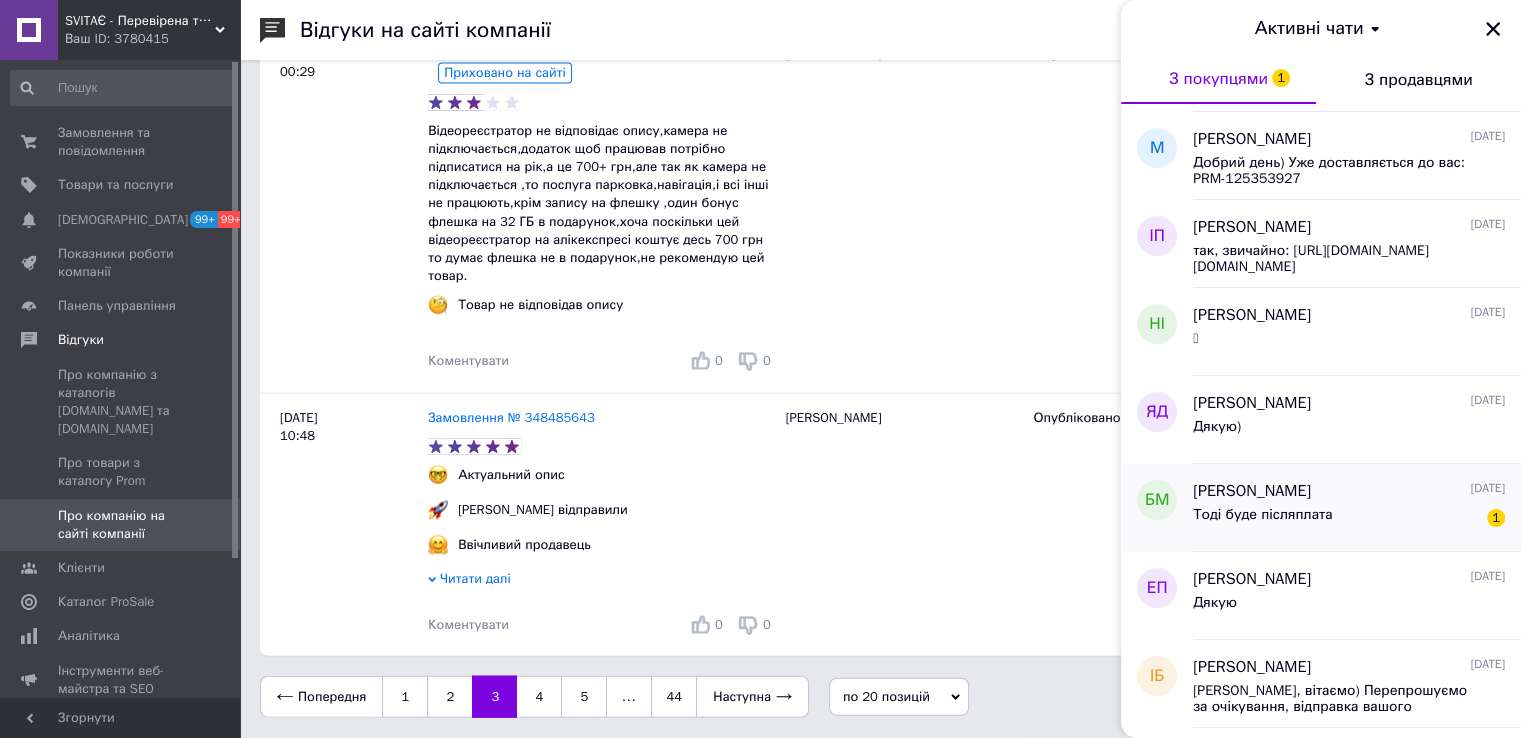 click on "Тоді буде післяплата" at bounding box center [1263, 515] 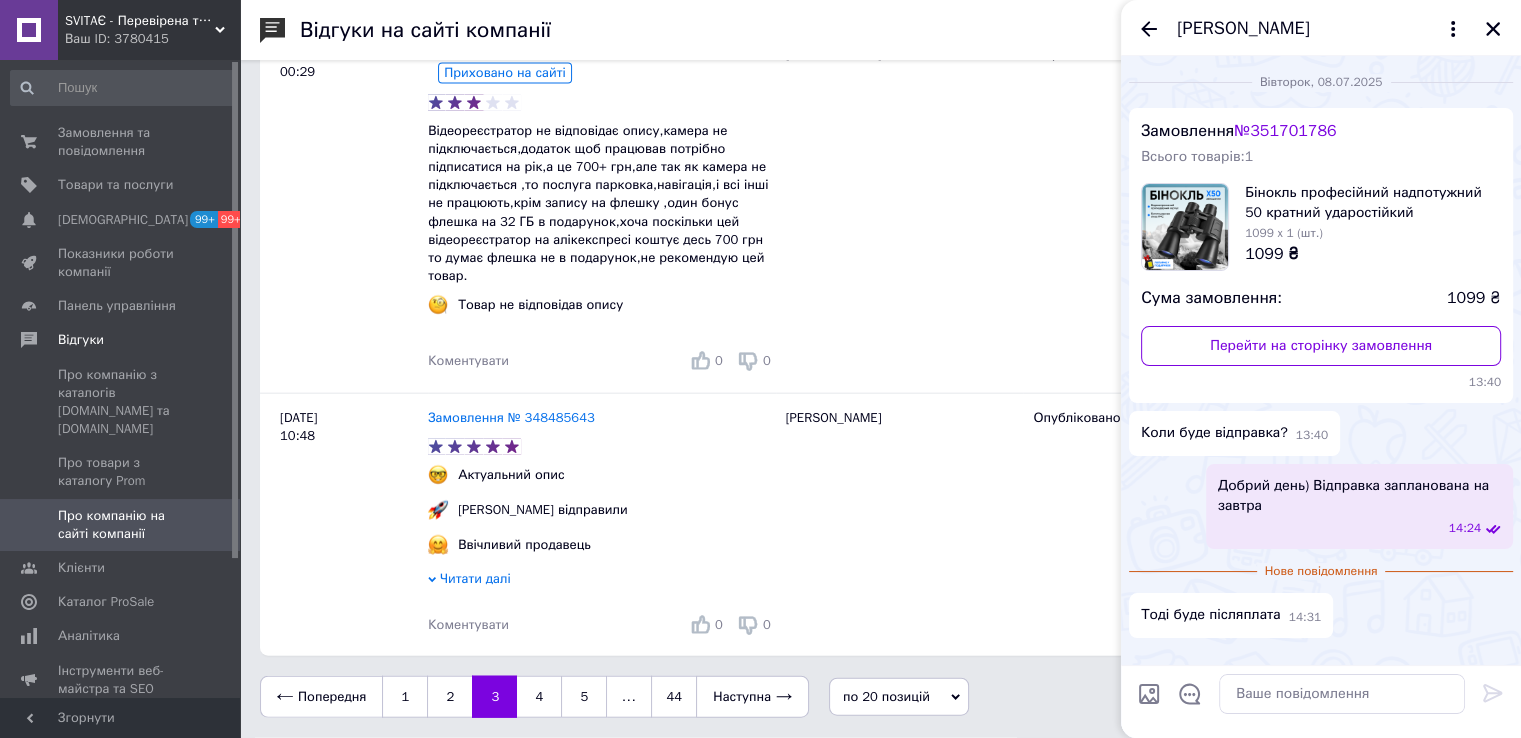 click on "№ 351701786" at bounding box center (1285, 131) 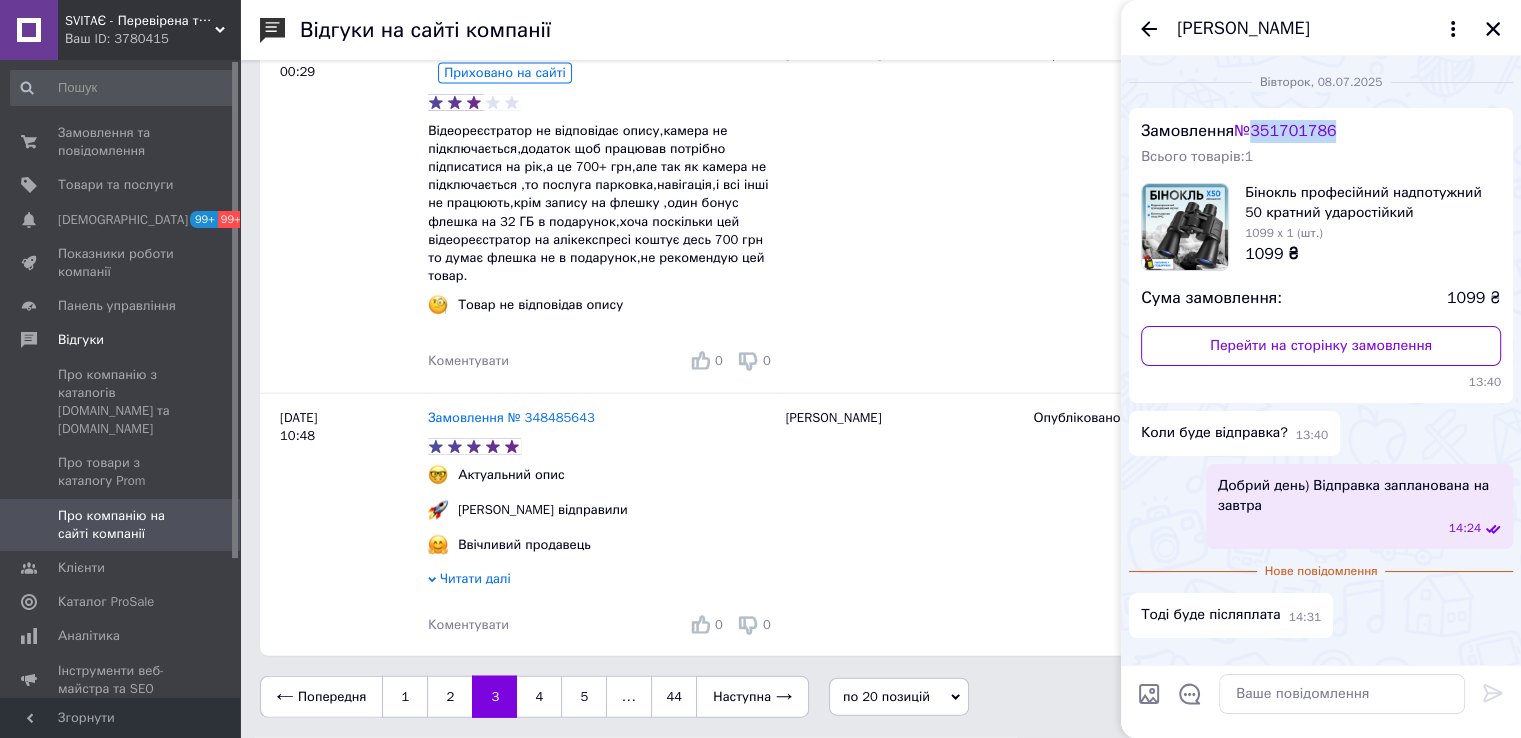 click on "№ 351701786" at bounding box center (1285, 131) 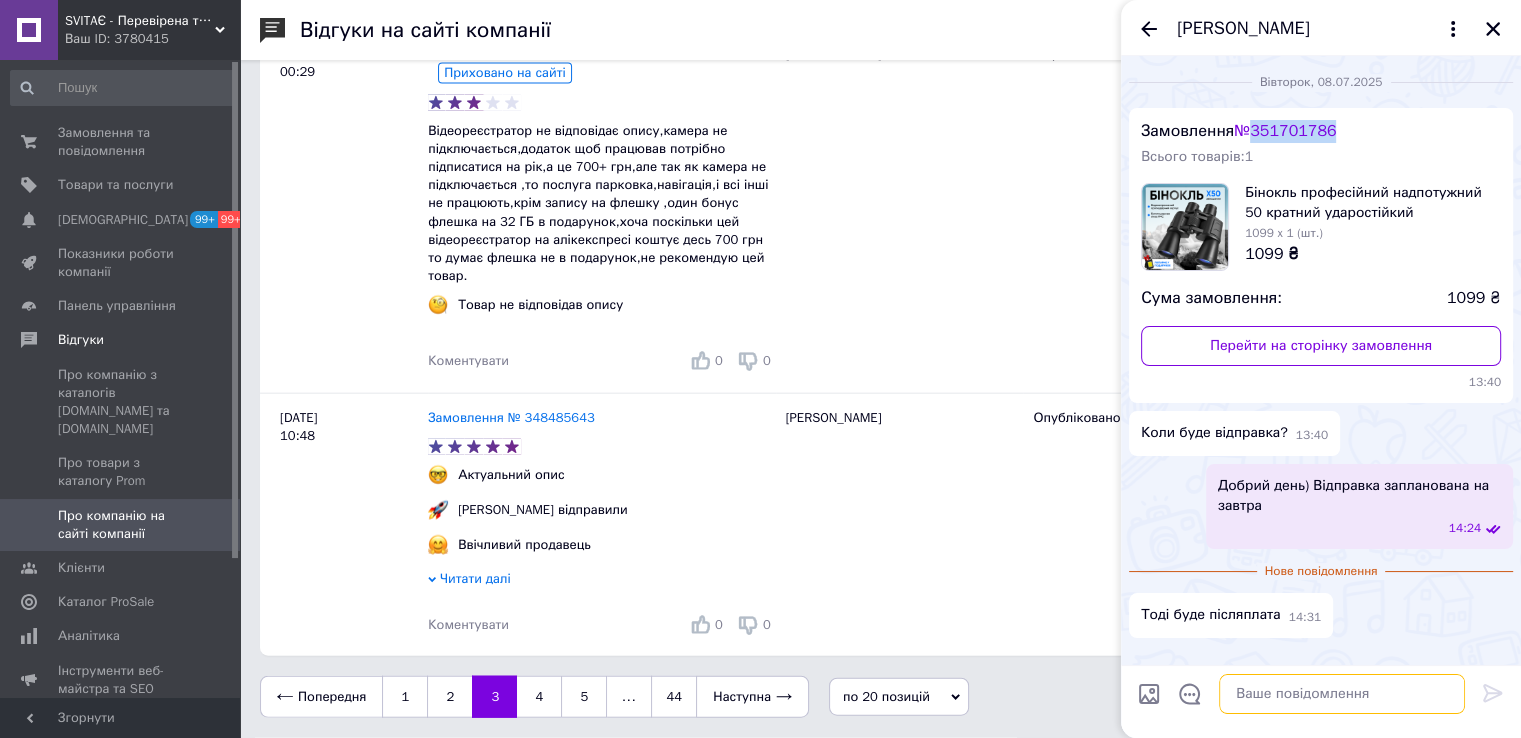 click at bounding box center (1342, 694) 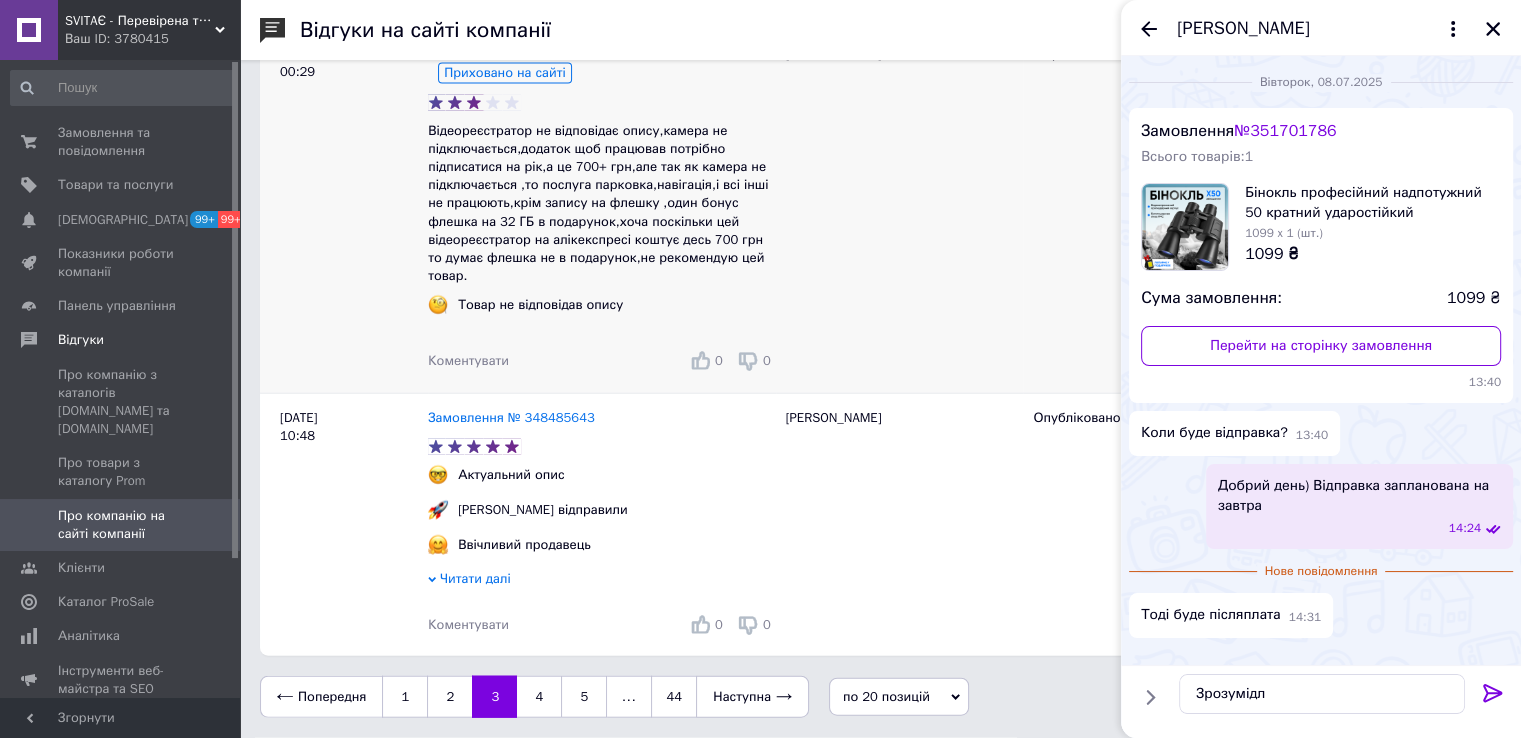 drag, startPoint x: 388, startPoint y: 180, endPoint x: 517, endPoint y: 133, distance: 137.2953 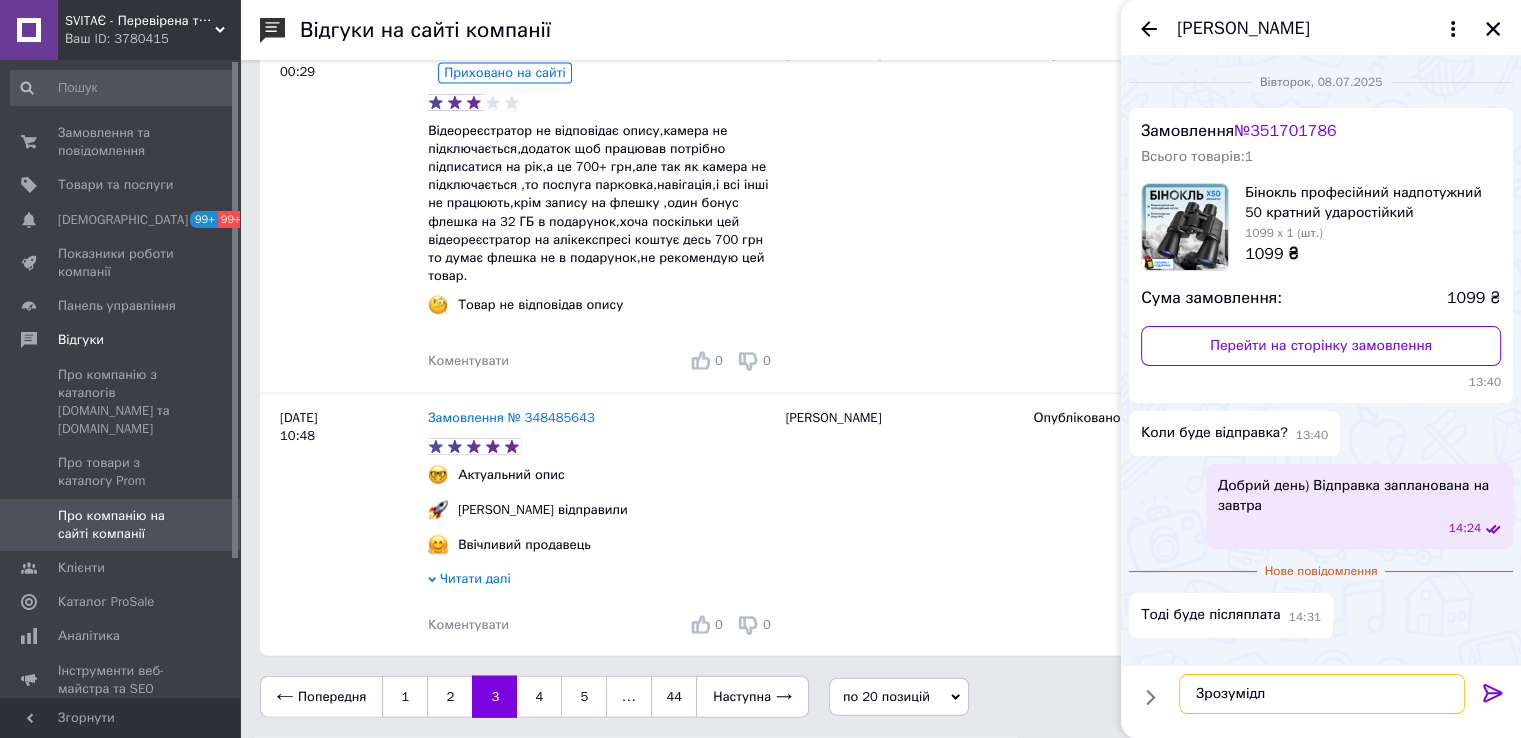 click on "Зрозумідл" at bounding box center (1322, 694) 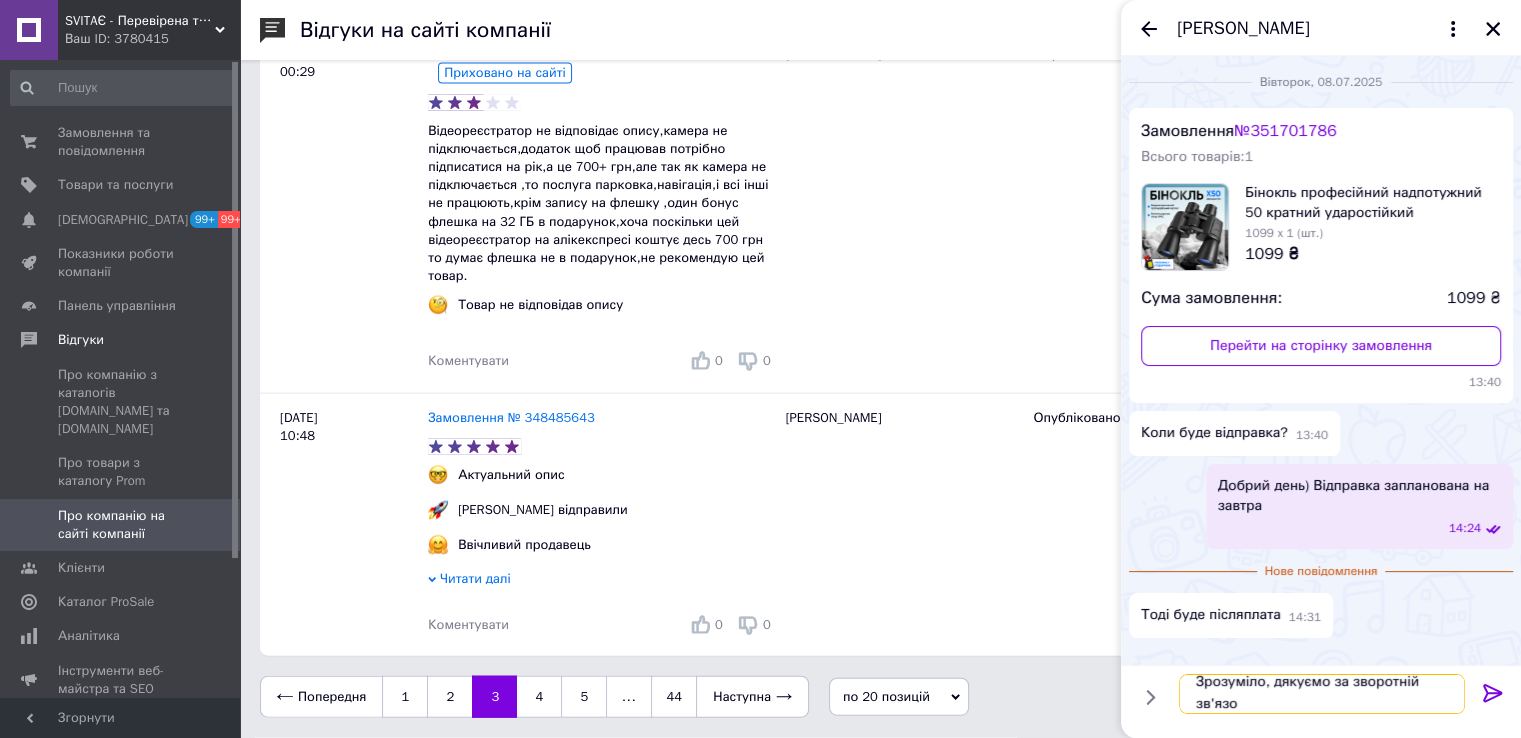 type on "Зрозуміло, дякуємо за зворотній зв'язок" 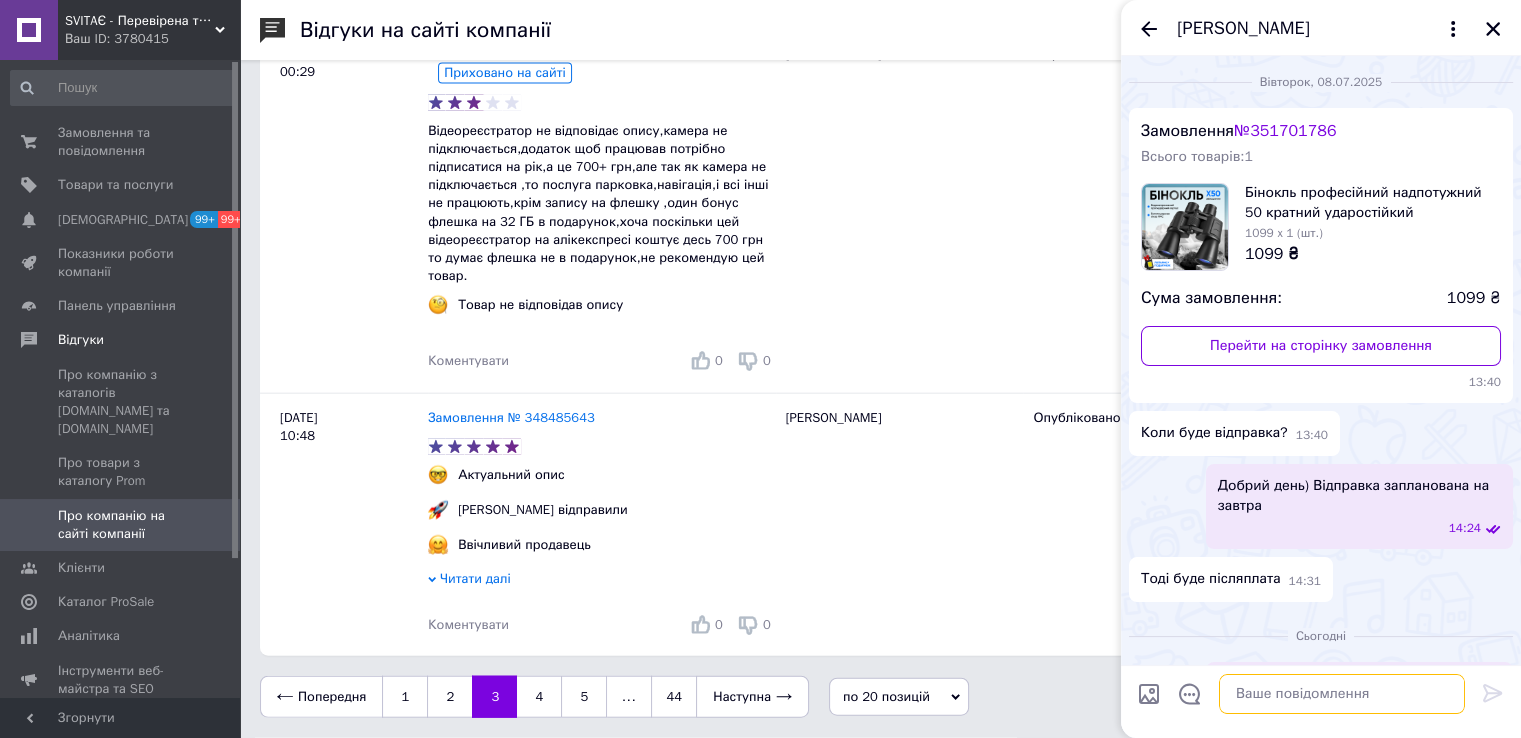 scroll, scrollTop: 0, scrollLeft: 0, axis: both 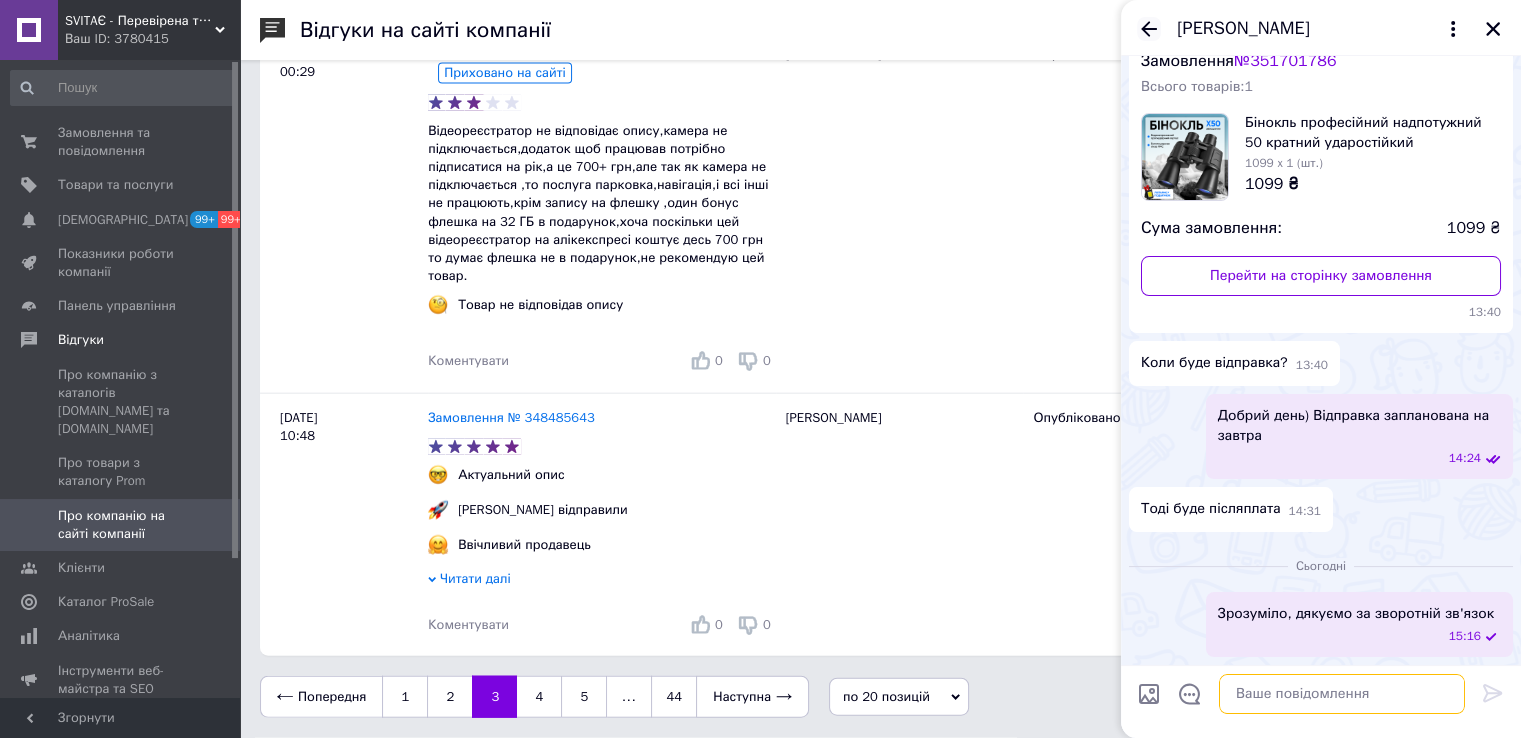 type 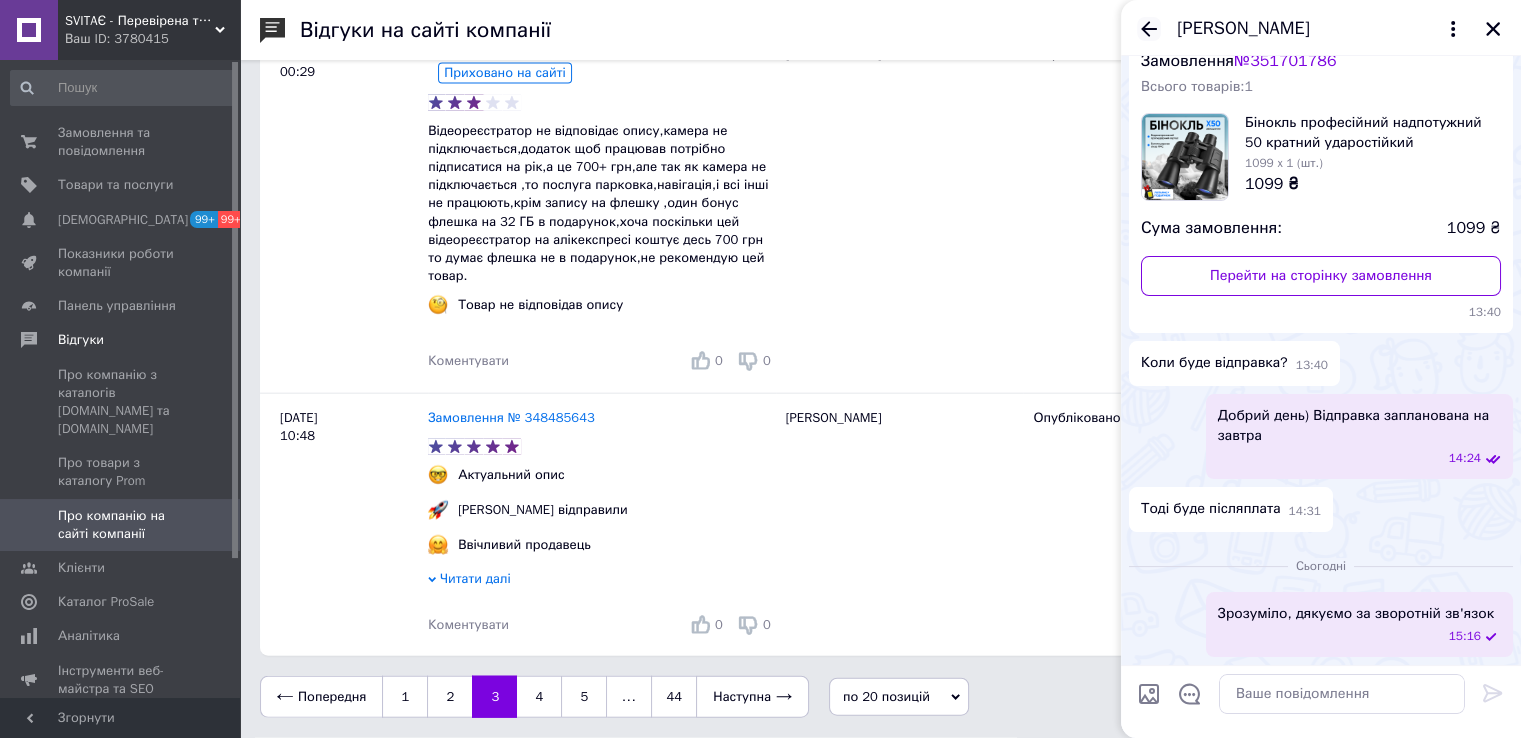 click 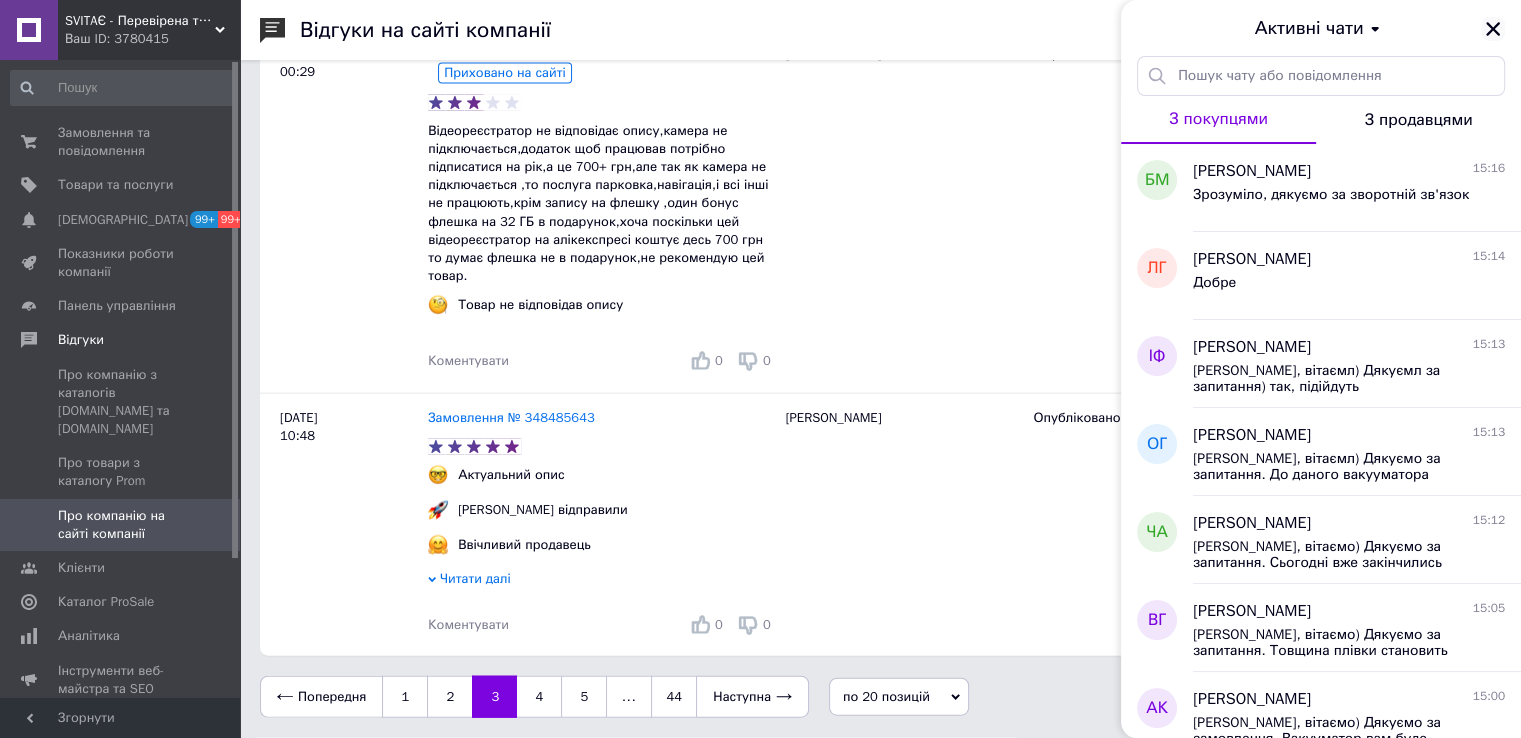 click 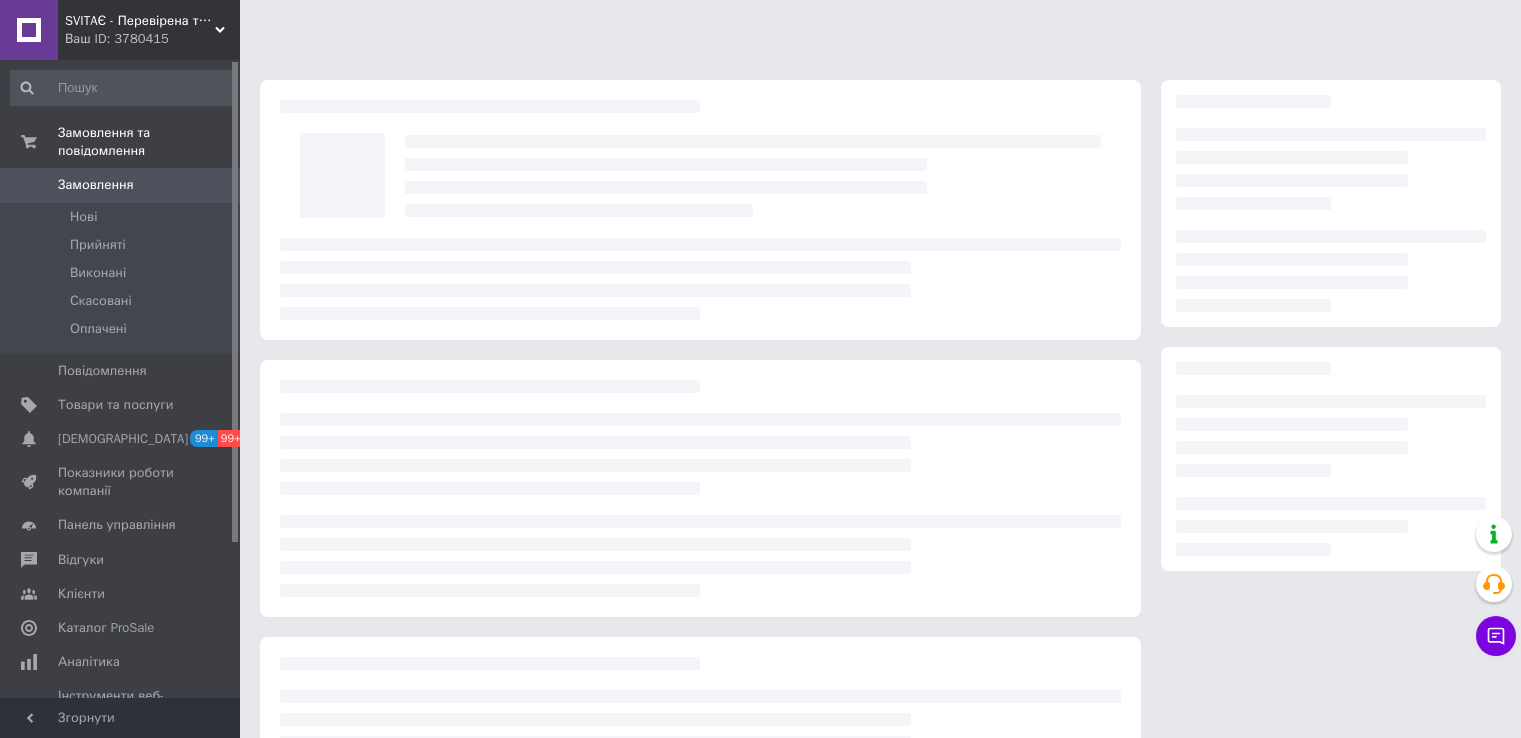 scroll, scrollTop: 0, scrollLeft: 0, axis: both 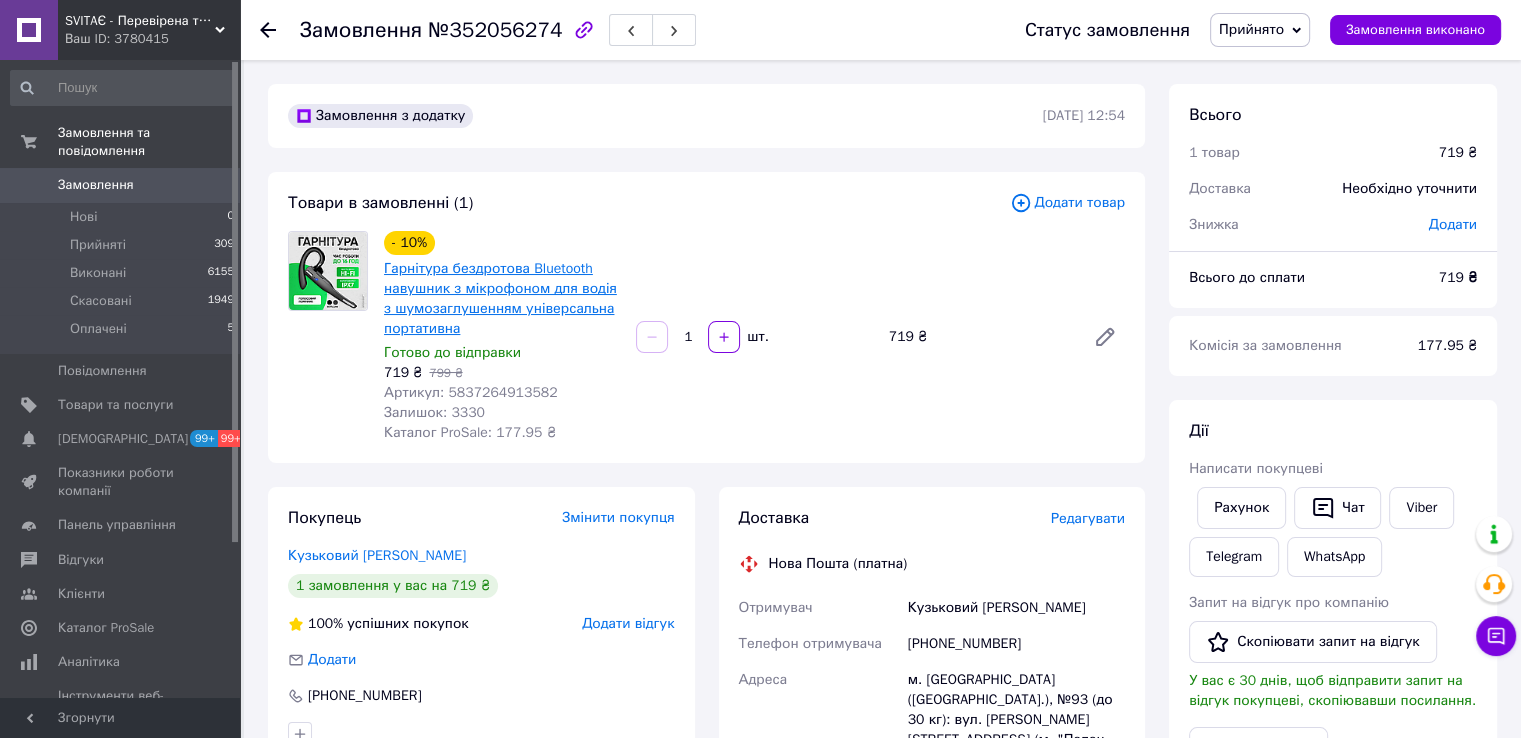 click on "Гарнітура бездротова Bluetooth навушник з мікрофоном для водія з шумозаглушенням універсальна портативна" at bounding box center [500, 298] 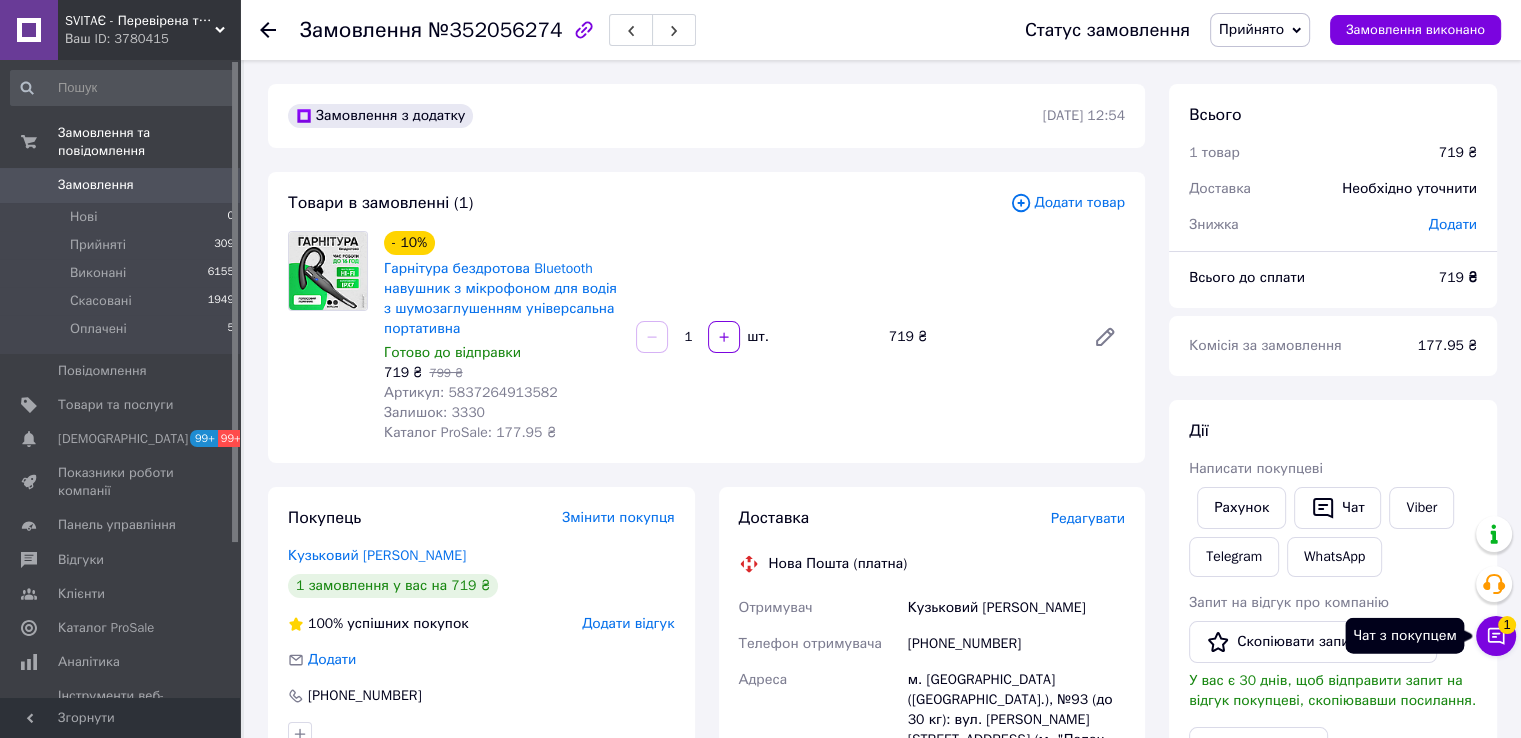 click on "1" at bounding box center [1507, 625] 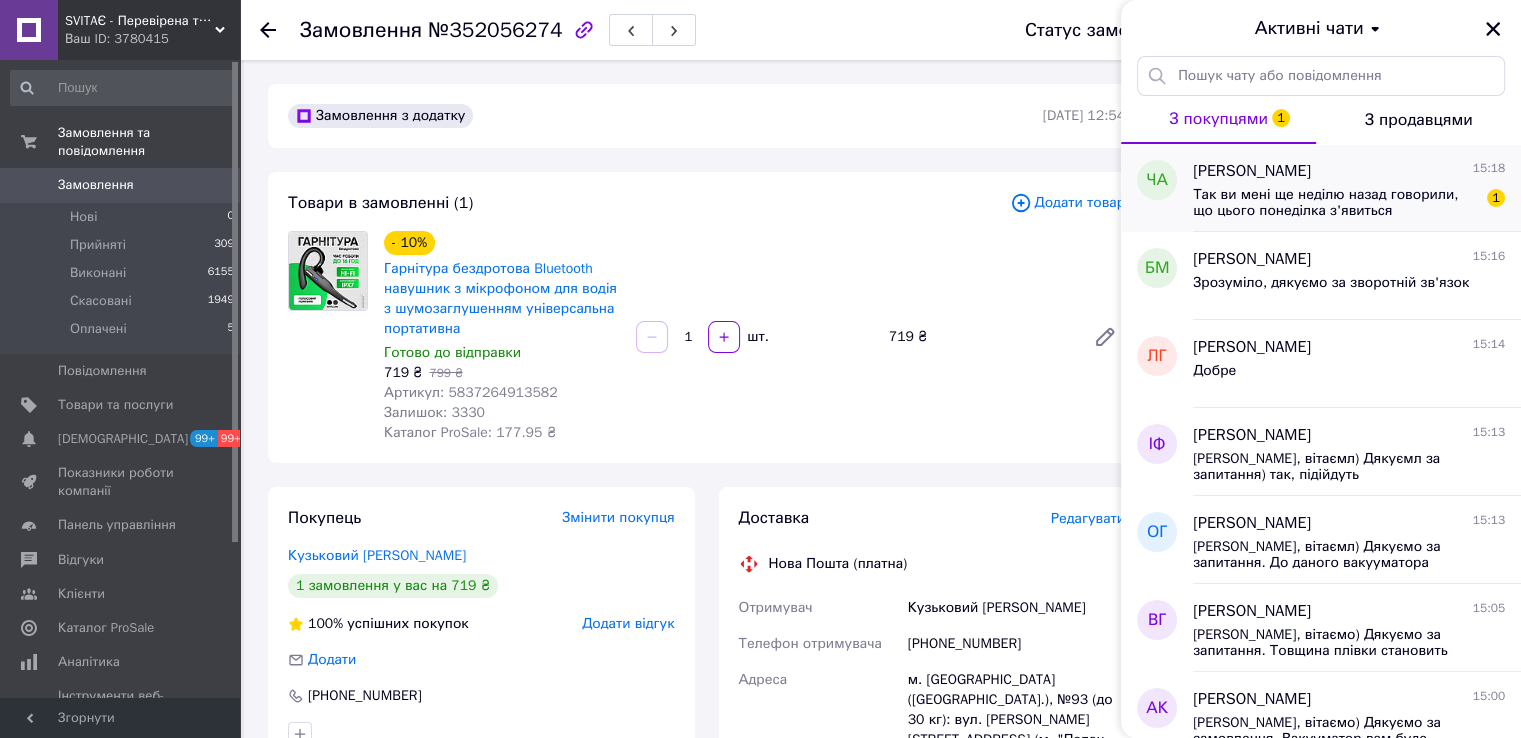 click on "Так ви мені ще неділю назад говорили, що цього понеділка з'явиться відеорегістратор" at bounding box center (1335, 203) 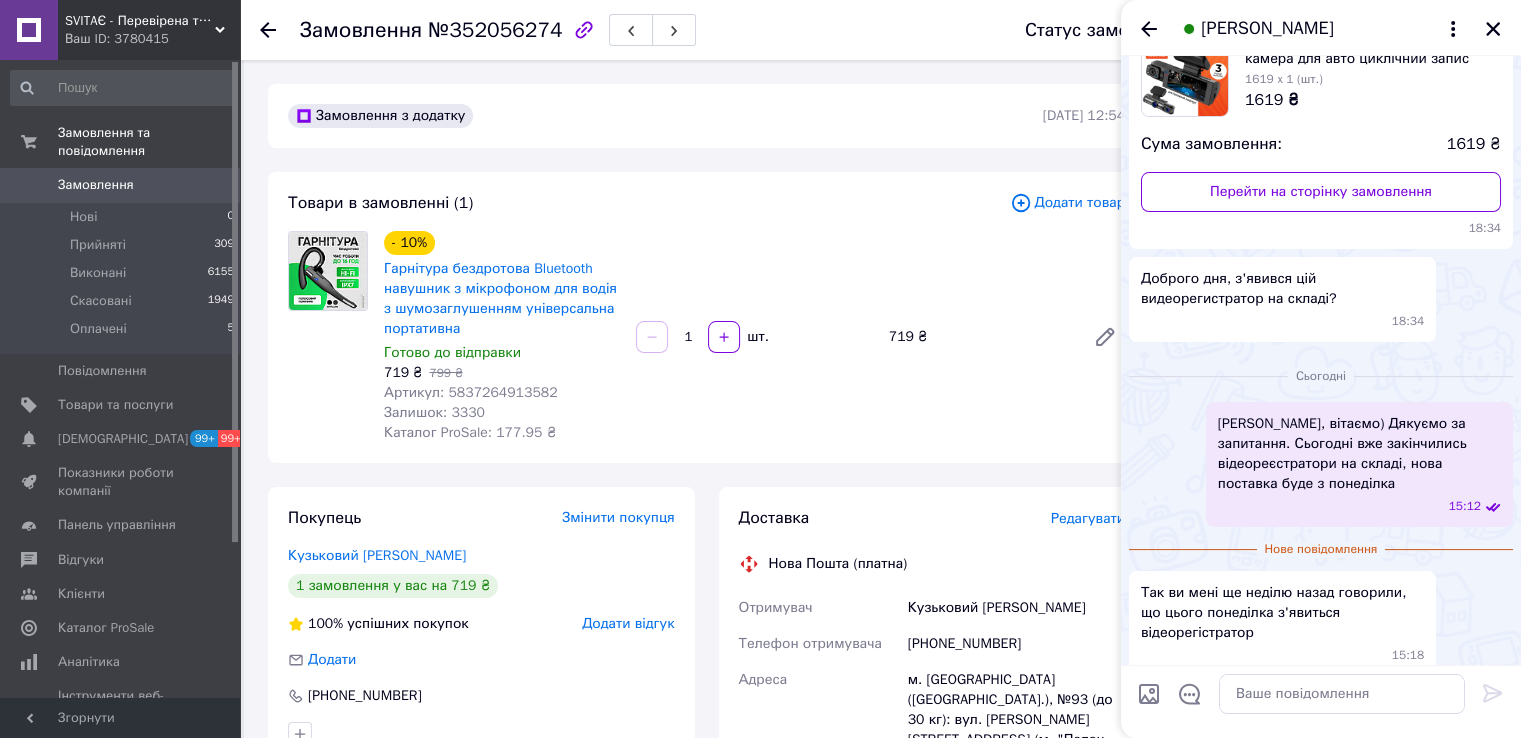 scroll, scrollTop: 0, scrollLeft: 0, axis: both 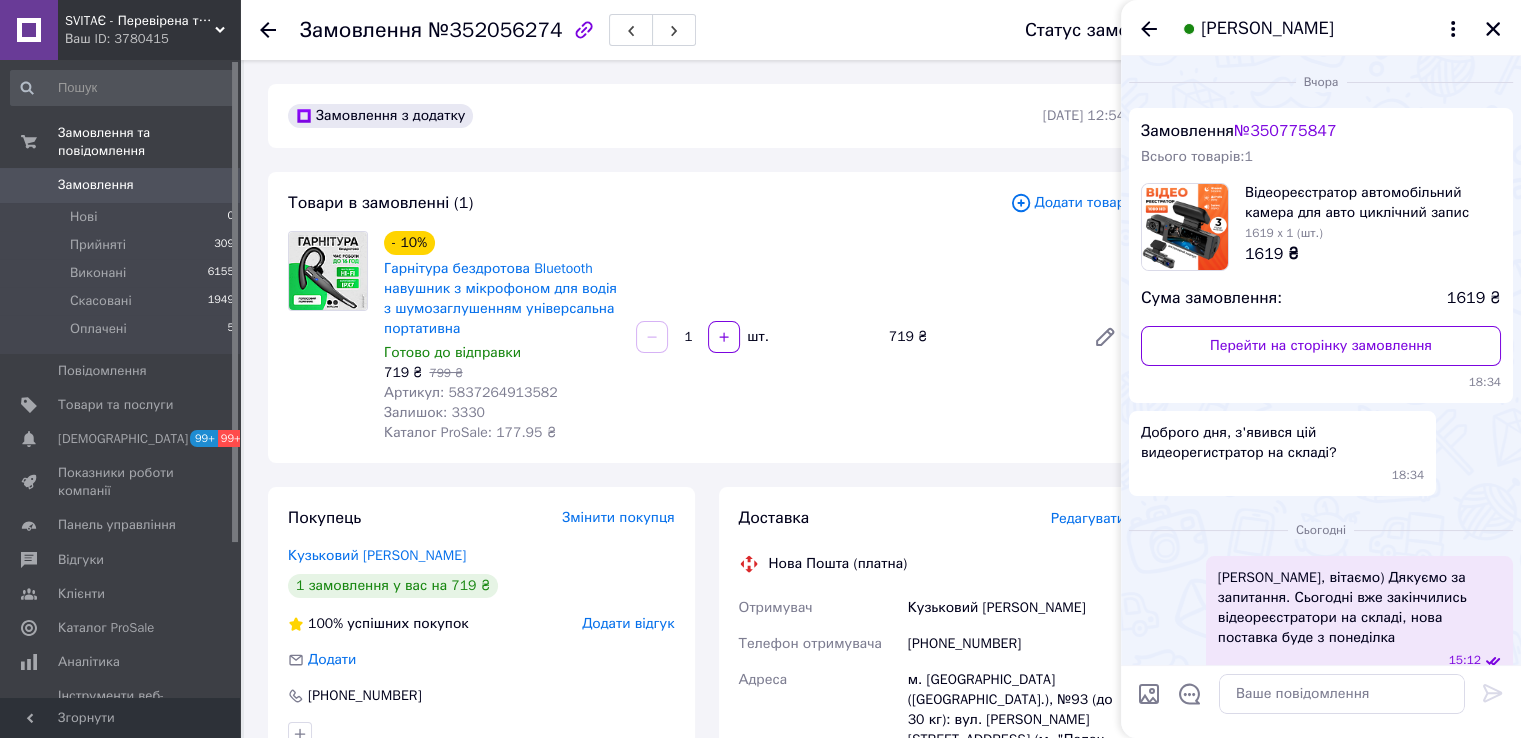 drag, startPoint x: 1140, startPoint y: 22, endPoint x: 1167, endPoint y: 41, distance: 33.01515 